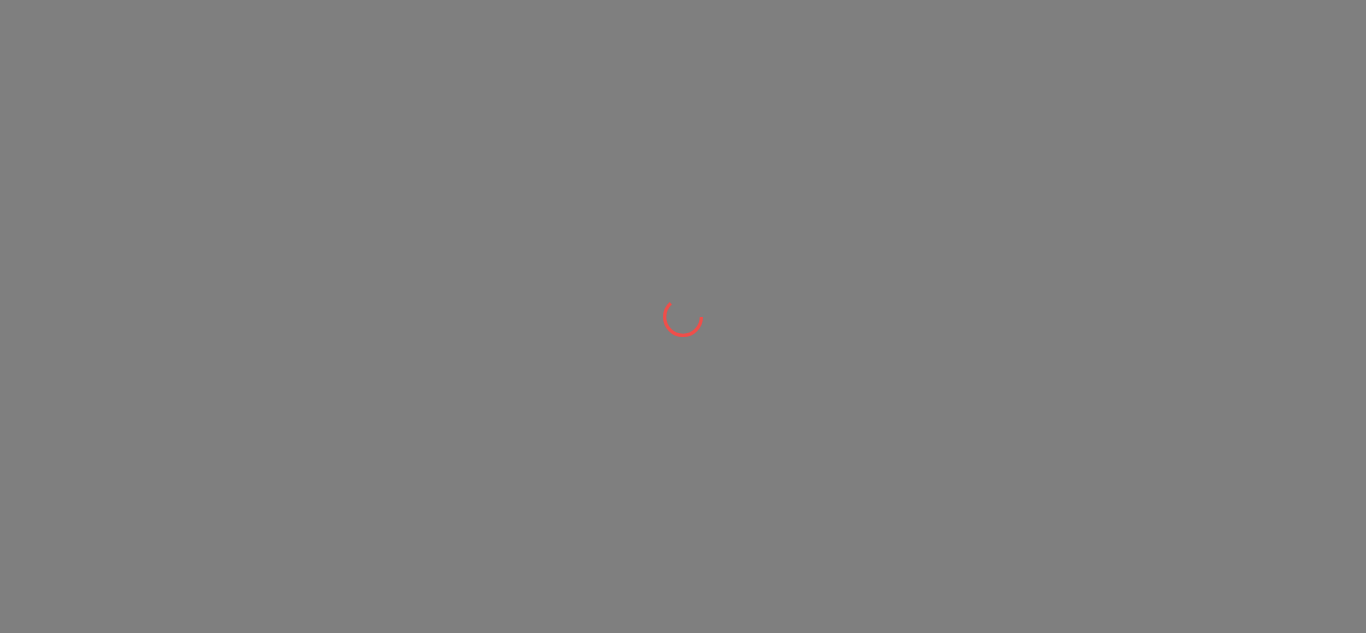 scroll, scrollTop: 0, scrollLeft: 0, axis: both 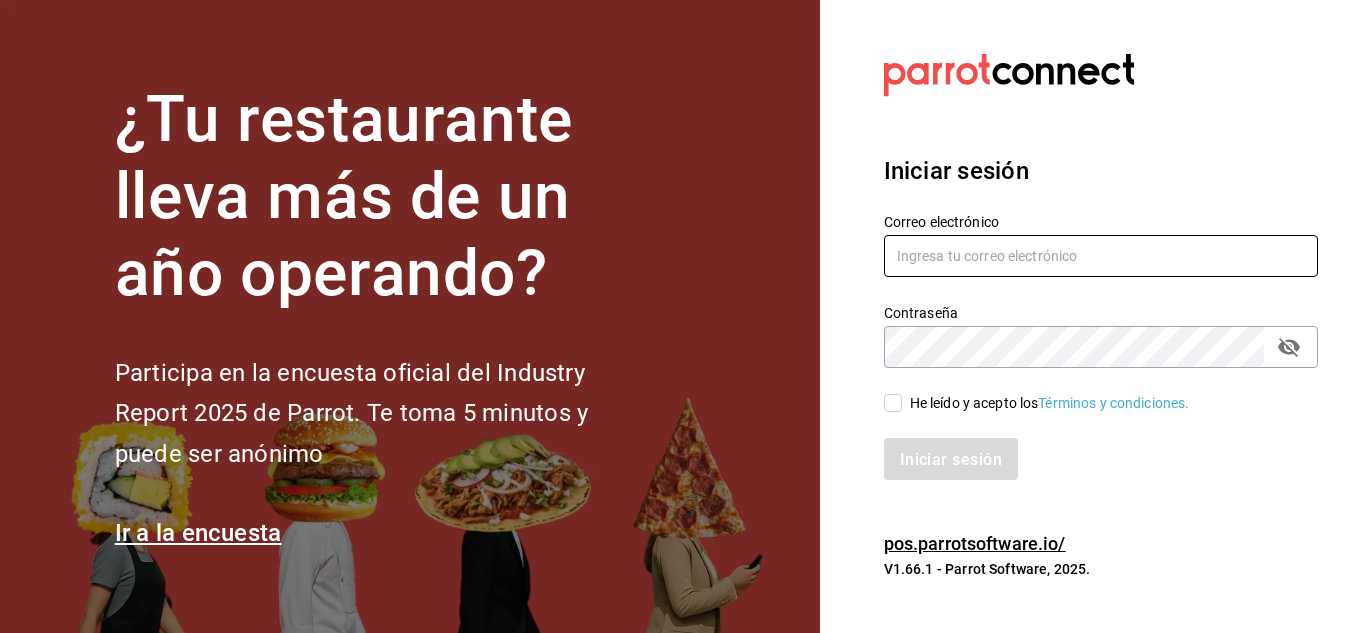 type on "[USERNAME]@example.com" 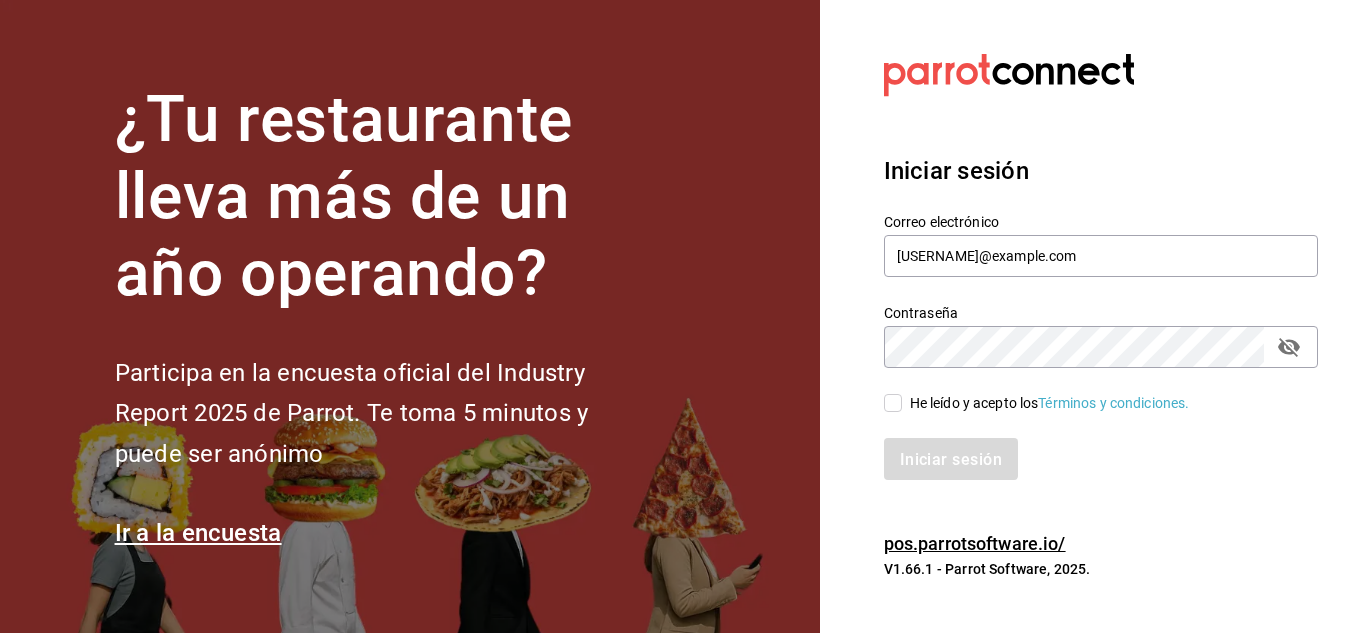 click on "He leído y acepto los  Términos y condiciones." at bounding box center [893, 403] 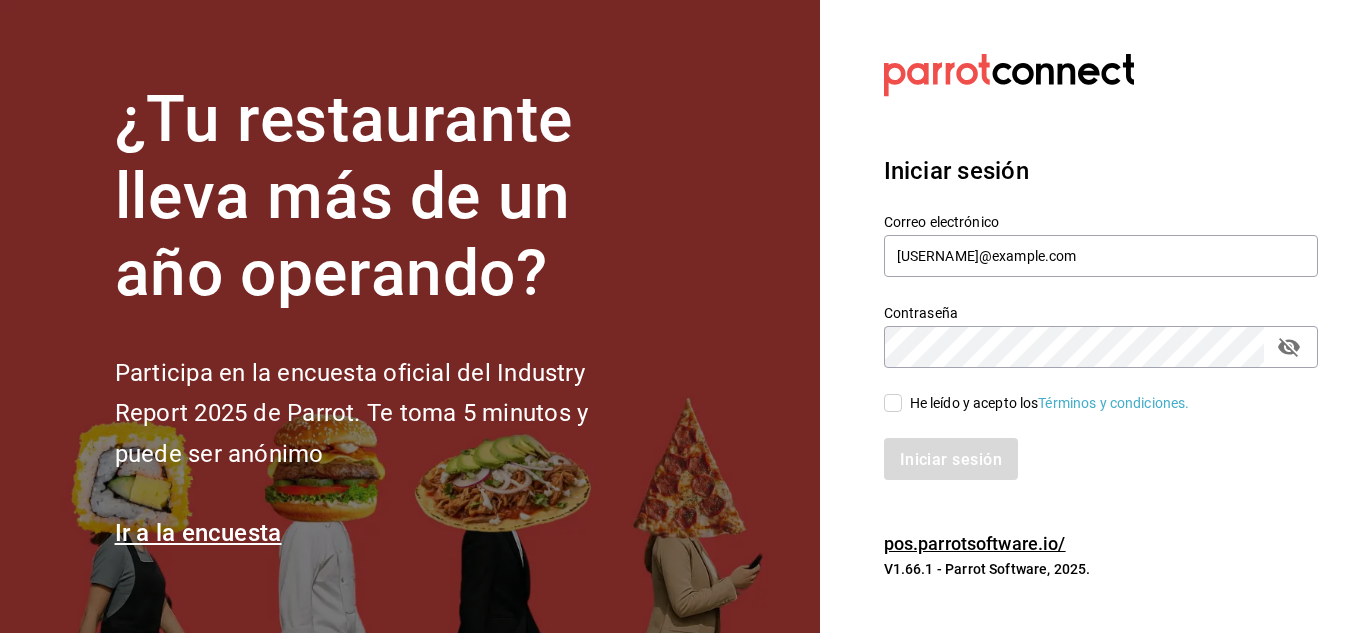 checkbox on "true" 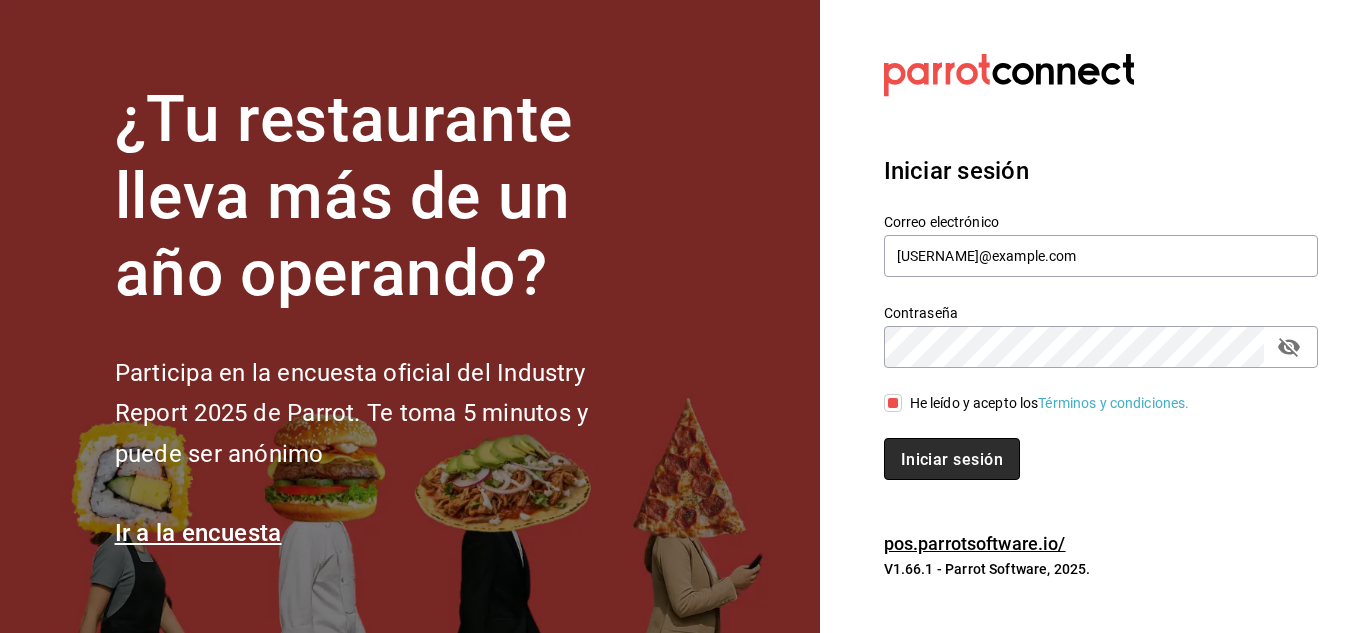 click on "Iniciar sesión" at bounding box center [952, 458] 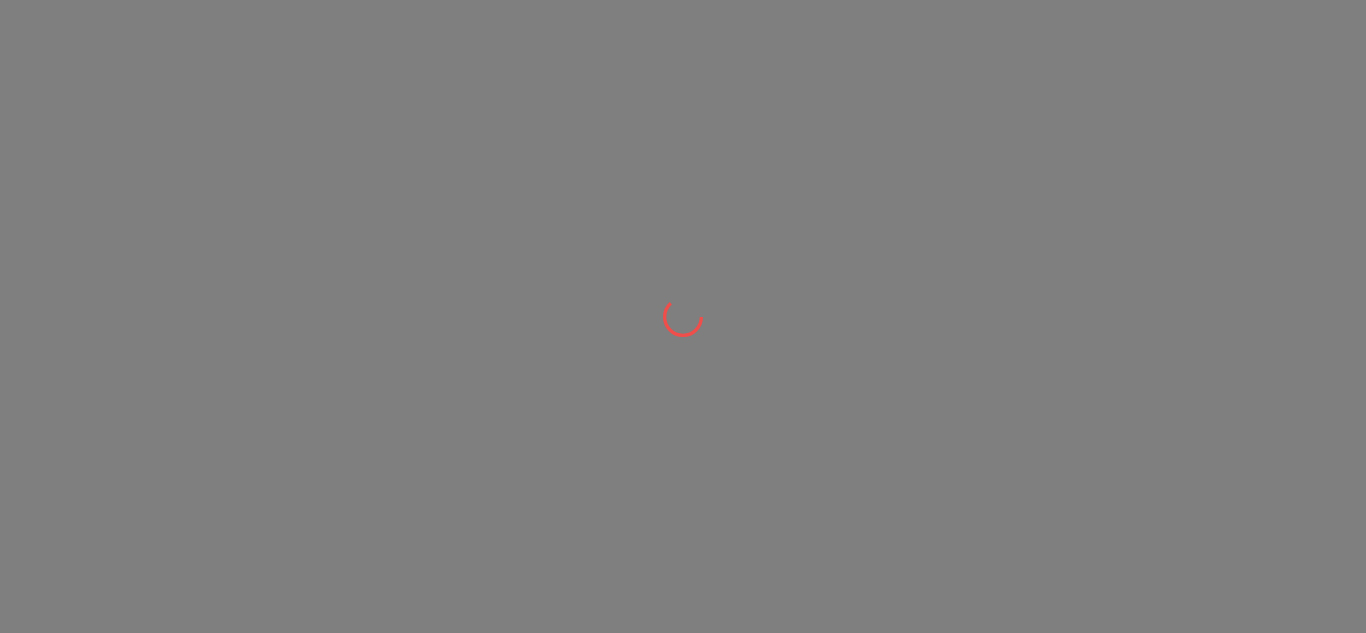 scroll, scrollTop: 0, scrollLeft: 0, axis: both 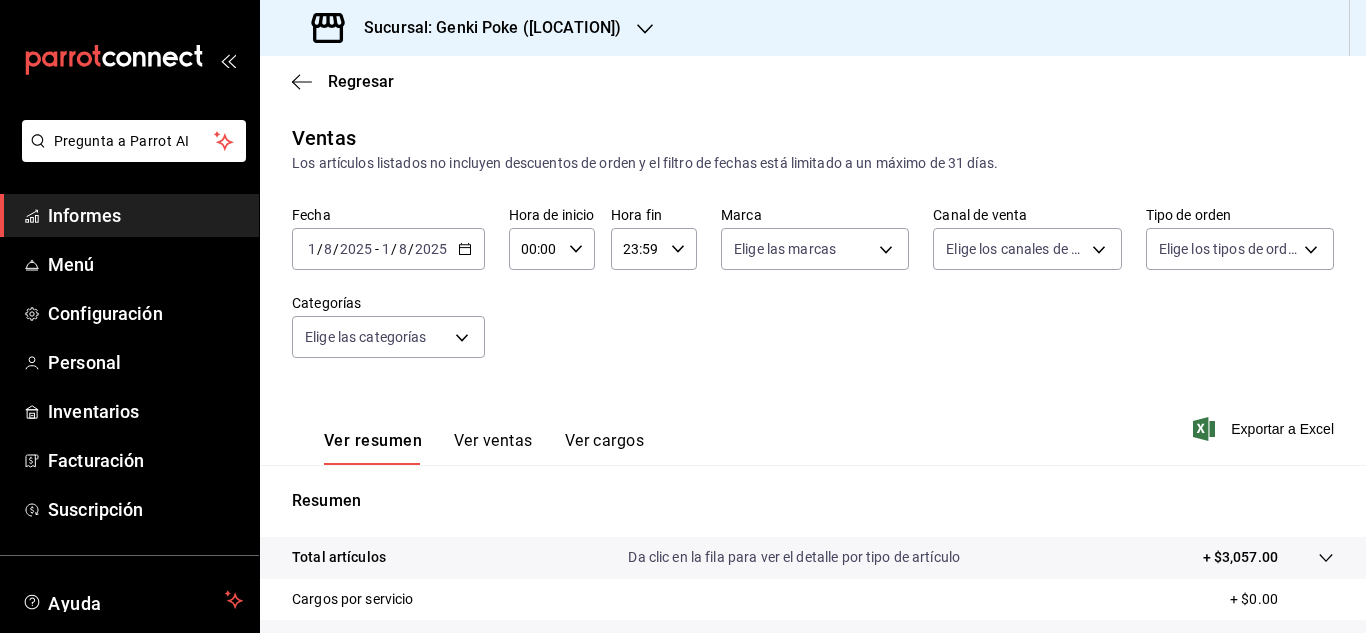 click on "Regresar" at bounding box center (813, 81) 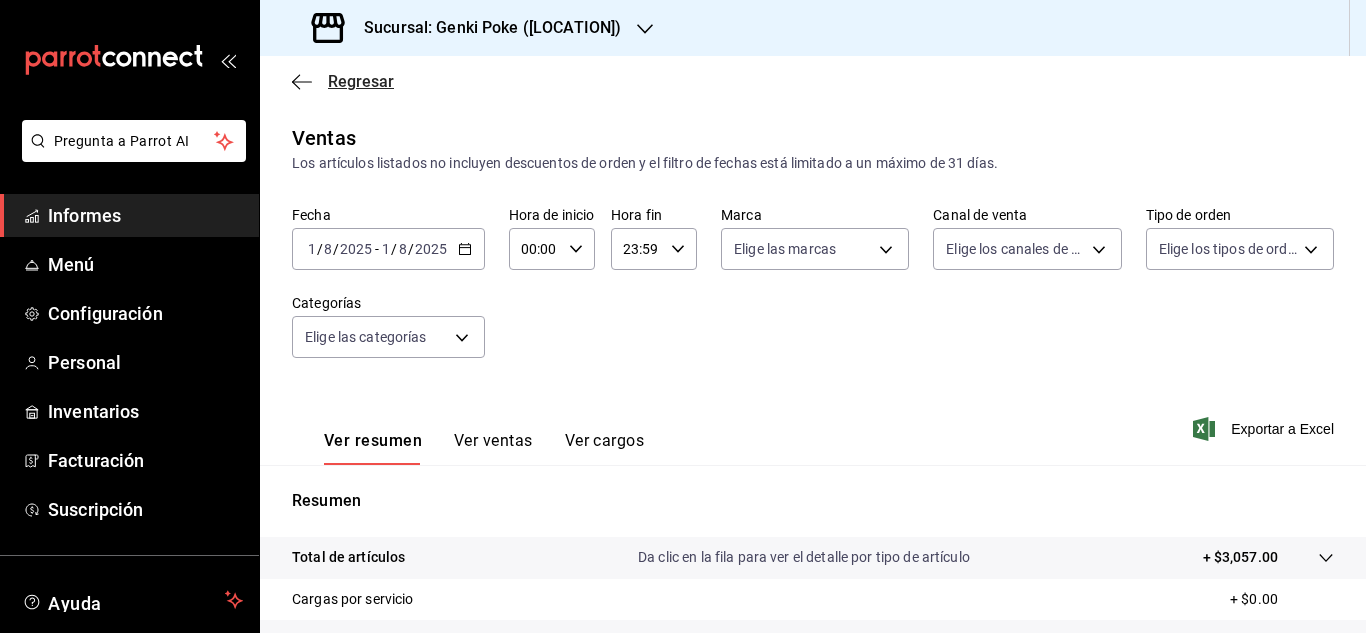 click 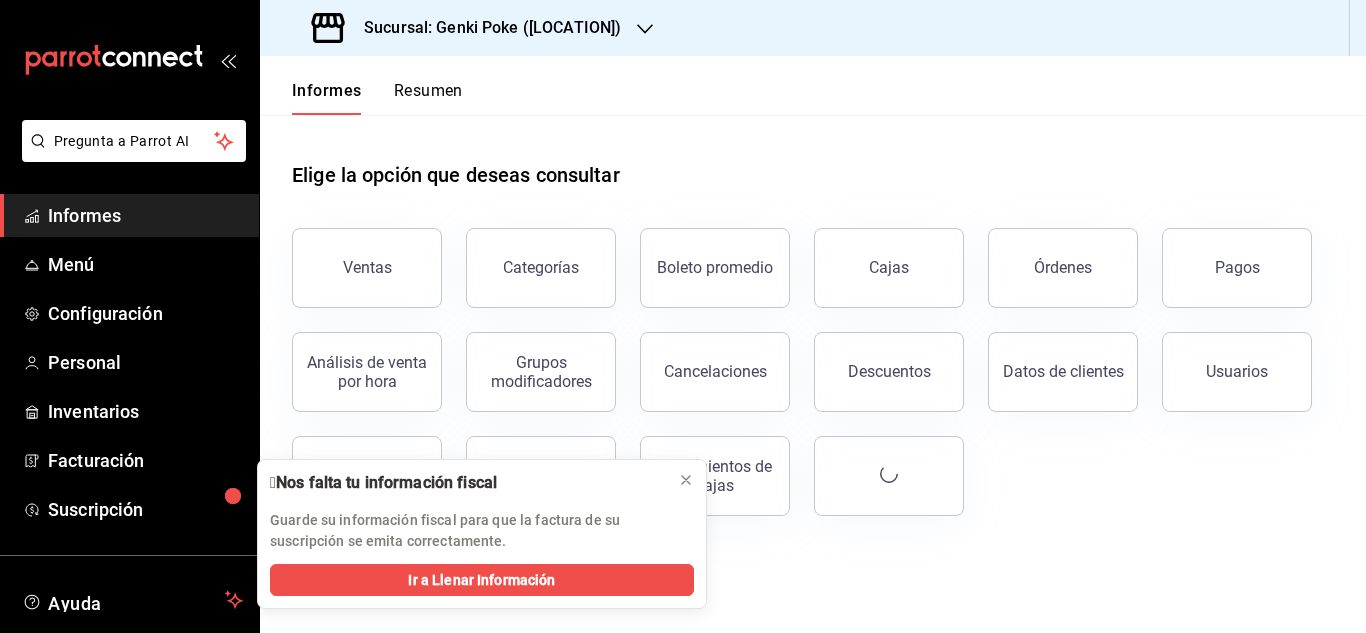 click on "Sucursal: Genki Poke ([LOCATION])" at bounding box center (492, 27) 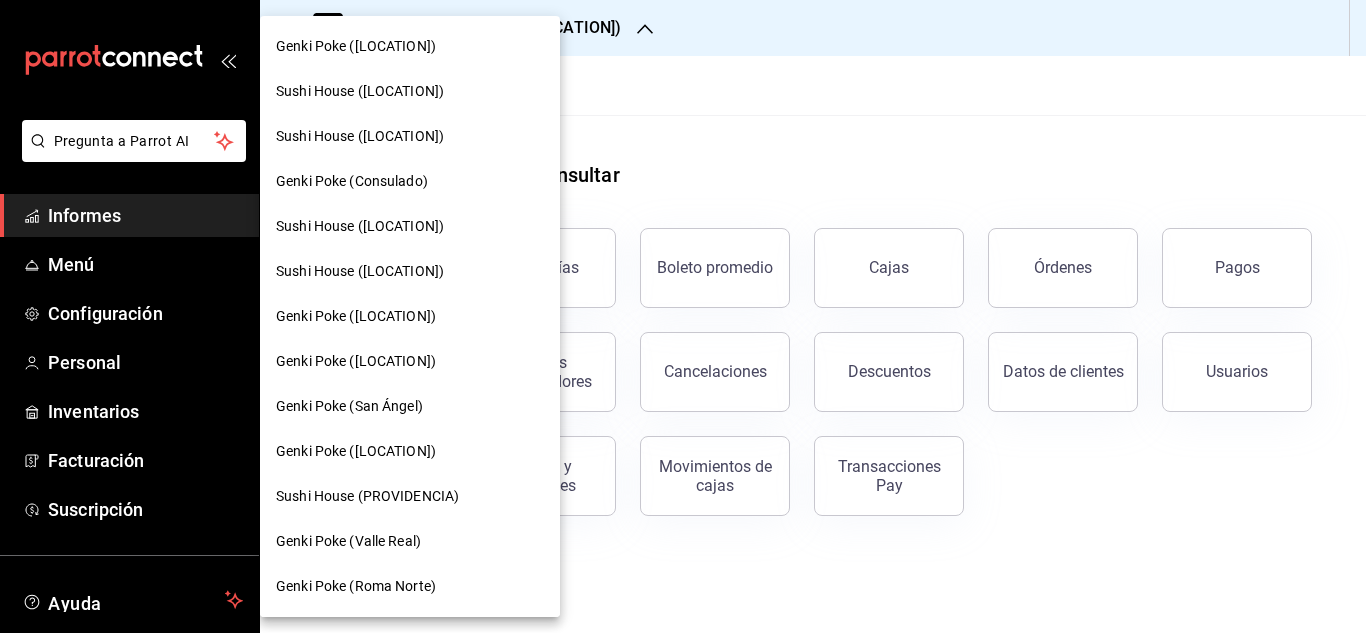 click on "Genki Poke ([LOCATION])" at bounding box center (410, 316) 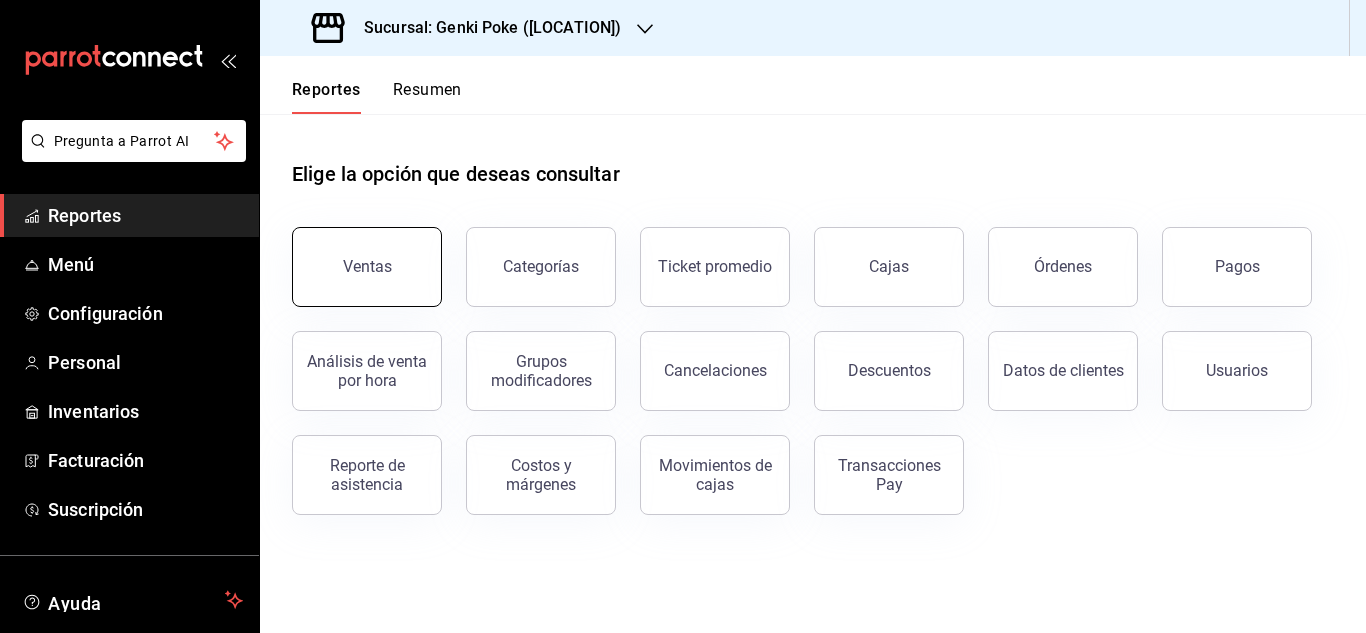 click on "Ventas" at bounding box center (367, 266) 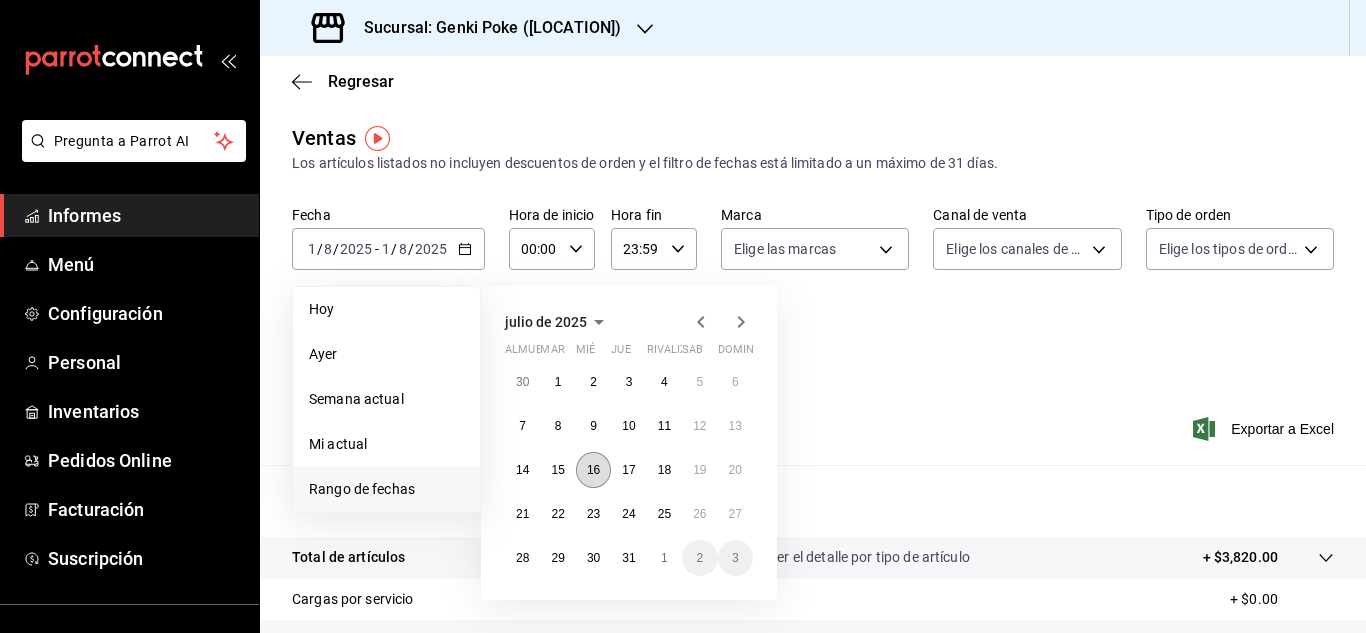 click on "16" at bounding box center [593, 470] 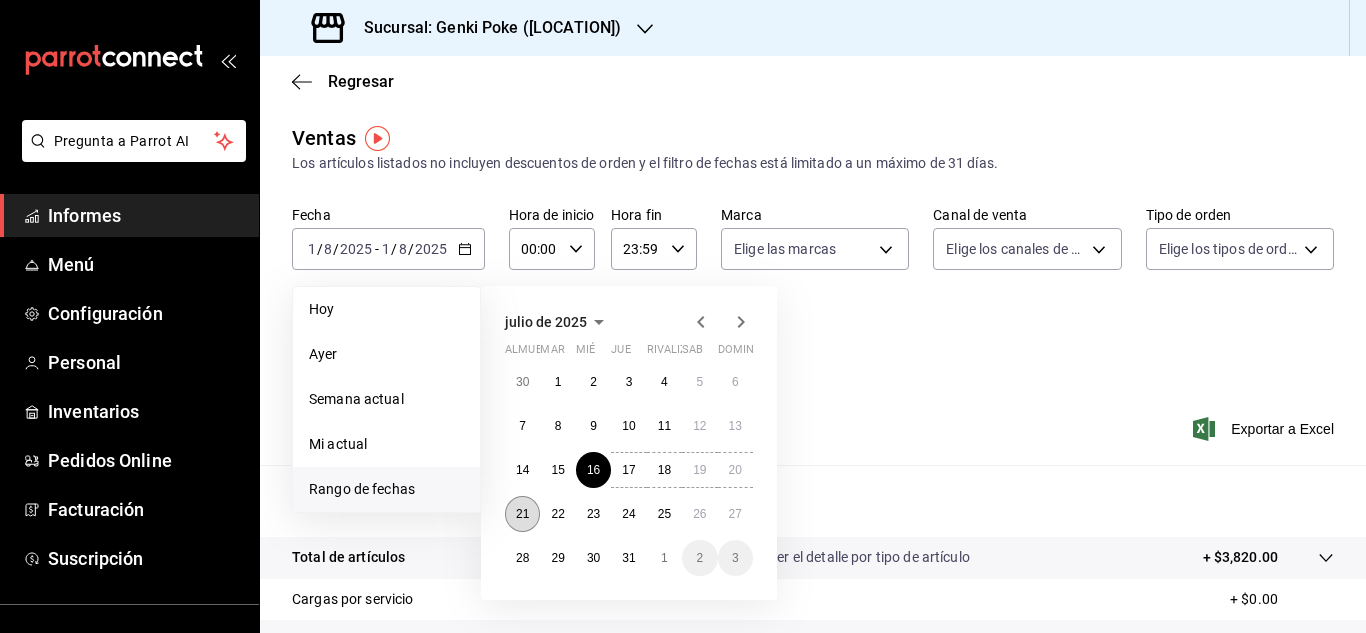 click on "21" at bounding box center [522, 514] 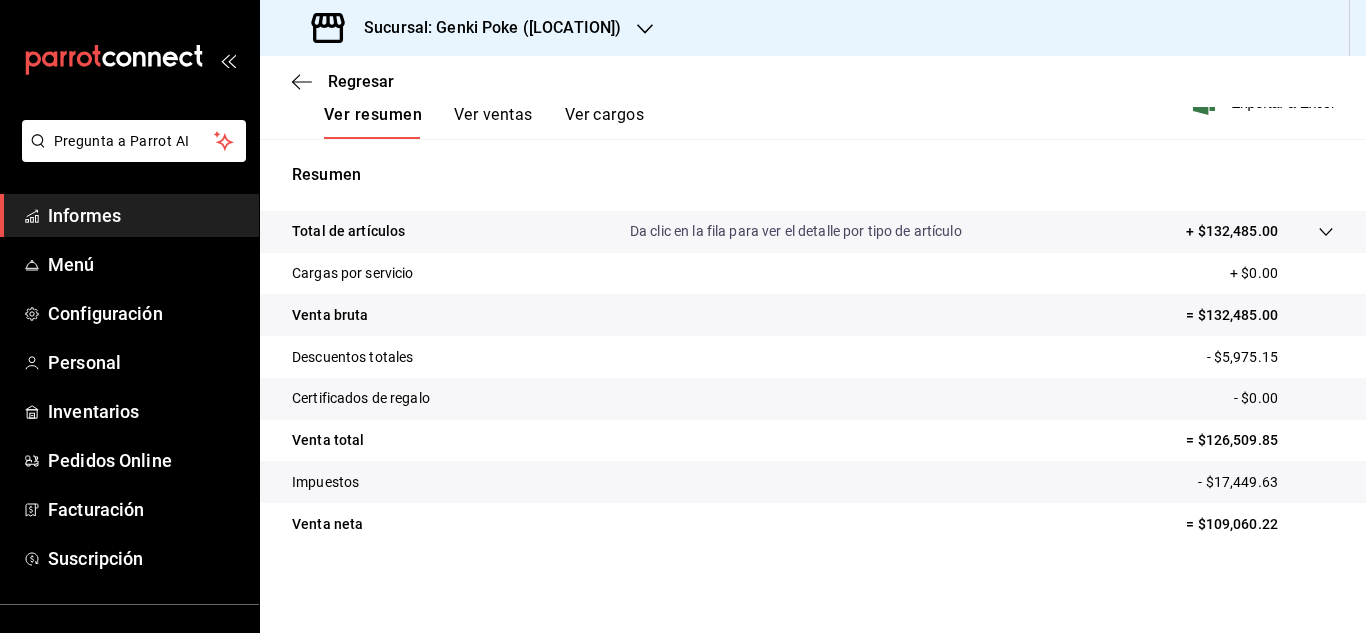 scroll, scrollTop: 109, scrollLeft: 0, axis: vertical 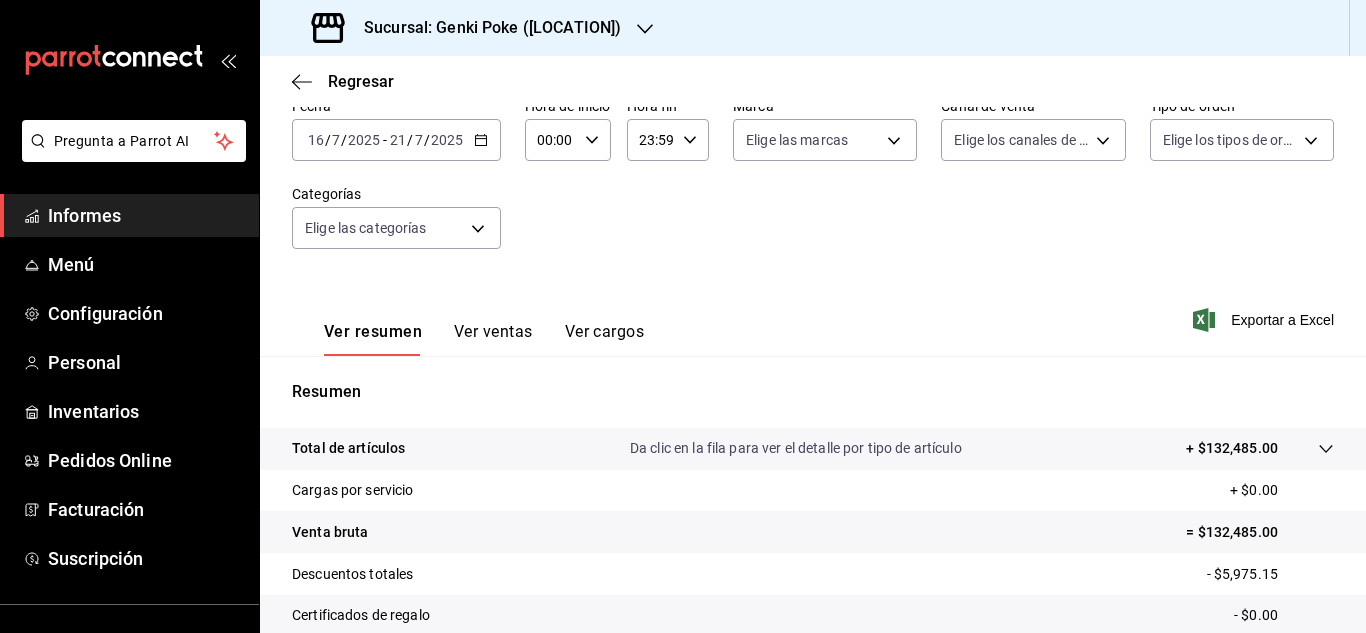 click on "[DATE] [DATE] - [DATE] [DATE]" at bounding box center [396, 140] 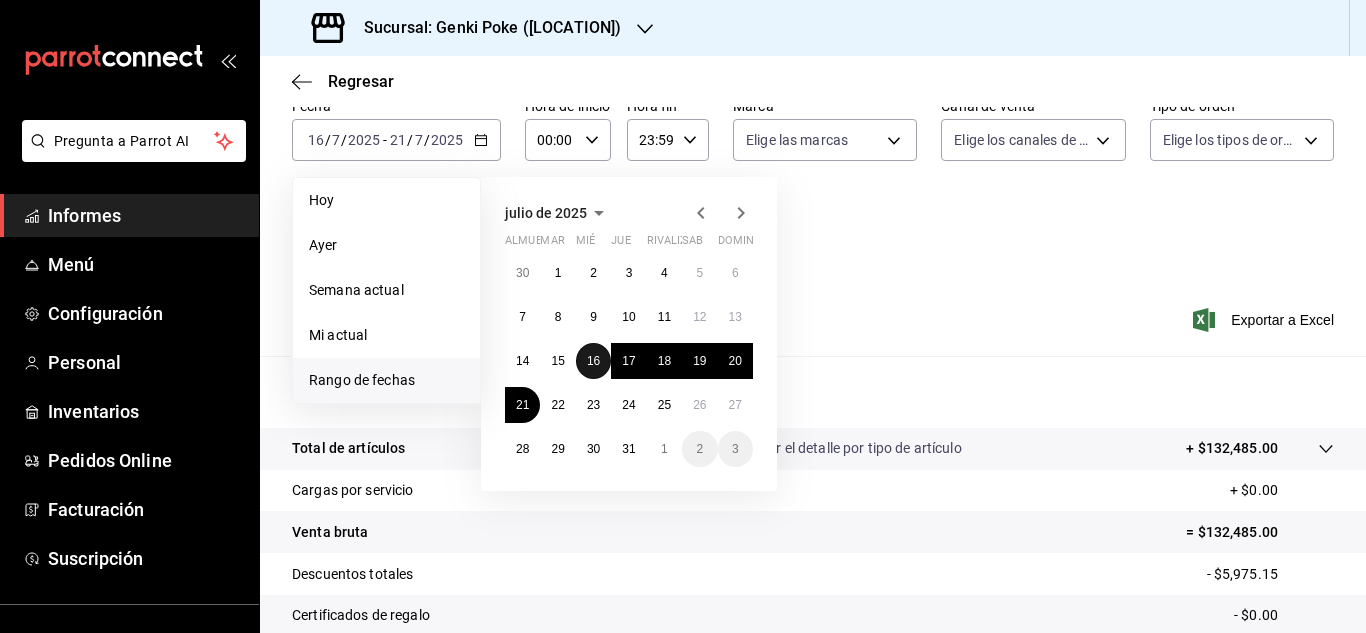 click on "16" at bounding box center (593, 361) 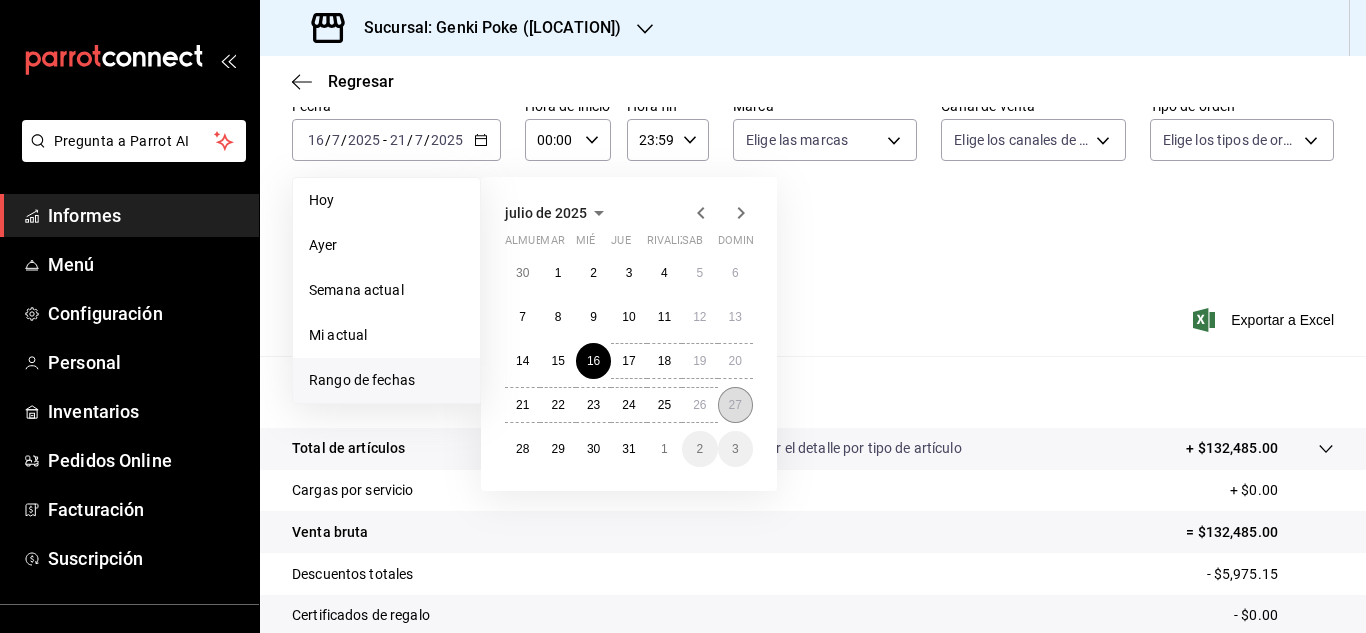 click on "27" at bounding box center [735, 405] 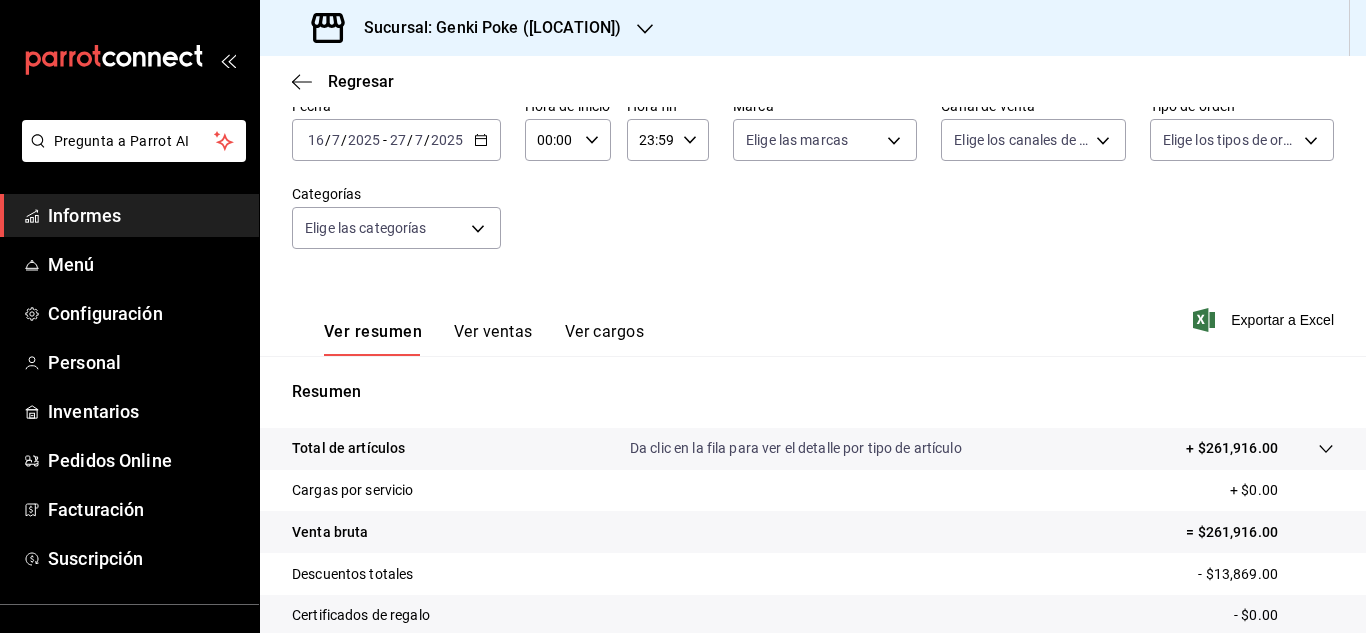 scroll, scrollTop: 326, scrollLeft: 0, axis: vertical 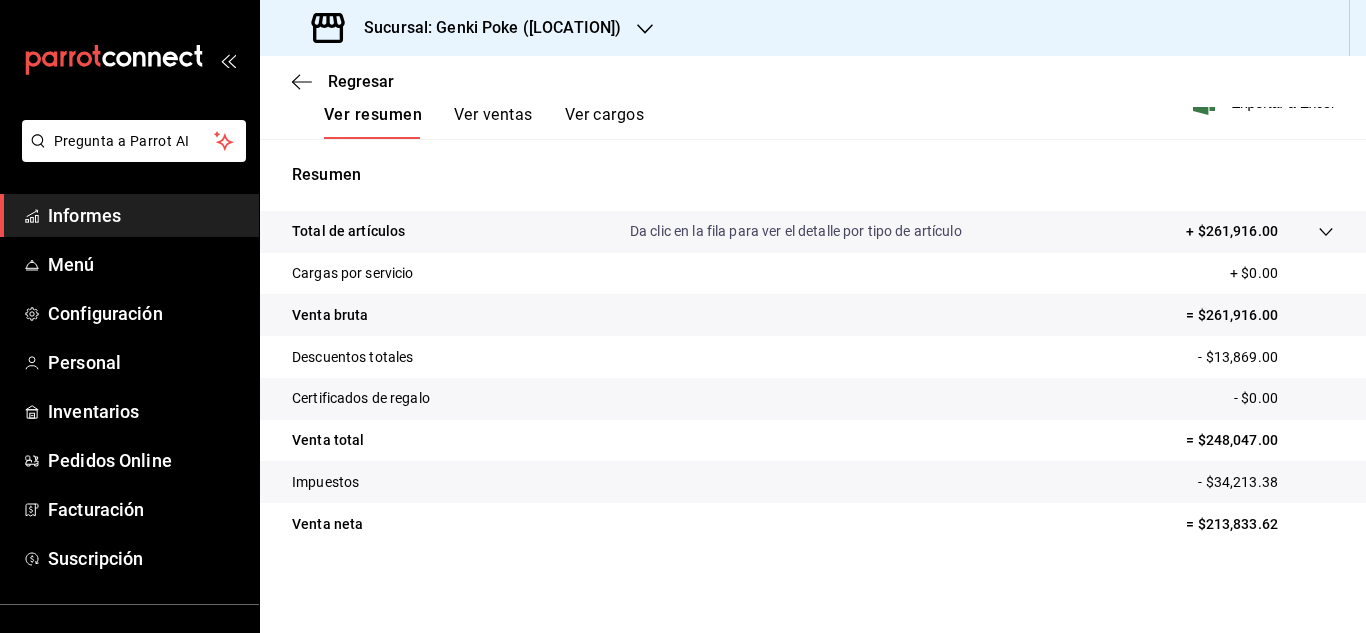 click on "Resumen Total de artículos Da clic en la fila para ver el detalle por tipo de artículo + $261,916.00 Cargas por servicio + $0.00 Venta bruta = $261,916.00 Descuentos totales - $13,869.00 Certificados de regalo - $0.00 Venta total = $248,047.00 Impuestos - $34,213.38 Venta neta = $213,833.62" at bounding box center (813, 354) 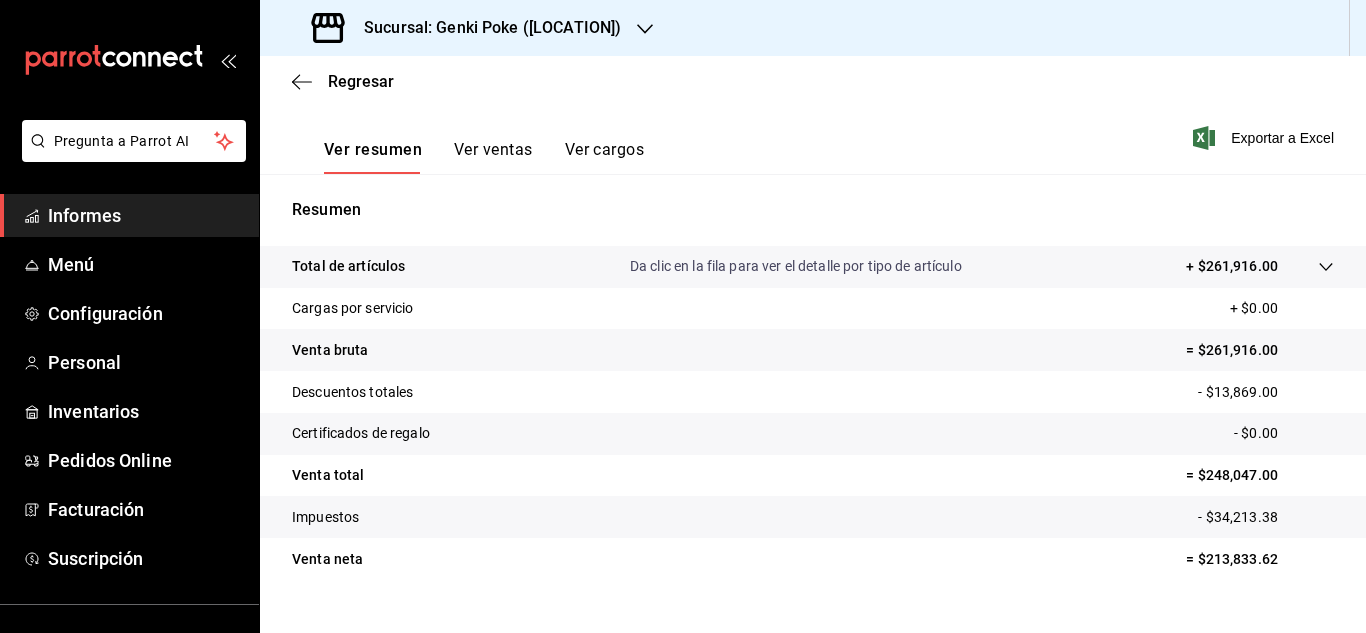scroll, scrollTop: 80, scrollLeft: 0, axis: vertical 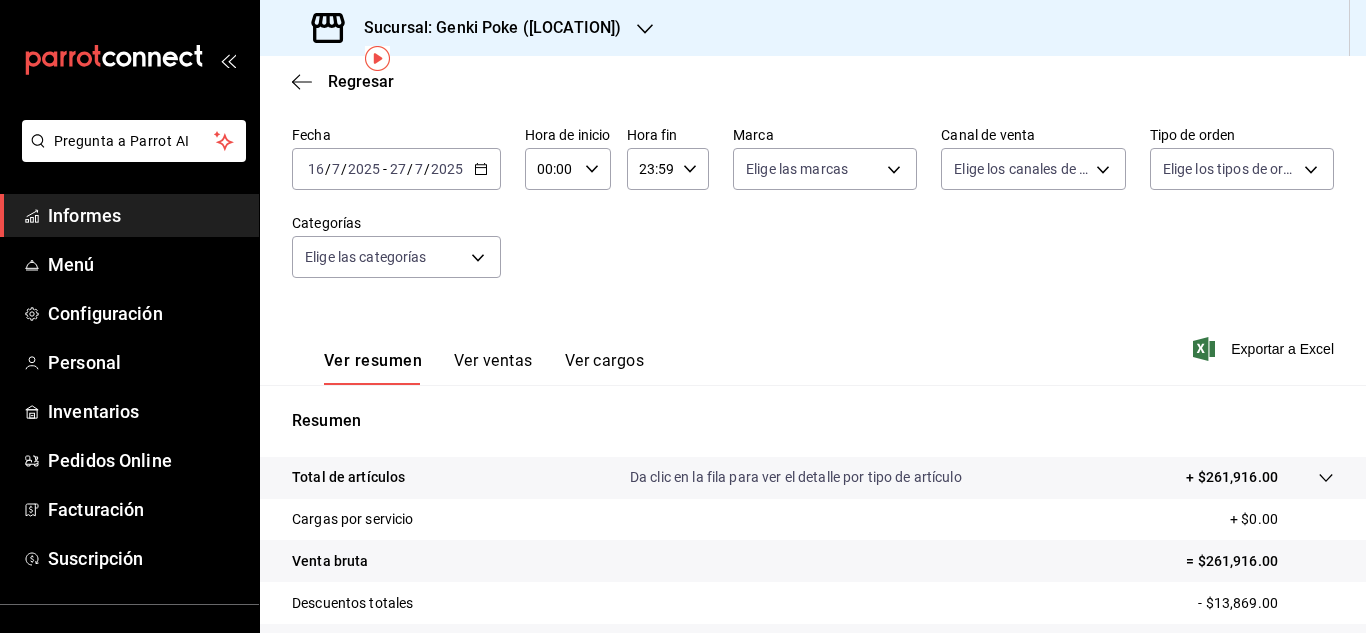 click 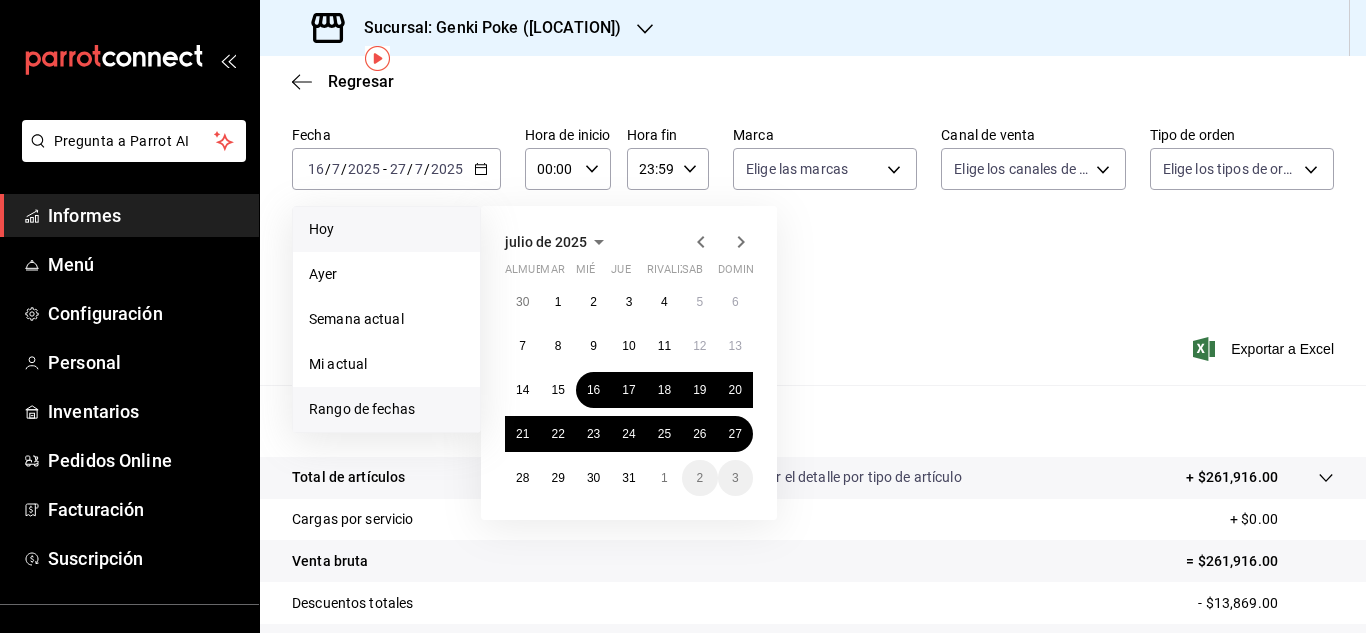 click on "Hoy" at bounding box center (386, 229) 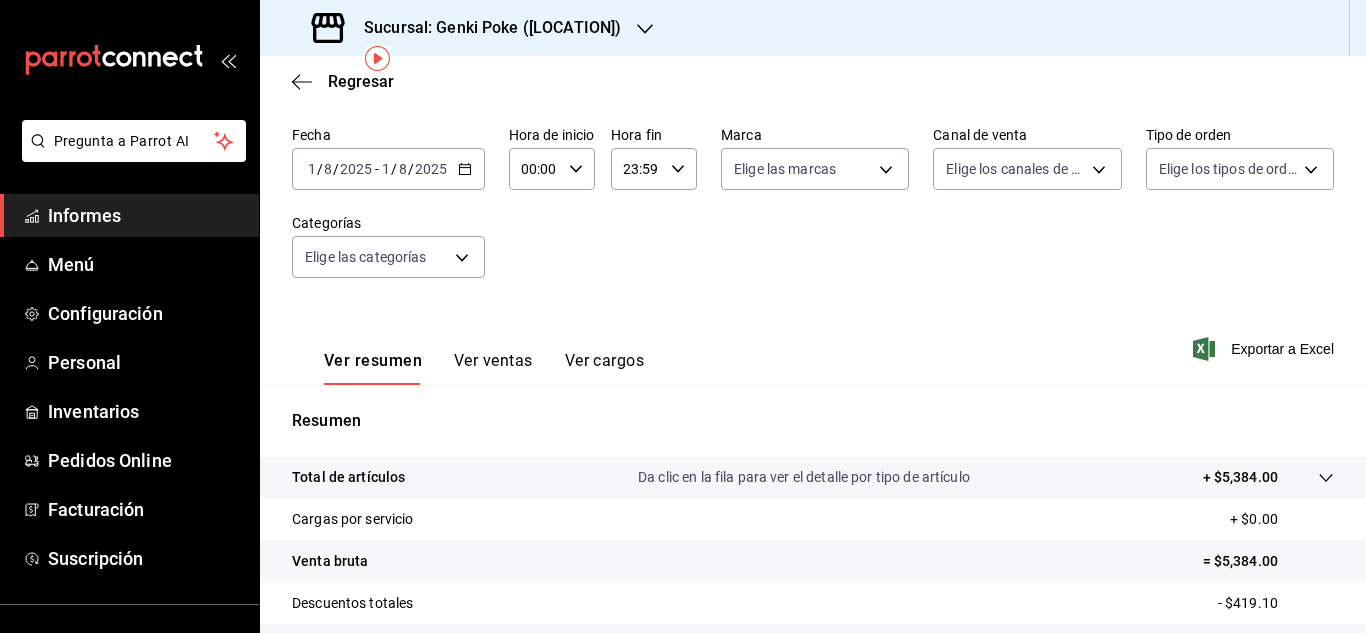 click on "2025-08-01 1 / 8 / 2025 - 2025-08-01 1 / 8 / 2025" at bounding box center (388, 169) 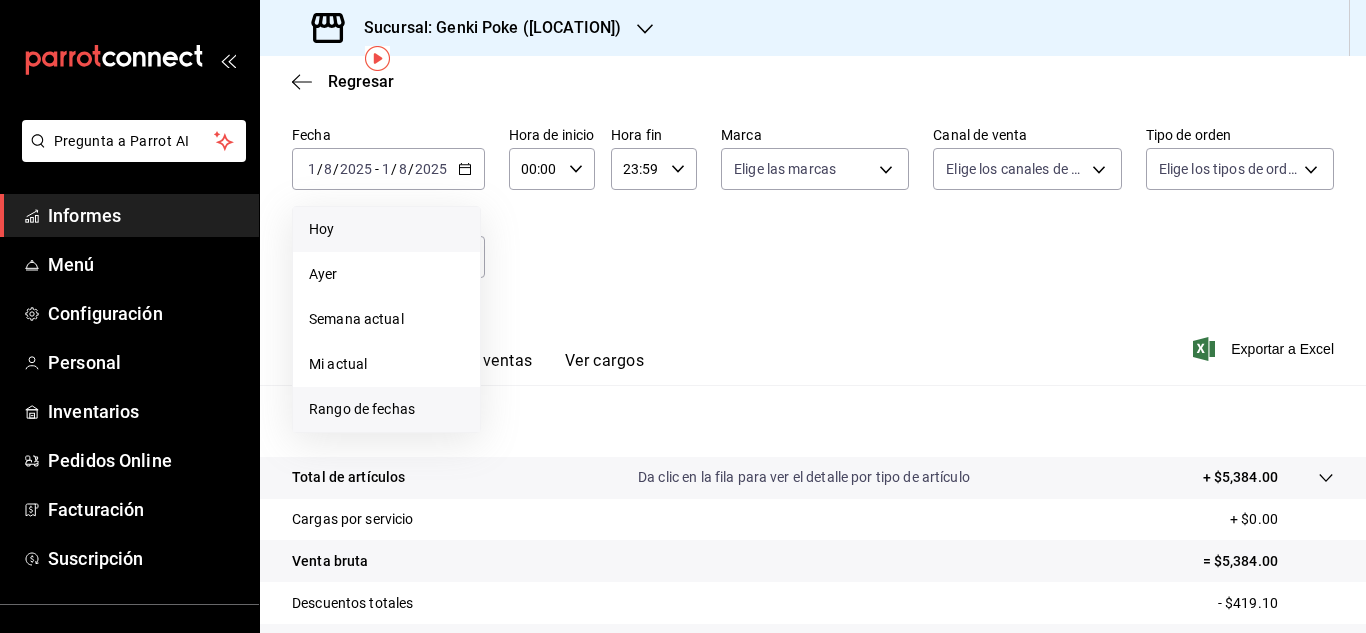 click on "Rango de fechas" at bounding box center [386, 409] 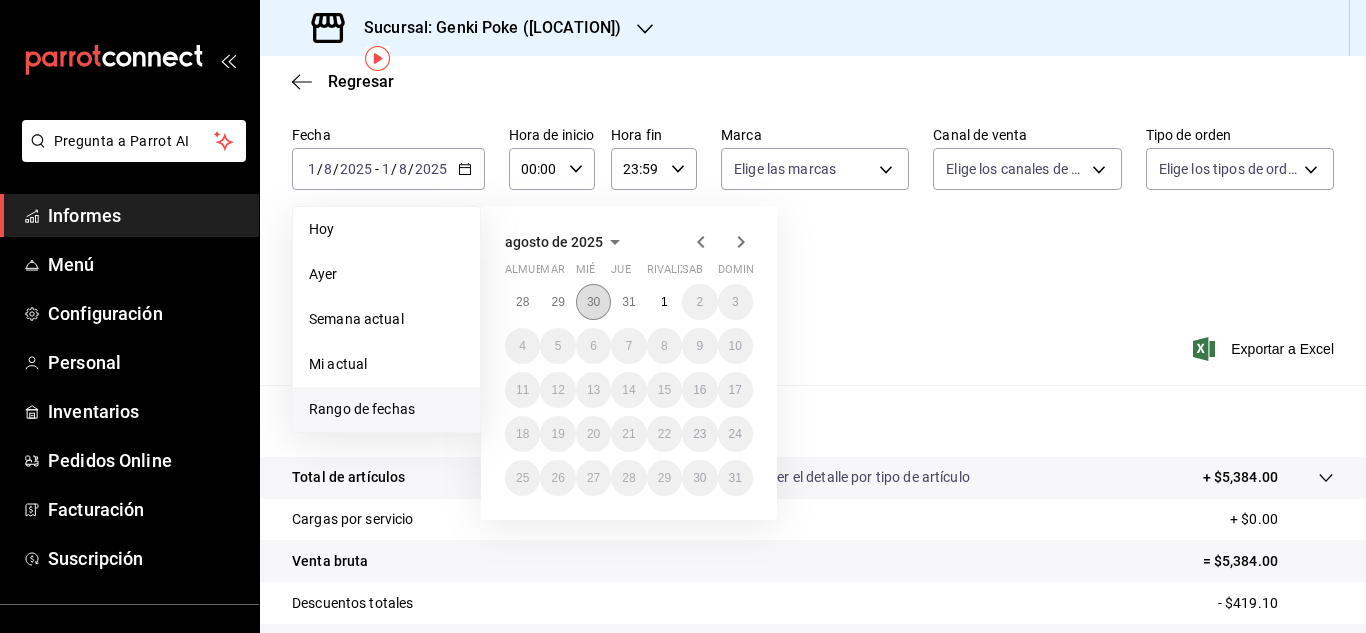 click on "30" at bounding box center (593, 302) 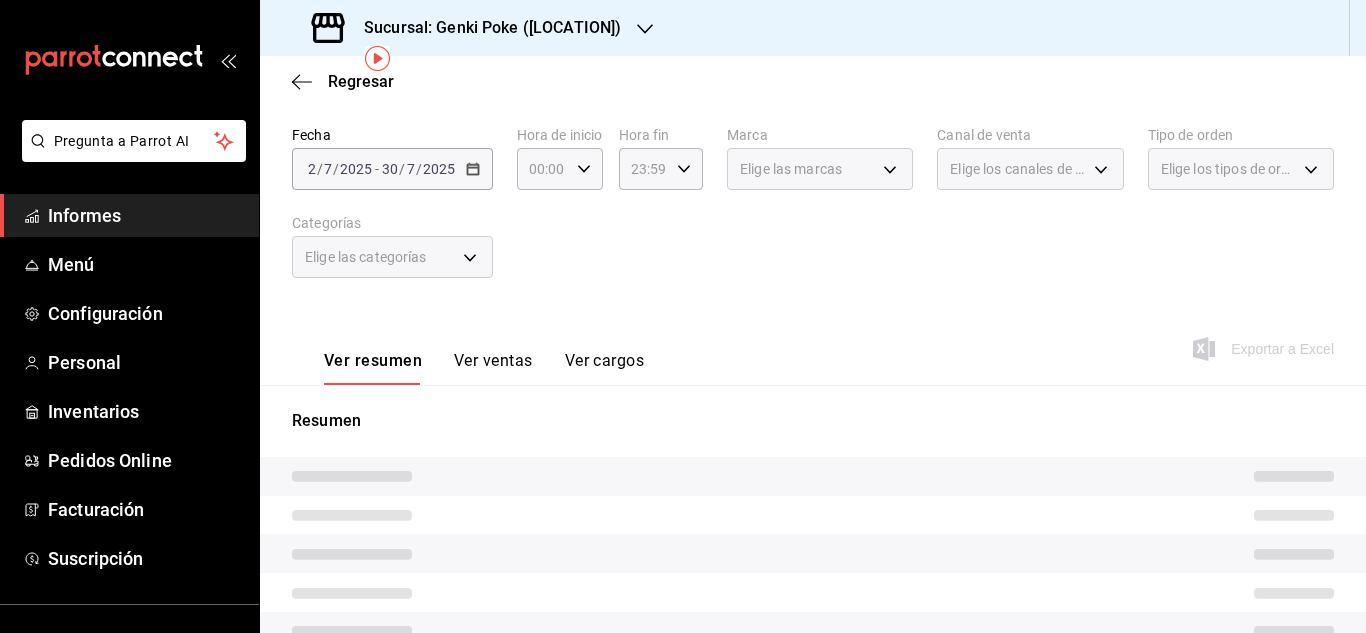 click on "[DATE] [DATE] - [DATE] [DATE]" at bounding box center [392, 169] 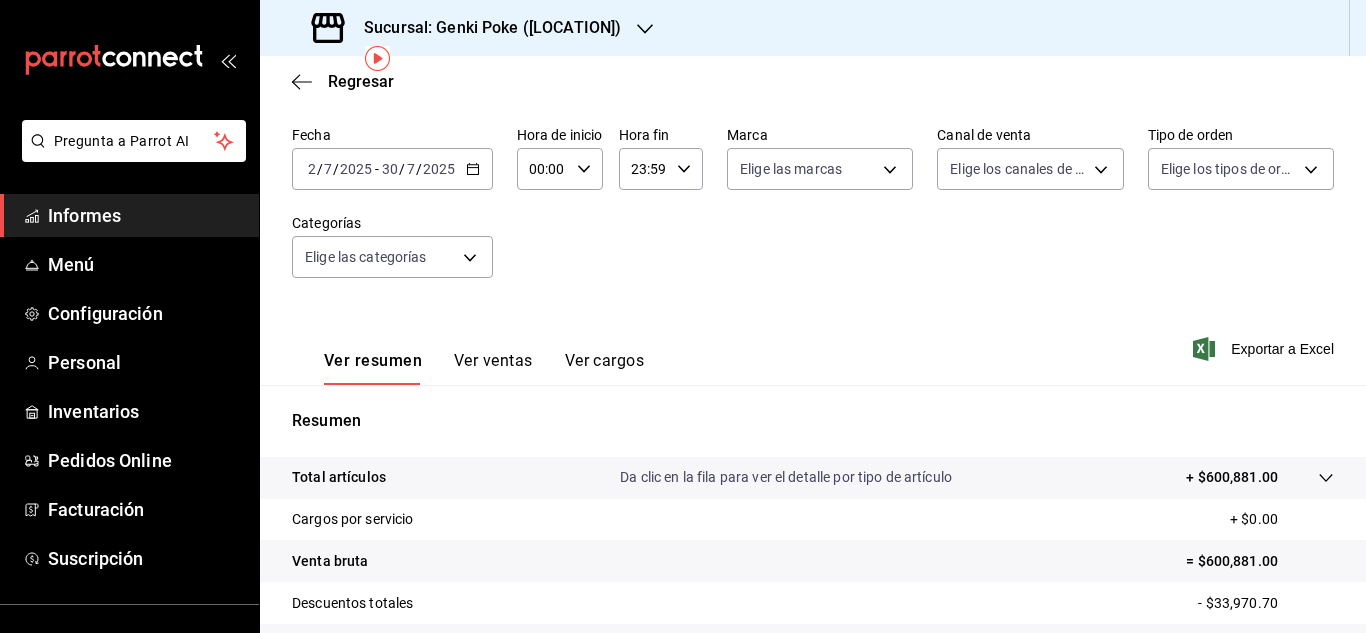 click on "[DATE] [DATE] - [DATE] [DATE]" at bounding box center [392, 169] 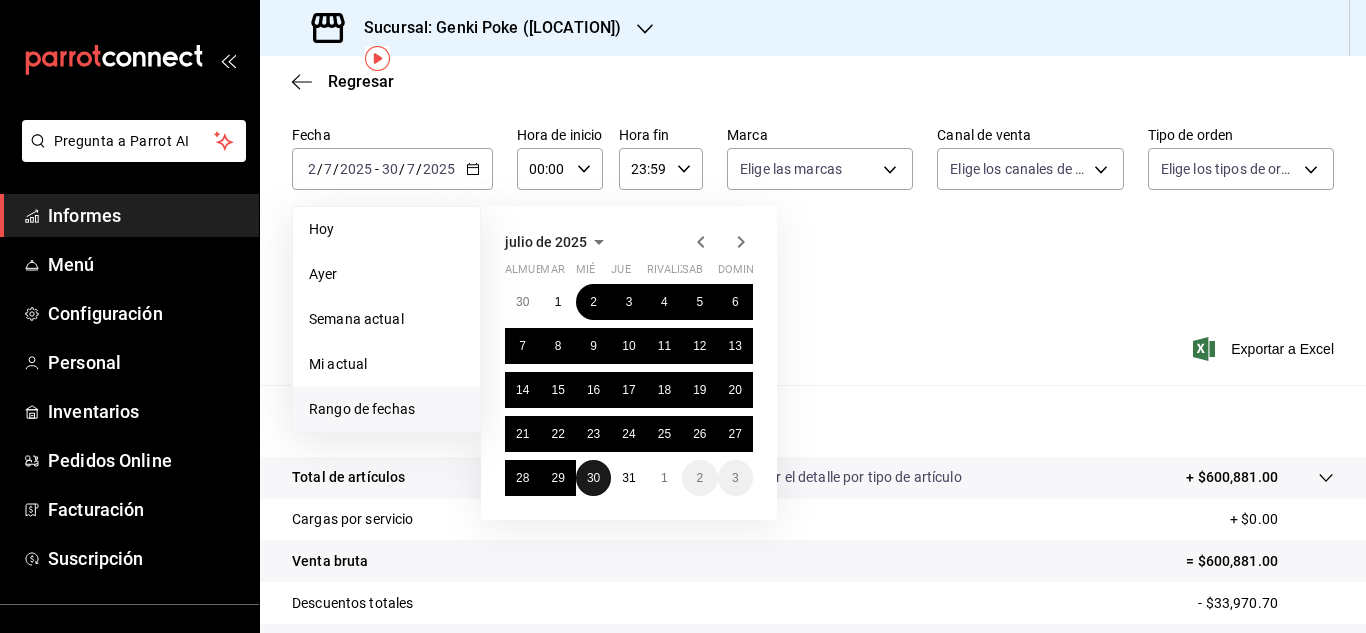 click on "30" at bounding box center (593, 478) 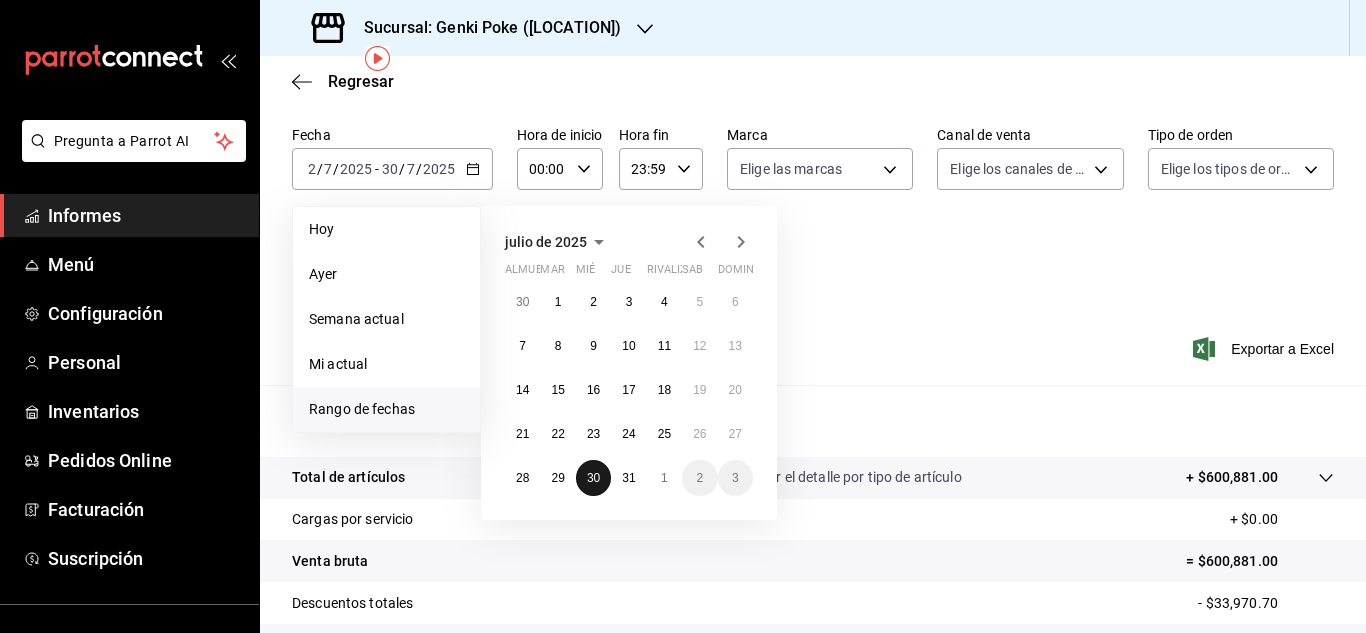 click on "30" at bounding box center (593, 478) 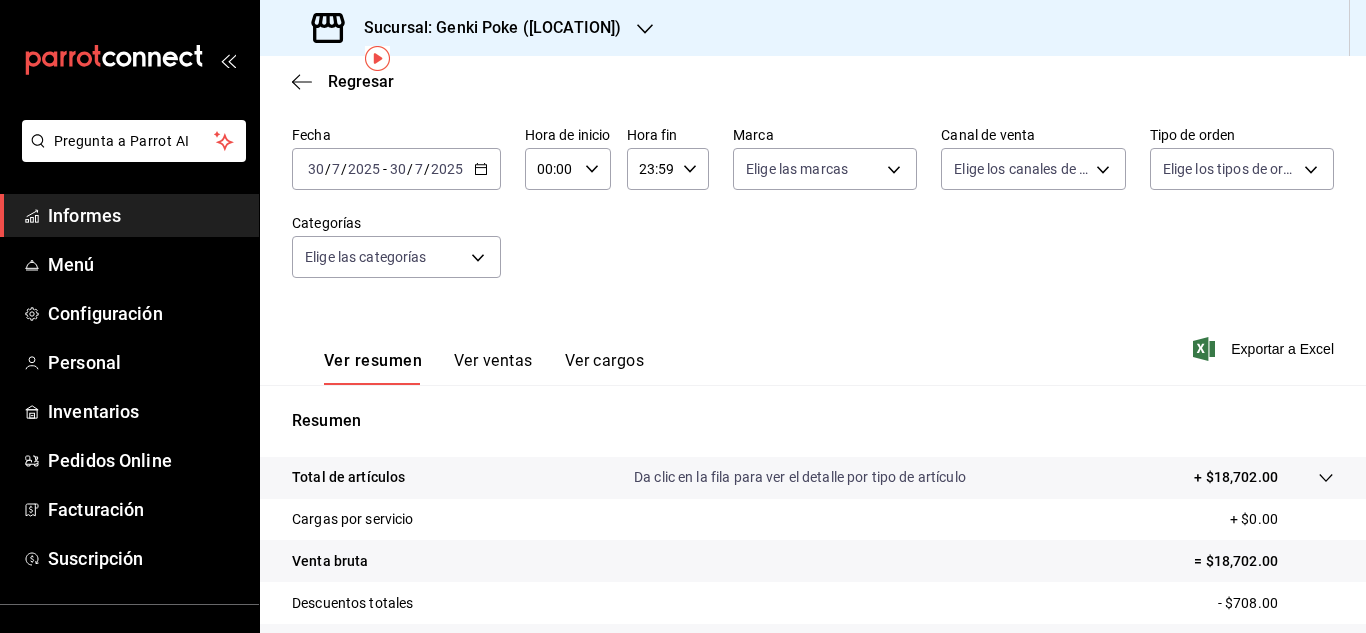 click on "2025-07-30 30 / 7 / 2025 - 2025-07-30 30 / 7 / 2025" at bounding box center (396, 169) 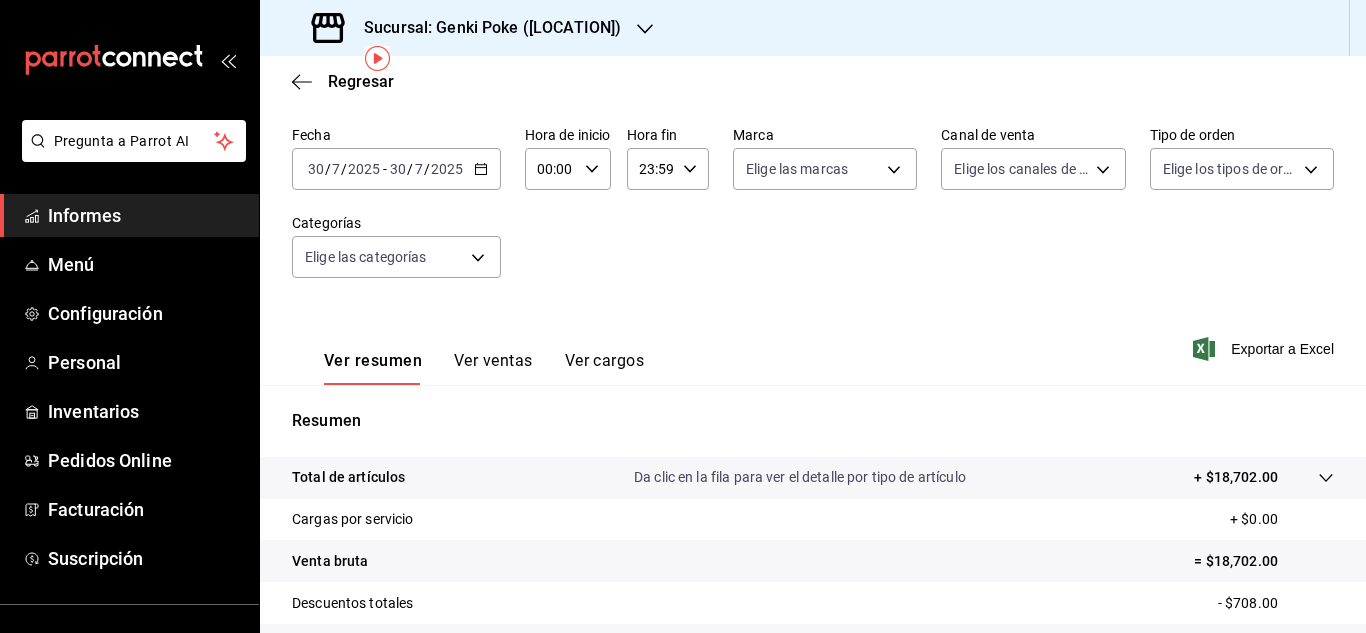 click on "Resumen Total de artículos Da clic en la fila para ver el detalle por tipo de artículo + $18,702.00 Cargas por servicio + $0.00 Venta bruta = $18,702.00 Descuentos totales - $708.00 Certificados de regalo - $0.00 Venta total = $17,994.00 Impuestos - $2,481.93 Venta neta = $15,512.07" at bounding box center (813, 600) 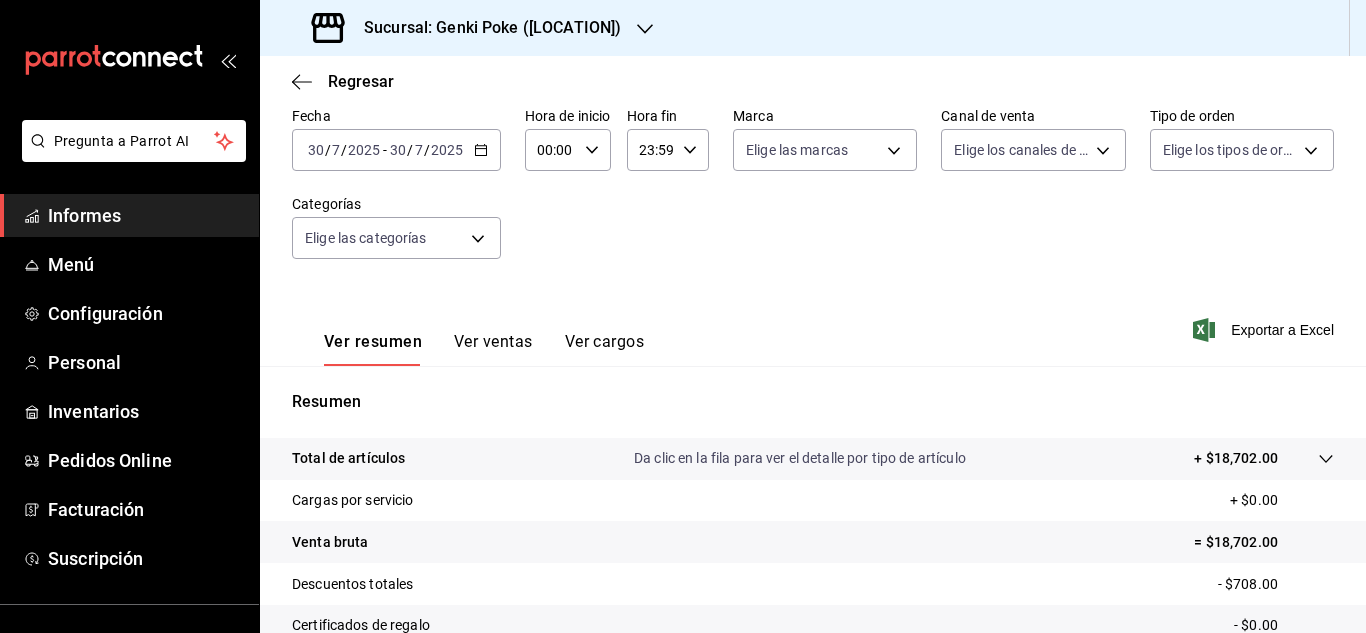scroll, scrollTop: 98, scrollLeft: 0, axis: vertical 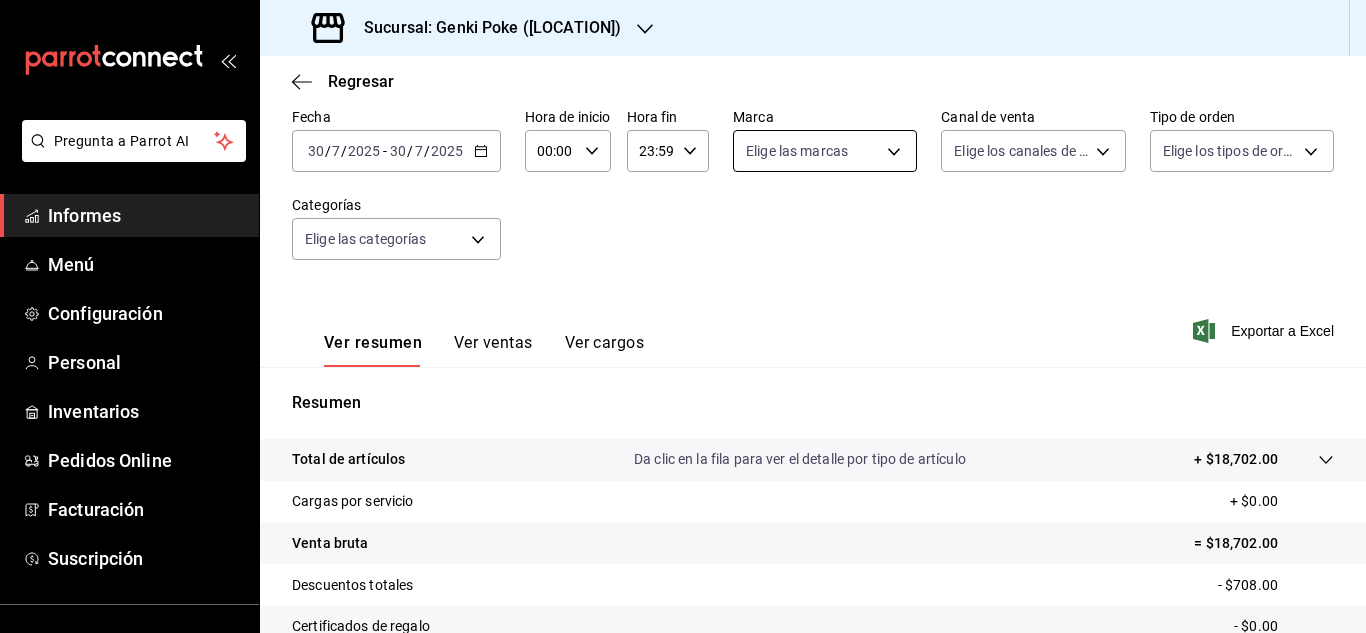 click on "Pregunta a Parrot AI Informes   Menú   Configuración   Personal   Inventarios   Pedidos Online   Facturación   Suscripción   Ayuda Recomendar loro   Sushi Express multiusuario   Sugerir nueva función   Sucursal: Genki Poke ([LOCATION]) Regresar Ventas Los artículos listados no incluyen descuentos de orden y el filtro de fechas está limitado a un máximo de 31 días. Fecha [DATE] [DATE] - [DATE] [DATE] Hora de inicio 00:00 Hora de inicio Hora fin 23:59 Hora fin Marca Elige las marcas Canal de venta Elige los canales de venta Tipo de orden Elige los tipos de orden Categorías Elige las categorías Ver resumen Ver ventas Ver cargos Exportar a Excel Resumen Total de artículos Da clic en la fila para ver el detalle por tipo de artículo + $18,702.00 Cargas por servicio + $0.00 Venta bruta = $18,702.00 Descuentos totales - $708.00 Certificados de regalo - $0.00 Venta total = $17,994.00 Impuestos - $2,481.93 Venta neta = $15,512.07 Texto original Valora esta traducción Ver video tutorial" at bounding box center [683, 316] 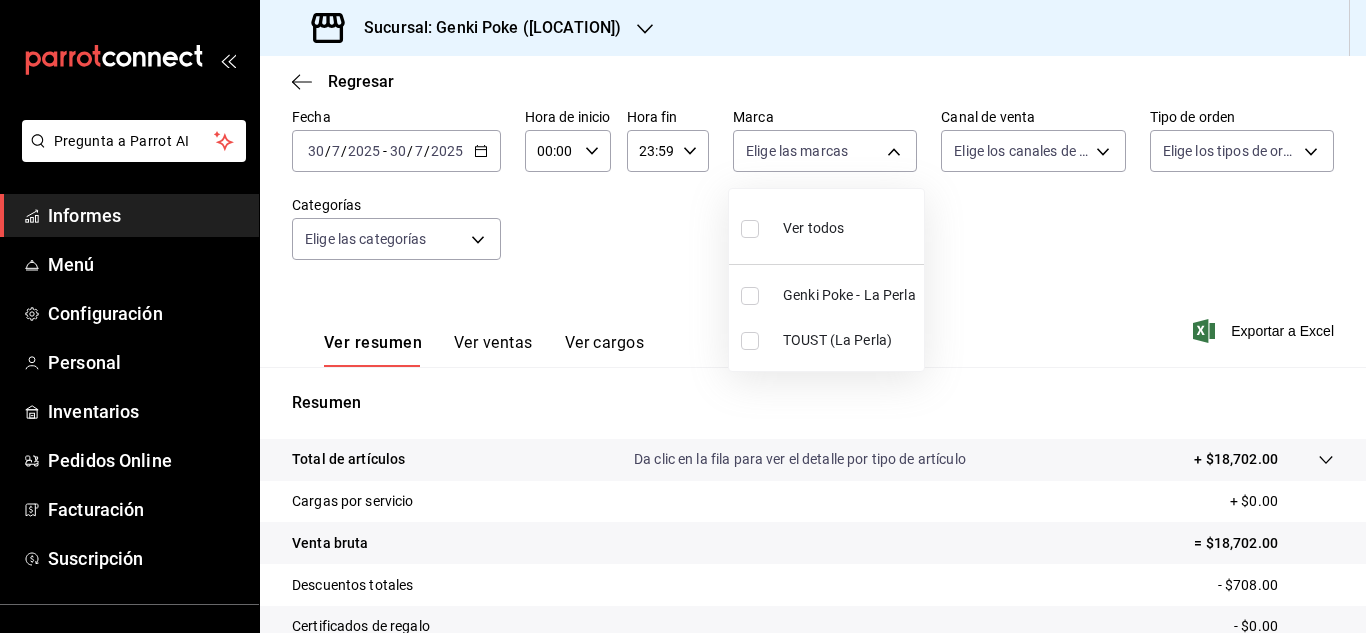 click at bounding box center [750, 296] 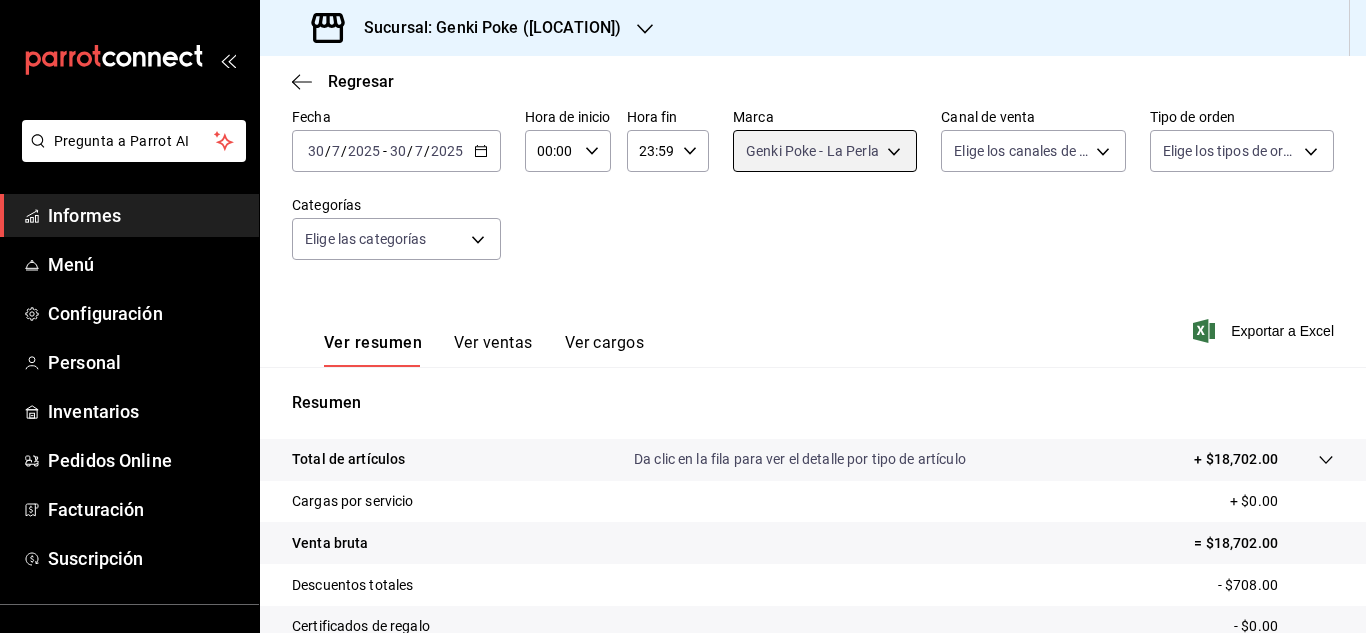 type on "63657dc0-0851-4c98-80e4-f8105bd6cb43" 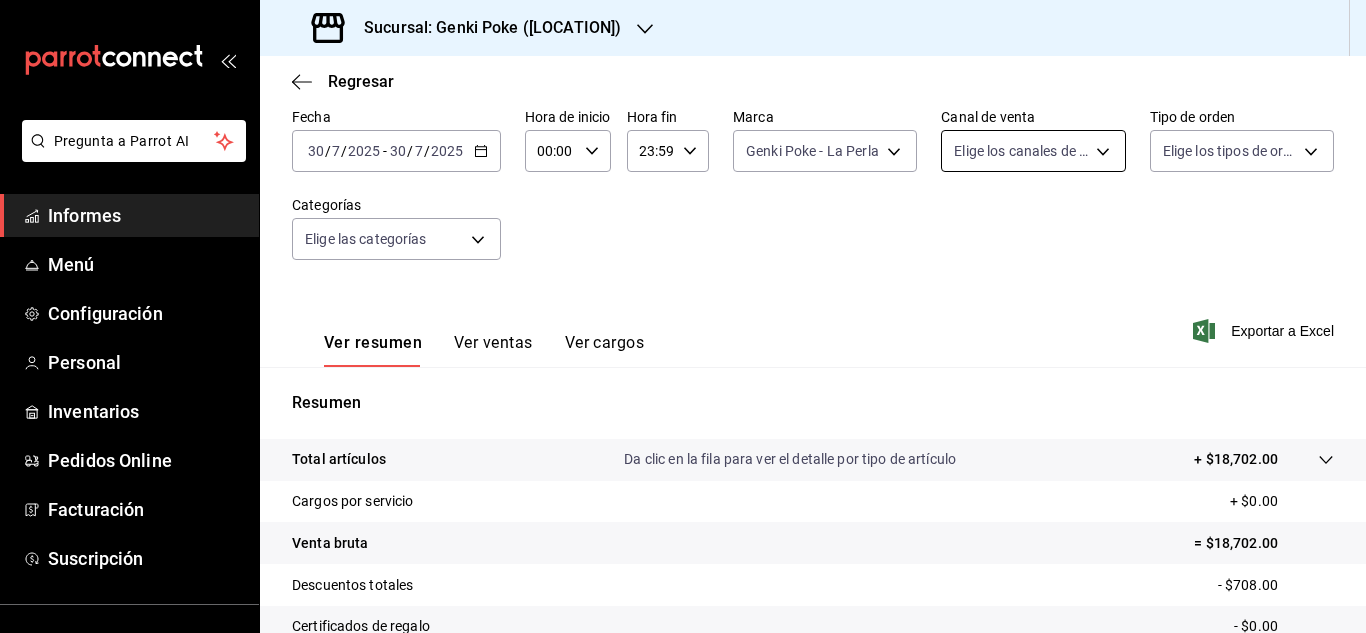 click on "Pregunta a Parrot AI Informes   Menú   Configuración   Personal   Inventarios   Pedidos Online   Facturación   Suscripción   Ayuda Recomendar loro   Sushi Express multiusuario   Sugerir nueva función   Sucursal: Genki Poke ([LOCATION]) Regresar Ventas Los artículos listados no incluyen descuentos de orden y el filtro de fechas está limitado a un máximo de 31 días. Fecha [DATE] [DATE] - [DATE] [DATE] Hora de inicio 00:00 Hora de inicio Hora fin 23:59 Hora fin Marca Genki Poke - [LOCATION] [UUID] Canal de venta Elige los canales de venta Tipo de orden Elige los tipos de orden Categorías Elige las categorías Ver resumen Ver ventas Ver cargos Exportar a Excel Resumen Total artículos Da clic en la fila para ver el detalle por tipo de artículo + $18,702.00 Cargos por servicio + $0.00 Venta bruta = $18,702.00 Descuentos totales - $708.00 Certificados de regalo - $0.00 Venta total = $17,994.00 Impuestos - $2,481.93 Venta neta = $15,512.07 Texto original" at bounding box center (683, 316) 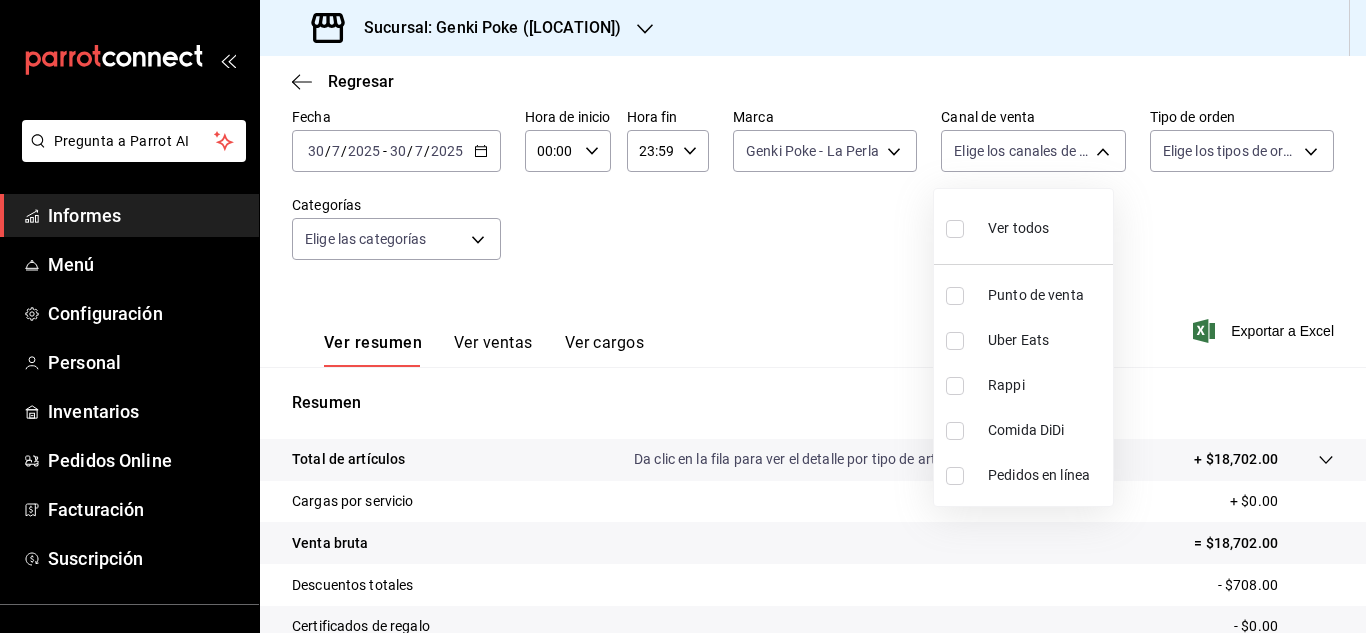 click at bounding box center [955, 341] 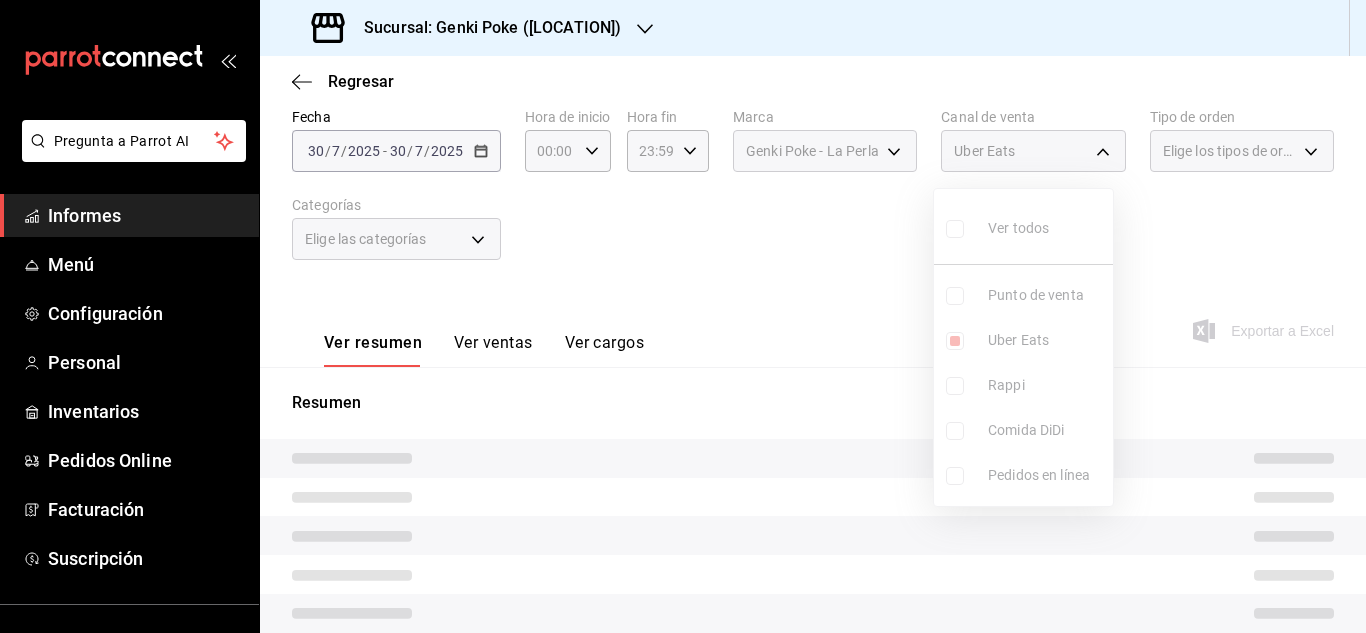 click at bounding box center (683, 316) 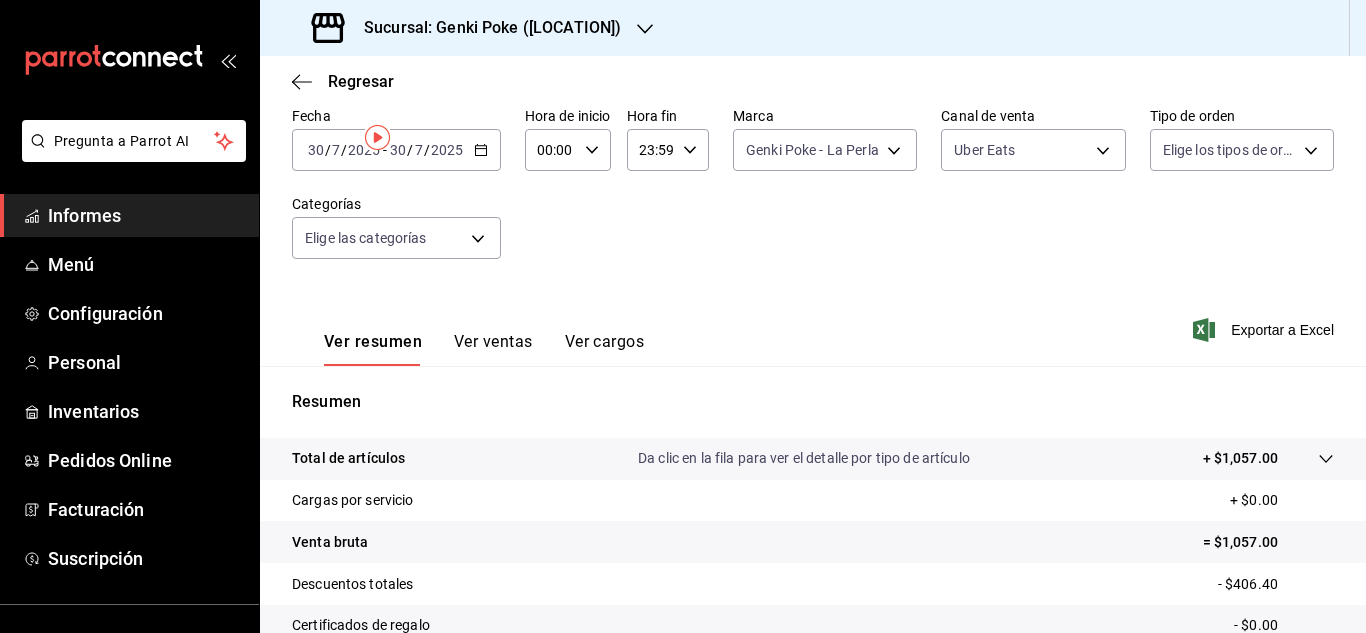 scroll, scrollTop: 0, scrollLeft: 0, axis: both 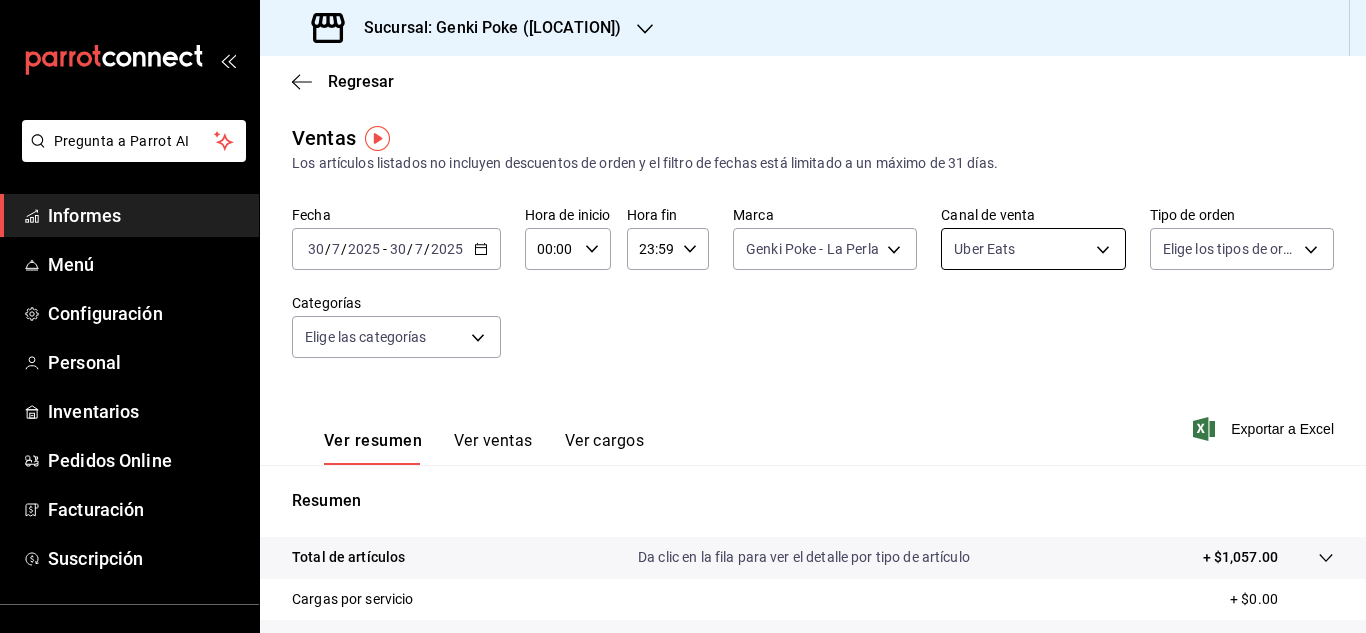 click on "Pregunta a Parrot AI Informes   Menú   Configuración   Personal   Inventarios   Pedidos Online   Facturación   Suscripción   Ayuda Recomendar loro   Sushi Express multiusuario   Sugerir nueva función   Sucursal: Genki Poke (La Perla) Regresar Ventas Los artículos listados no incluyen descuentos de orden y el filtro de fechas está limitado a un máximo de 31 días. Fecha [DATE] [DATE] - [DATE] [DATE] Hora de inicio 00:00 Hora de inicio Hora fin 23:59 Hora fin Marca Genki Poke - La Perla [UUID] Canal de venta Uber Eats UBER_EATS Tipo de orden Elige los tipos de orden Categorías Elige las categorías Ver resumen Ver ventas Ver cargos Exportar a Excel Resumen Total de artículos Da clic en la fila para ver el detalle por tipo de artículo + $1,057.00 Cargas por servicio + $0.00 Venta bruta = $1,057.00 Descuentos totales - $406.40 Certificados de regalo - $0.00 Venta total = $650.60 Impuestos - $89.74 Venta neta = $560.86 Texto original Ver video tutorial" at bounding box center (683, 316) 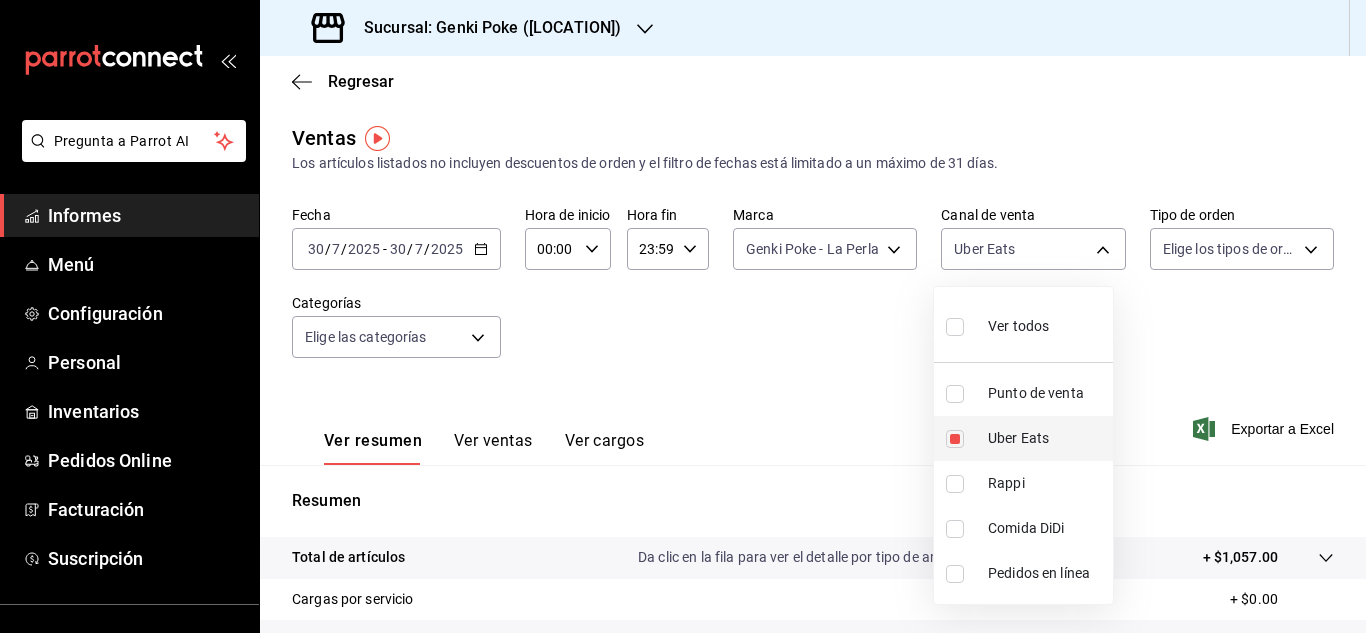 click at bounding box center (955, 439) 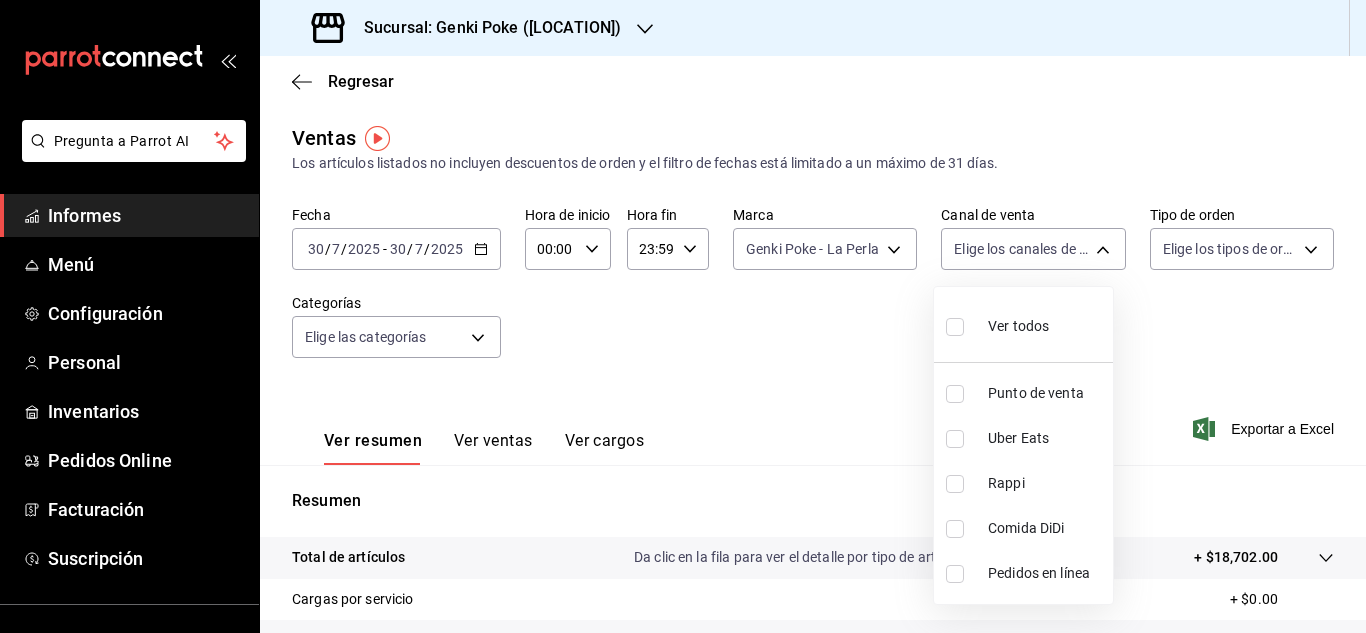 click at bounding box center [955, 484] 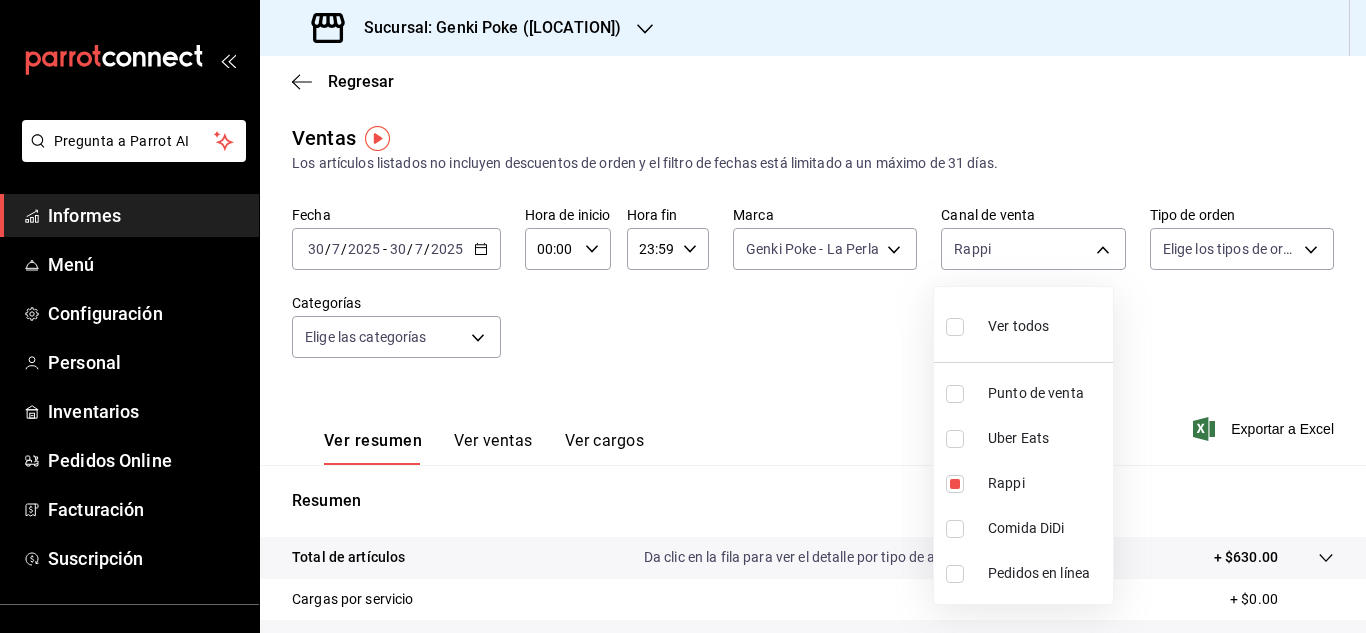 click at bounding box center (683, 316) 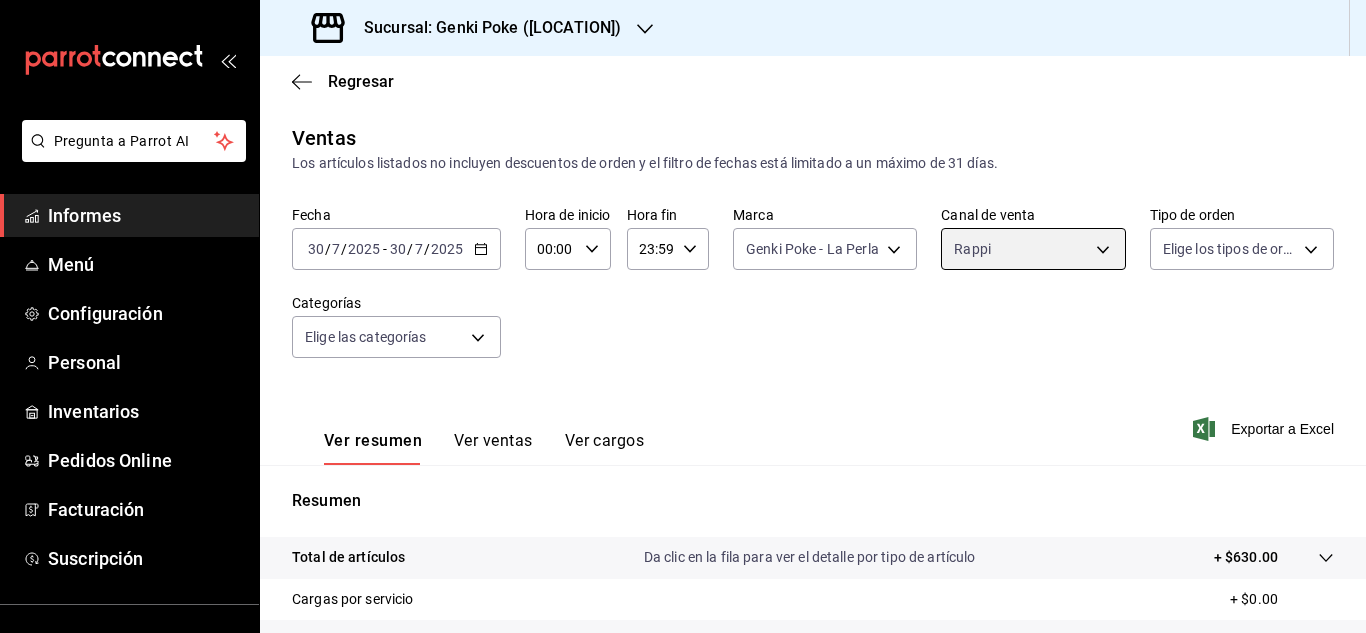 scroll, scrollTop: 326, scrollLeft: 0, axis: vertical 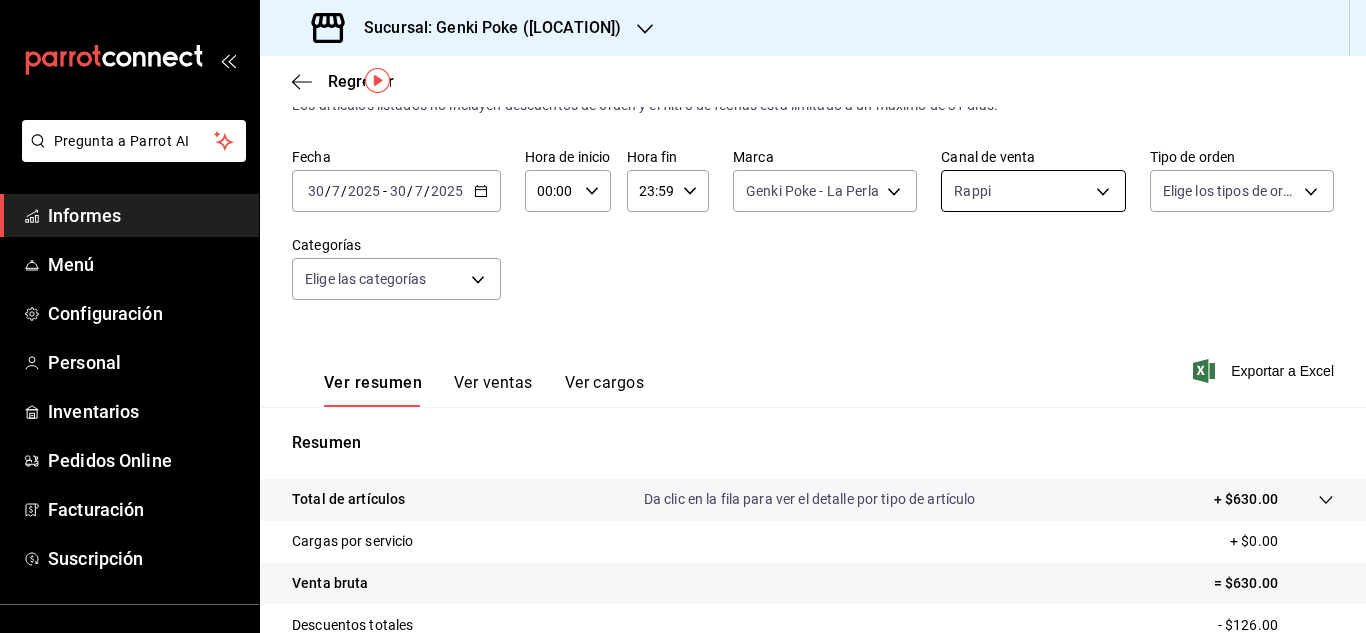 click on "Pregunta a Parrot AI Informes   Menú   Configuración   Personal   Inventarios   Pedidos Online   Facturación   Suscripción   Ayuda Recomendar loro   Sushi Express multiusuario   Sugerir nueva función   Sucursal: Genki Poke ([LOCATION]) Regresar Ventas Los artículos listados no incluyen descuentos de orden y el filtro de fechas está limitado a un máximo de 31 días. Fecha [DATE] [DATE] - [DATE] [DATE] Hora de inicio 00:00 Hora de inicio Hora fin 23:59 Hora fin Marca Genki Poke - [LOCATION] [UUID] Canal de venta Rappi RAPPI Tipo de orden Elige los tipos de orden Categorías Elige las categorías Ver resumen Ver ventas Ver cargos Exportar a Excel Resumen Total de artículos Da clic en la fila para ver el detalle por tipo de artículo + $630.00 Cargas por servicio + $0.00 Venta bruta = $630.00 Descuentos totales - $126.00 Certificados de regalo - $0.00 Venta total = $504.00 Impuestos - $69.52 Venta neta = $434.48 Texto original Valora esta traducción" at bounding box center [683, 316] 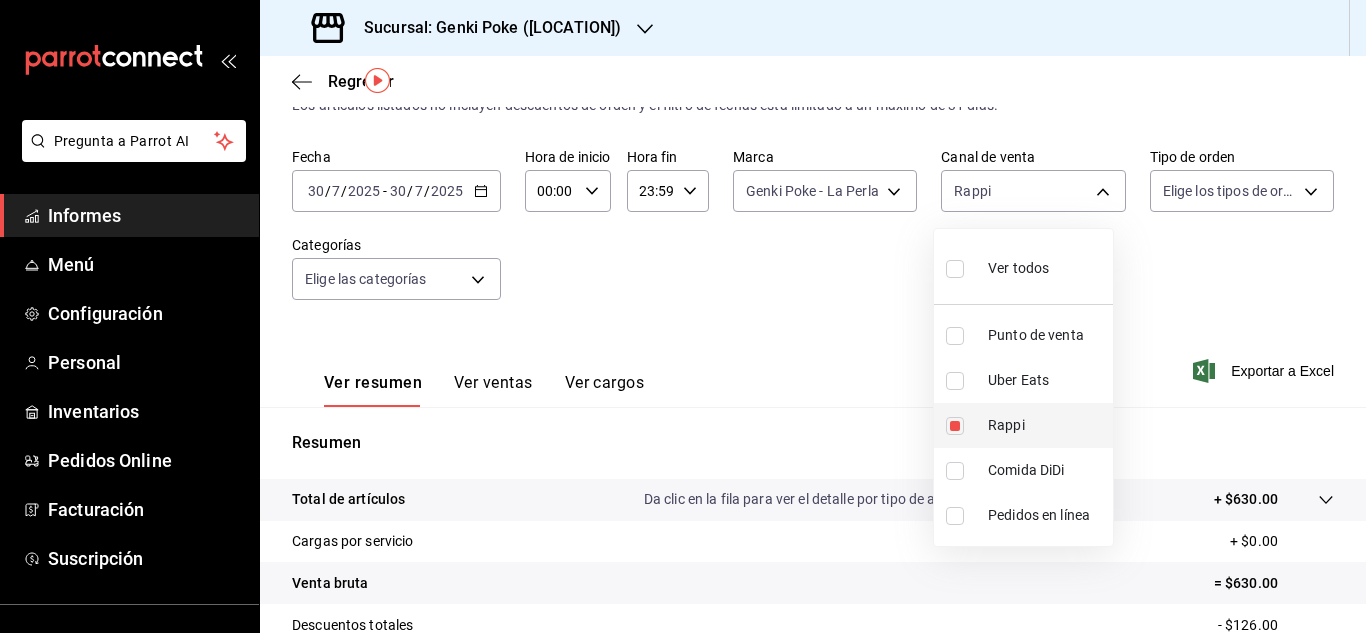 click at bounding box center (955, 426) 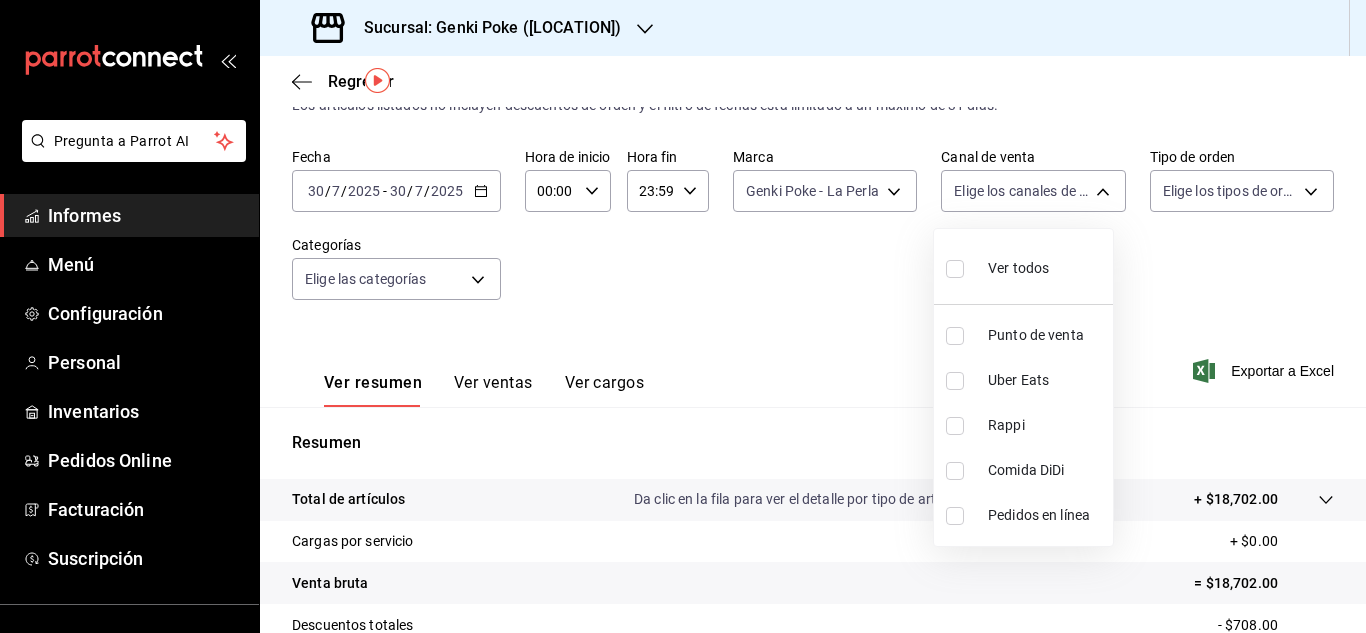 click at bounding box center (955, 471) 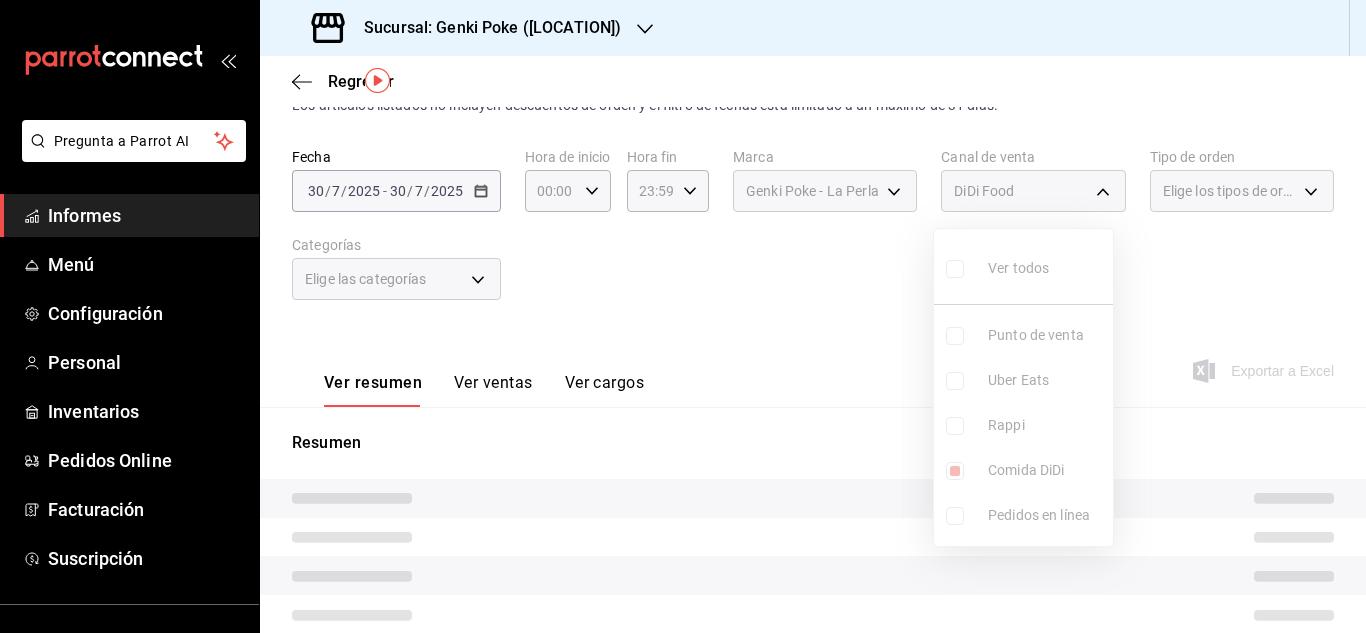 click at bounding box center (683, 316) 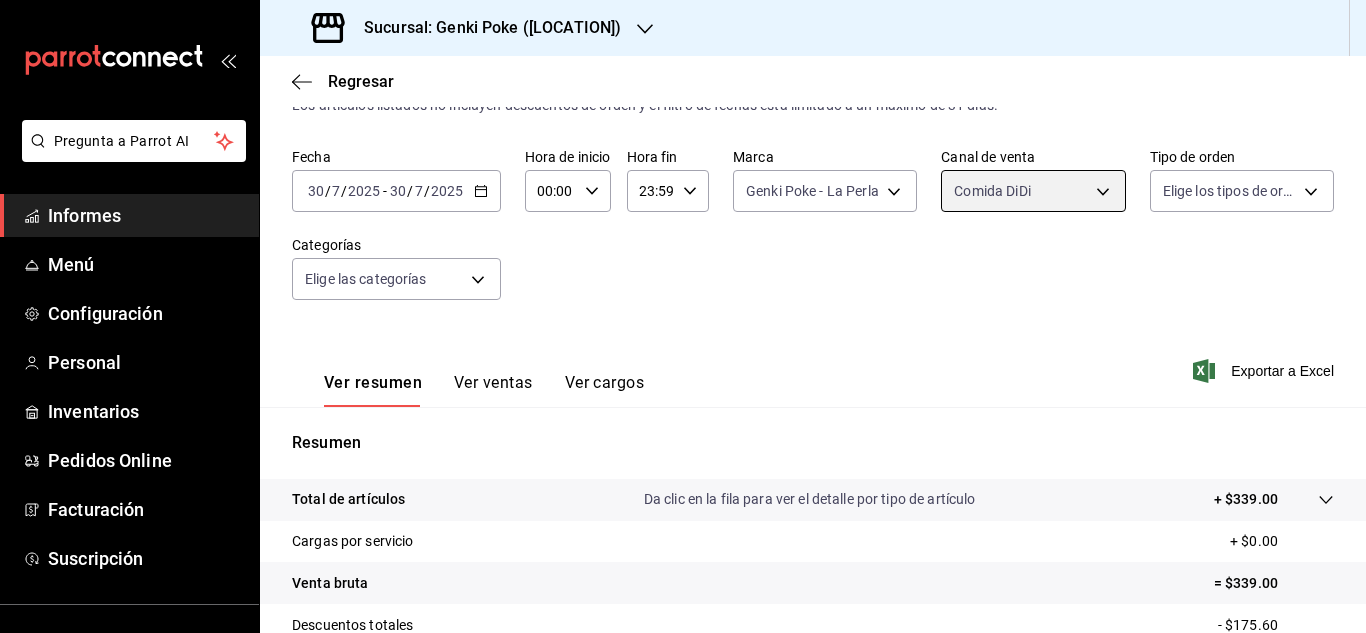 scroll, scrollTop: 326, scrollLeft: 0, axis: vertical 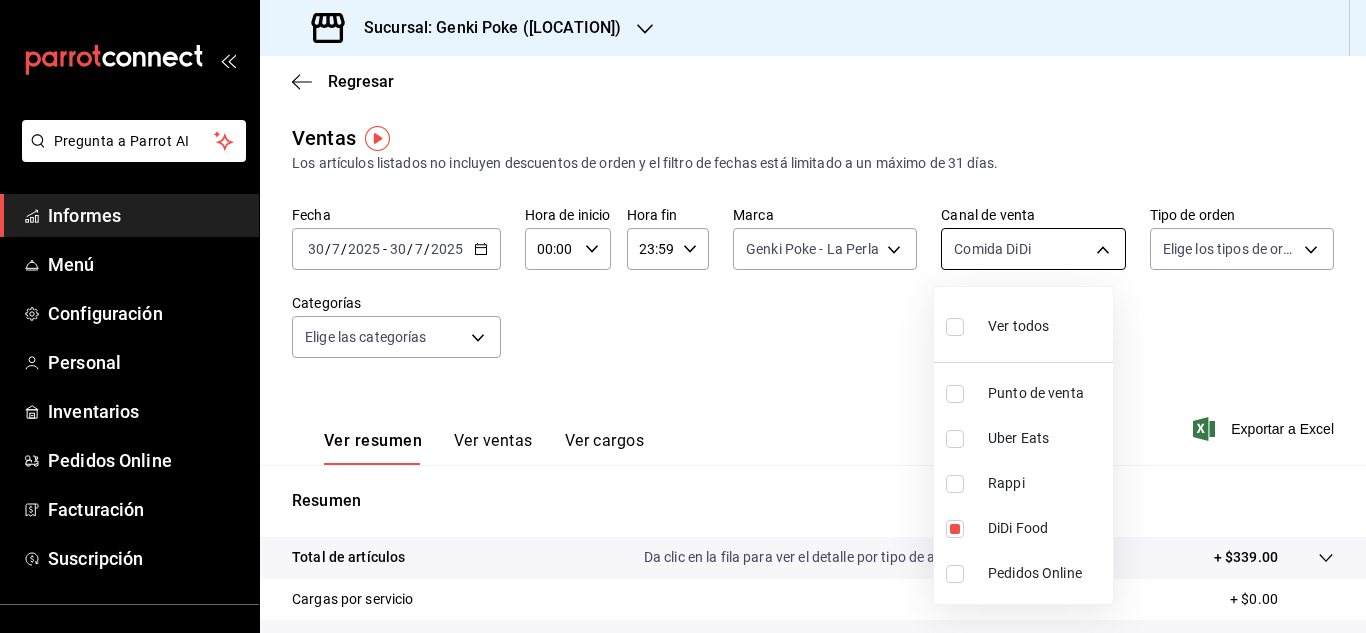 click on "Pregunta a Parrot AI Informes   Menú   Configuración   Personal   Inventarios   Pedidos Online   Facturación   Suscripción   Ayuda Recomendar loro   Sushi Express multiusuario   Sugerir nueva función   Sucursal: Genki Poke (La Perla) Regresar Ventas Los artículos listados no incluyen descuentos de orden y el filtro de fechas está limitado a un máximo de 31 días. Fecha [DATE] [DATE] - [DATE] [DATE] Hora de inicio 00:00 Hora de inicio Hora fin 23:59 Hora fin Marca Genki Poke - La Perla [UUID] Canal de venta Comida DiDi DIDI_FOOD Tipo de orden Elige los tipos de orden Categorías Elige las categorías Ver resumen Ver ventas Ver cargos Exportar a Excel Resumen Total de artículos Da clic en la fila para ver el detalle por tipo de artículo + $339.00 Cargas por servicio + $0.00 Venta bruta = $339.00 Descuentos totales - $175.60 Certificados de regalo - $0.00 Venta total = $163.40 Impuestos - $22.54 Venta neta = $140.86 Texto original Ver video tutorial" at bounding box center [683, 316] 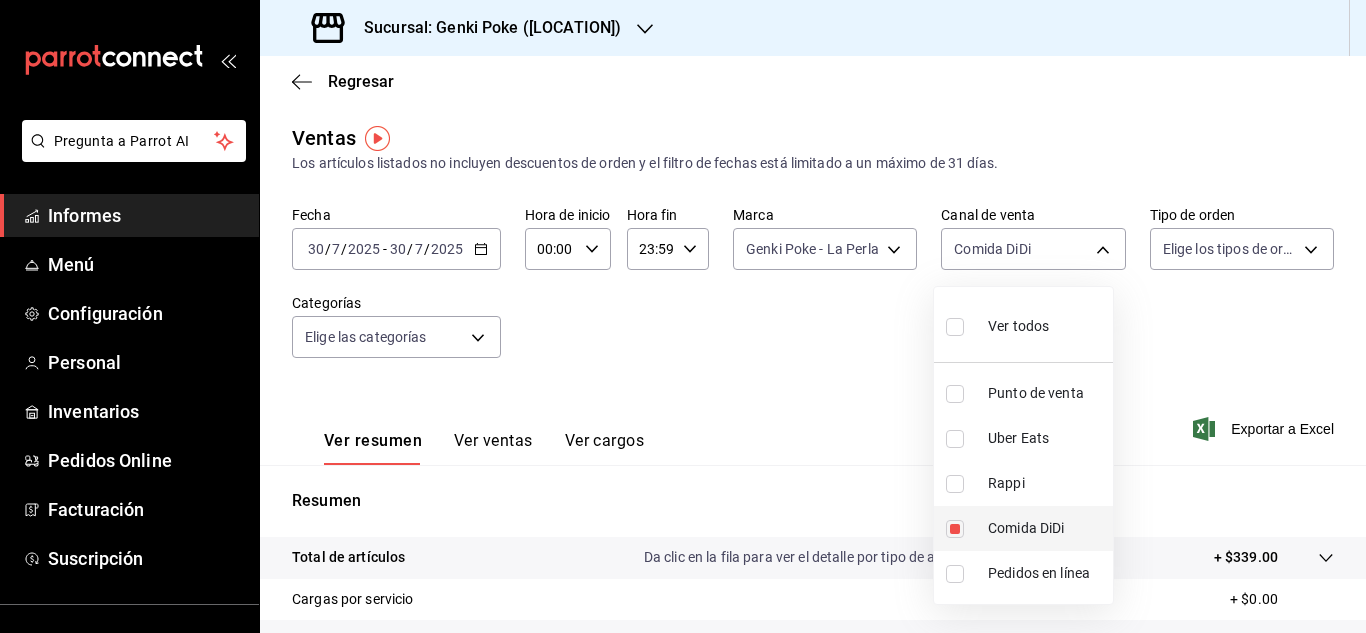 click at bounding box center (955, 529) 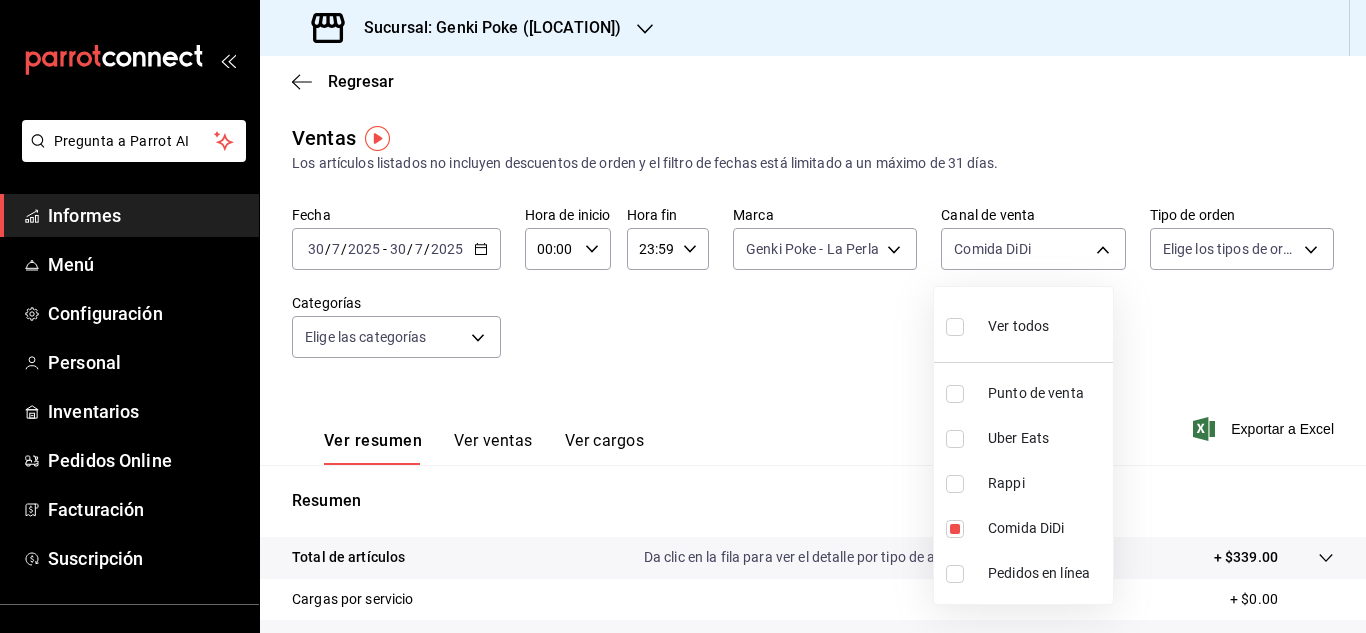 type 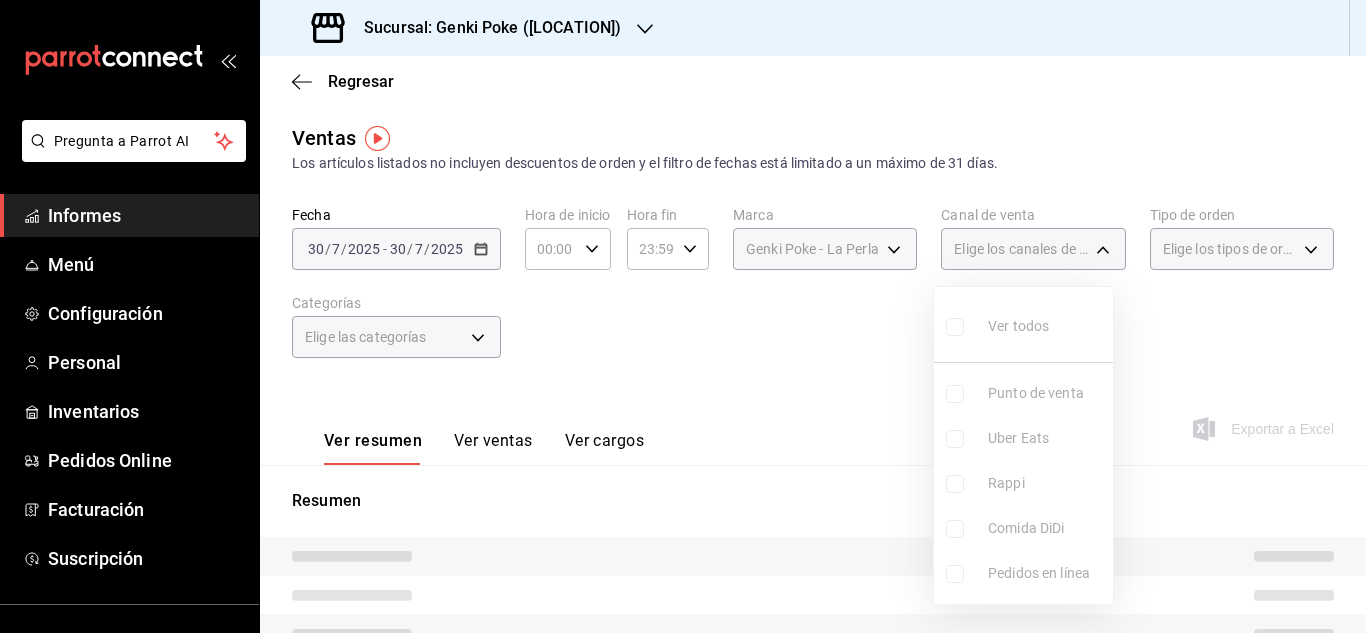 click at bounding box center (683, 316) 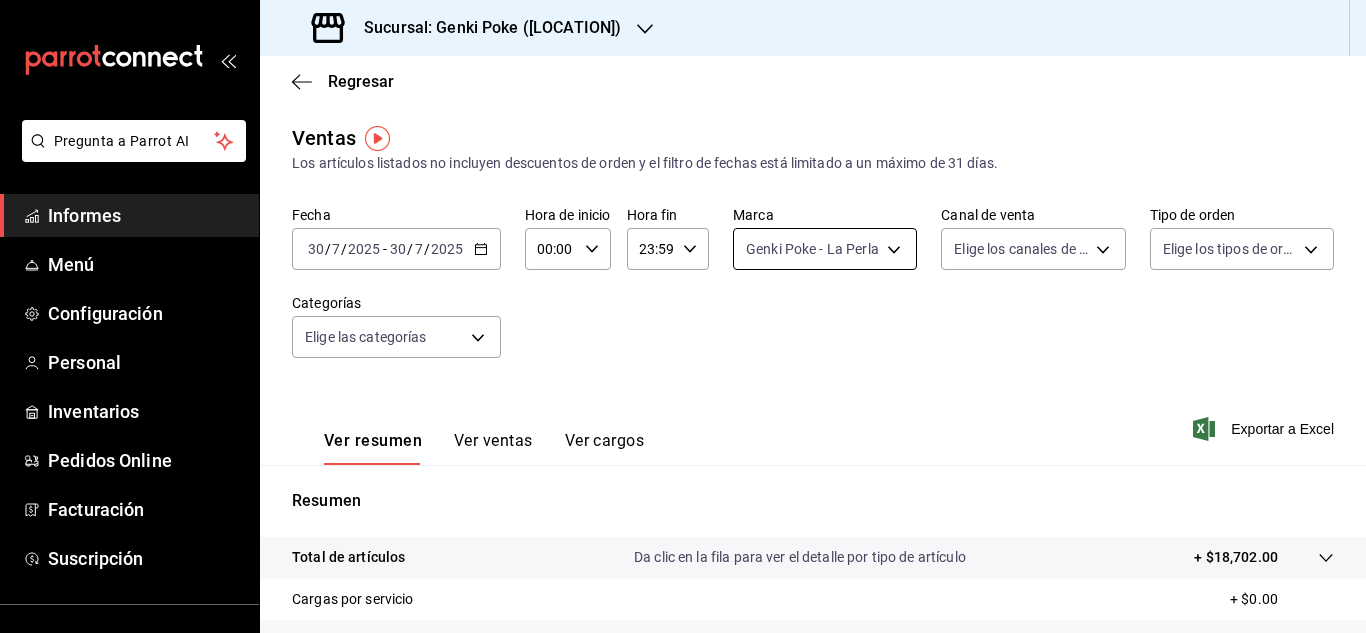 click on "Pregunta a Parrot AI Informes   Menú   Configuración   Personal   Inventarios   Pedidos Online   Facturación   Suscripción   Ayuda Recomendar loro   Sushi Express multiusuario   Sugerir nueva función   Sucursal: Genki Poke ([LOCATION]) Regresar Ventas Los artículos listados no incluyen descuentos de orden y el filtro de fechas está limitado a un máximo de 31 días. Fecha [DATE] [DATE] - [DATE] [DATE] Hora de inicio 00:00 Hora de inicio Hora fin 23:59 Hora fin Marca Genki Poke - [LOCATION] [UUID] Canal de venta Elige los canales de venta Tipo de orden Elige los tipos de orden Categorías Elige las categorías Ver resumen Ver ventas Ver cargos Exportar a Excel Resumen Total de artículos Da clic en la fila para ver el detalle por tipo de artículo + $18,702.00 Cargas por servicio + $0.00 Venta bruta = $18,702.00 Descuentos totales - $708.00 Certificados de regalo - $0.00 Venta total = $17,994.00 Impuestos - $2,481.93 Venta neta = $15,512.07 Texto original" at bounding box center (683, 316) 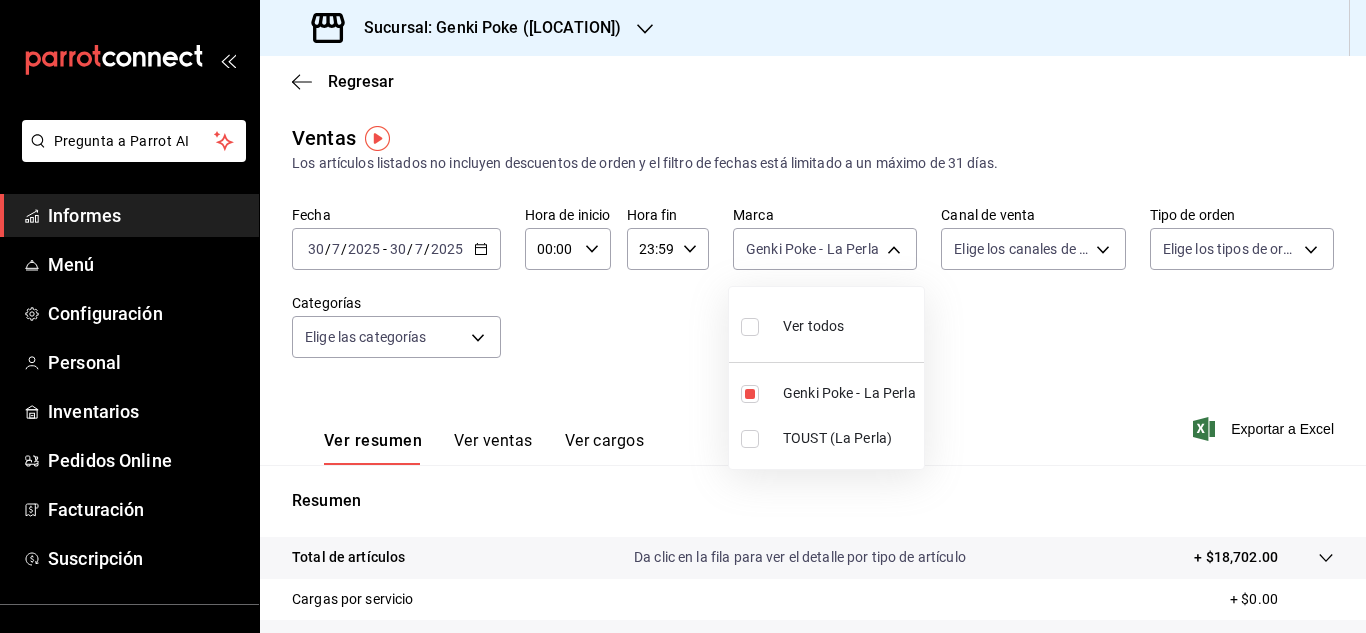 click at bounding box center (683, 316) 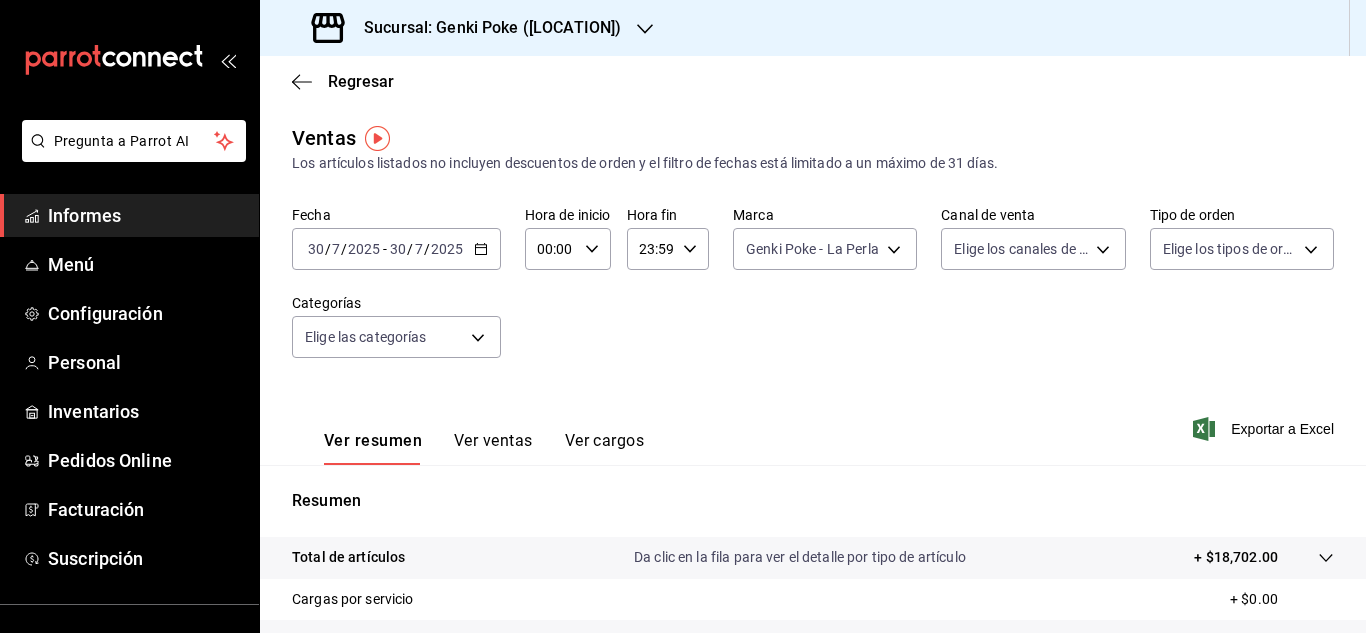 click 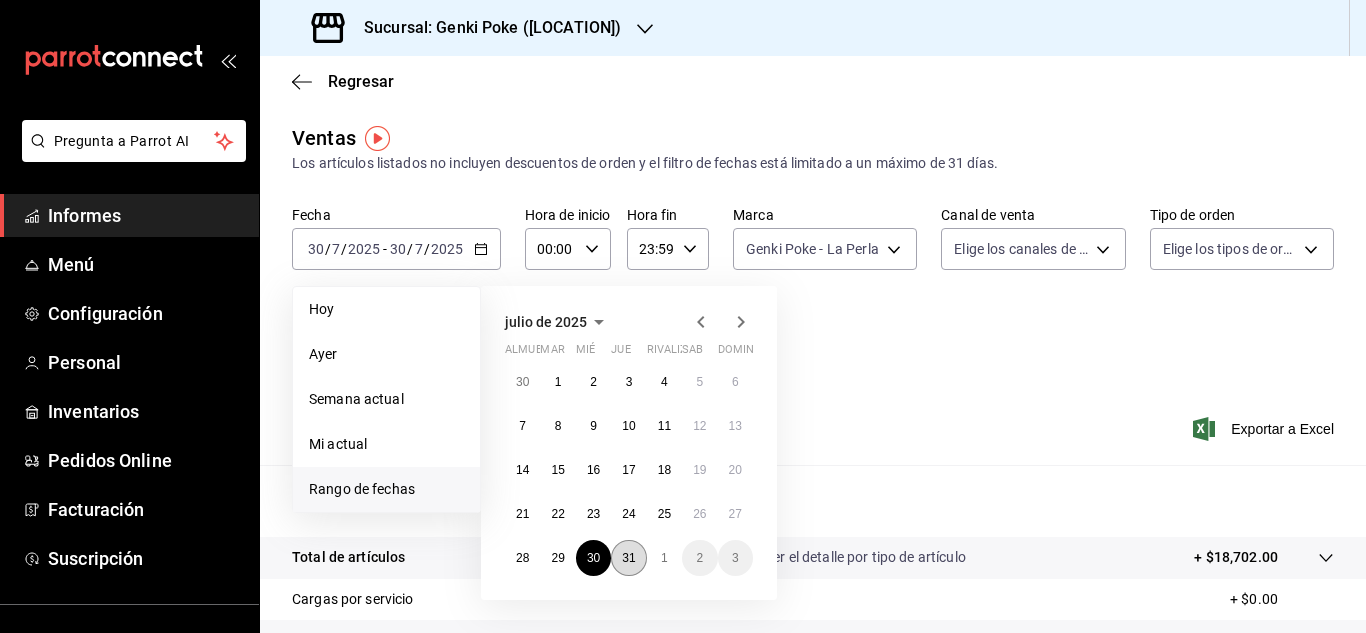 click on "31" at bounding box center (628, 558) 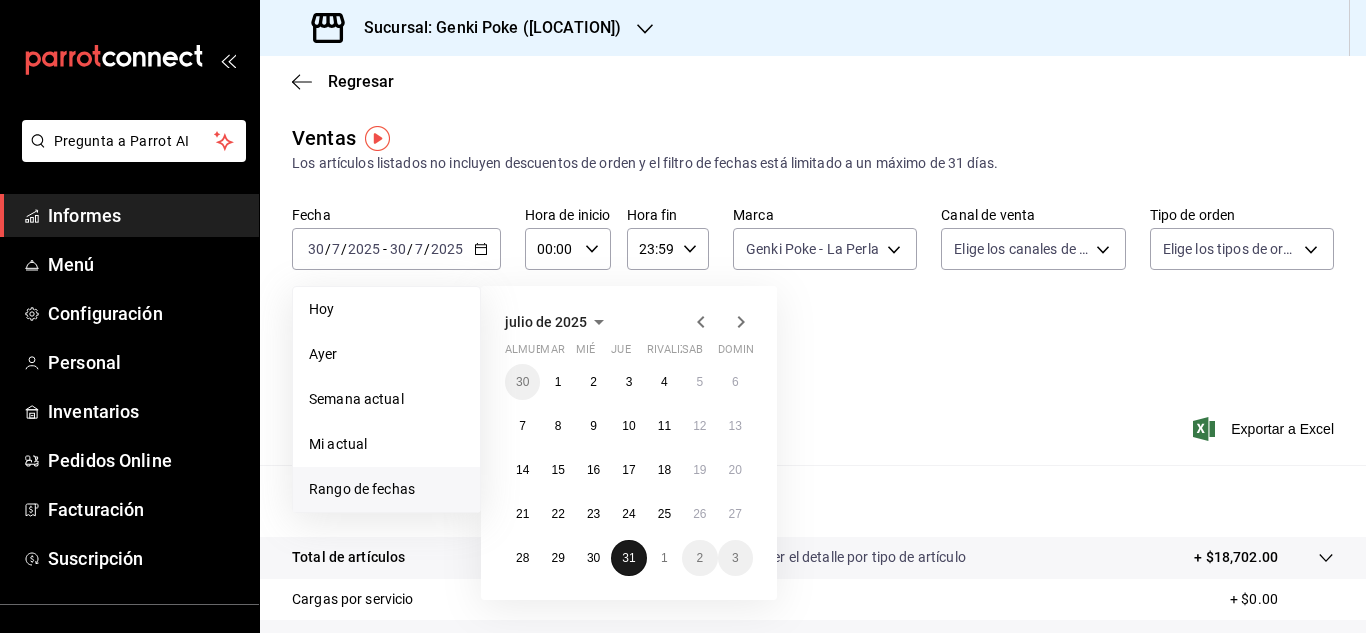 click on "31" at bounding box center [628, 558] 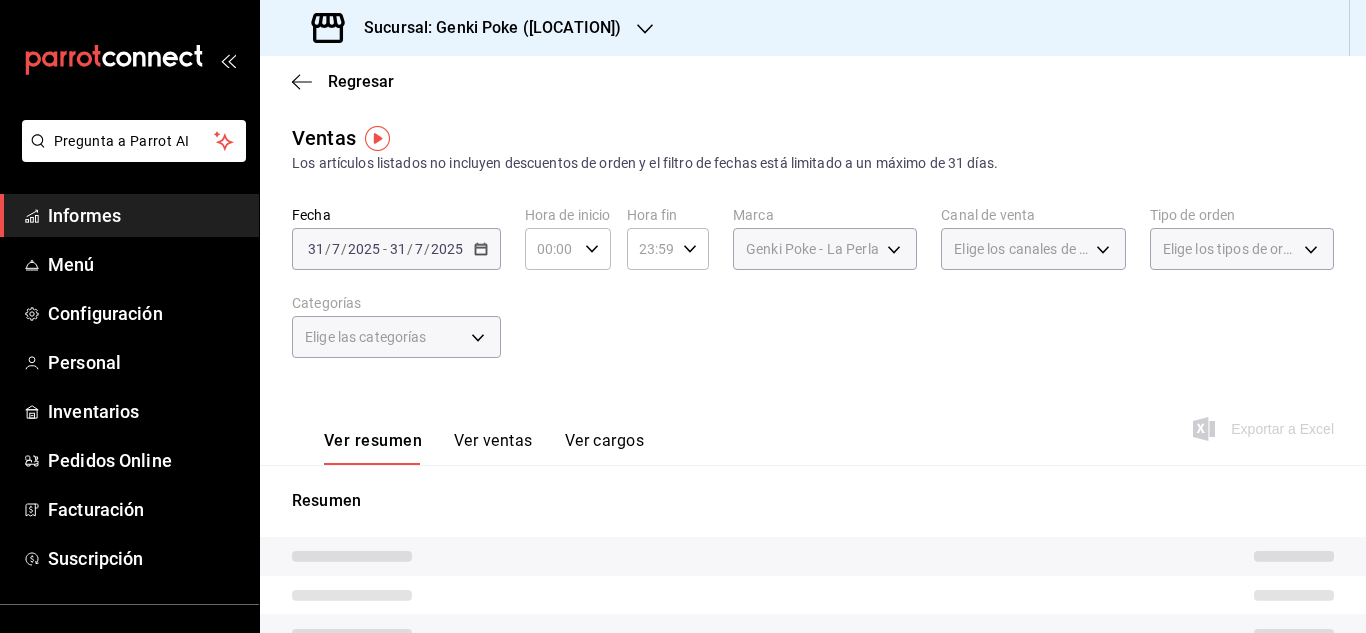 click on "Ver resumen Ver ventas Ver cargos Exportar a Excel" at bounding box center (813, 423) 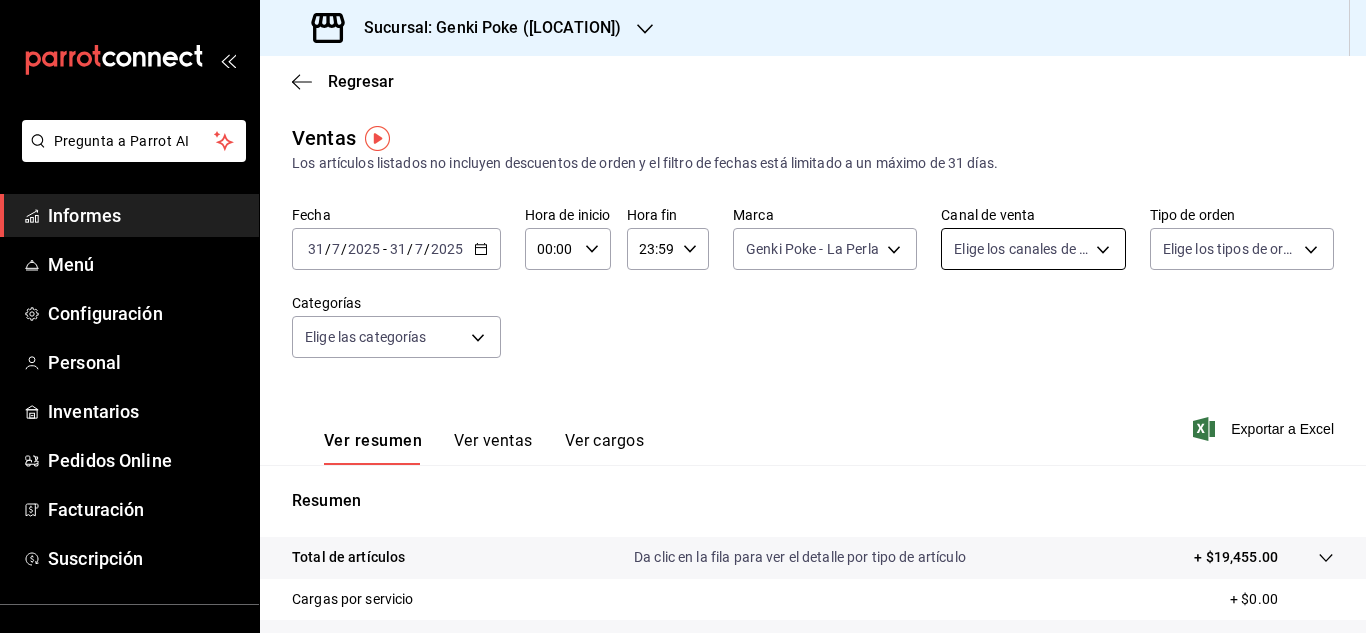 click on "Pregunta a Parrot AI Informes   Menú   Configuración   Personal   Inventarios   Pedidos Online   Facturación   Suscripción   Ayuda Recomendar loro   Sushi Express multiusuario   Sugerir nueva función   Sucursal: Genki Poke ([LOCATION]) Regresar Ventas Los artículos listados no incluyen descuentos de orden y el filtro de fechas está limitado a un máximo de 31 días. Fecha [DATE] [DATE] - [DATE] [DATE] Hora de inicio 00:00 Hora de inicio Hora fin 23:59 Hora fin Marca Genki Poke - [LOCATION] [UUID] Canal de venta Elige los canales de venta Tipo de orden Elige los tipos de orden Categorías Elige las categorías Ver resumen Ver ventas Ver cargos Exportar a Excel Resumen Total de artículos Da clic en la fila para ver el detalle por tipo de artículo + $19,455.00 Cargas por servicio + $0.00 Venta bruta = $19,455.00 Descuentos totales - $1,806.00 Certificados de regalo - $0.00 Venta total = $17,649.00 Impuestos - $2,434.34 Venta neta = $15,214.66 Ir a un video" at bounding box center (683, 316) 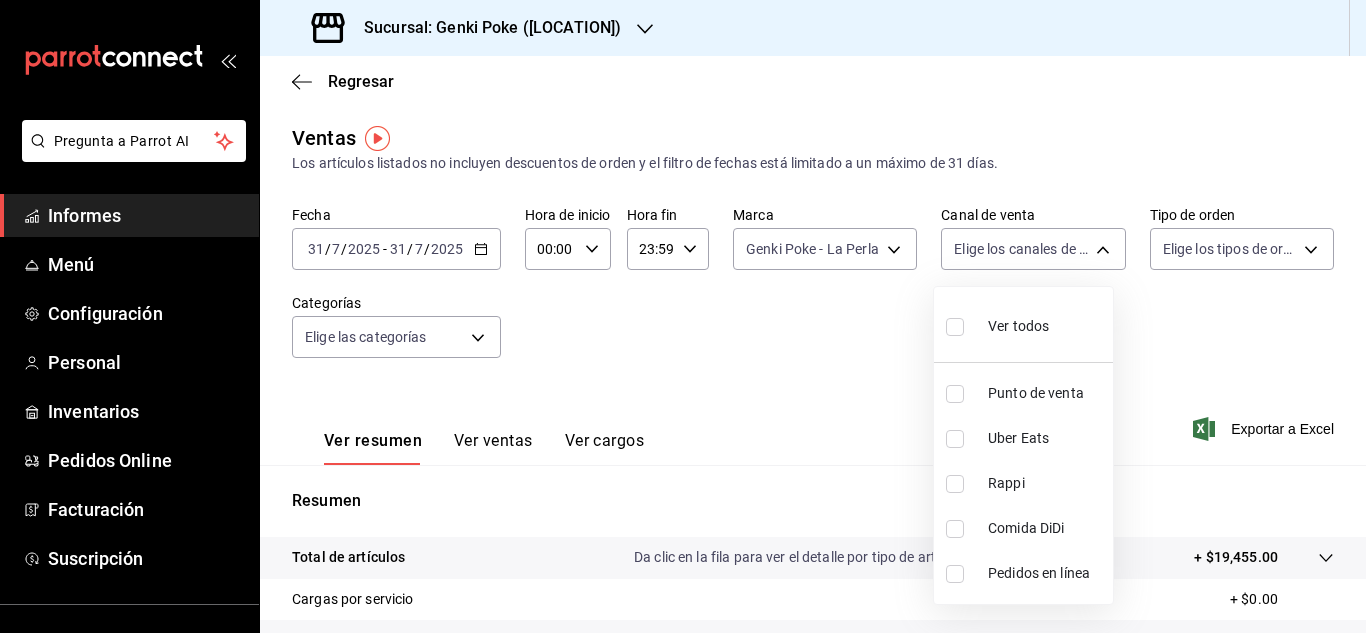 click at bounding box center [955, 439] 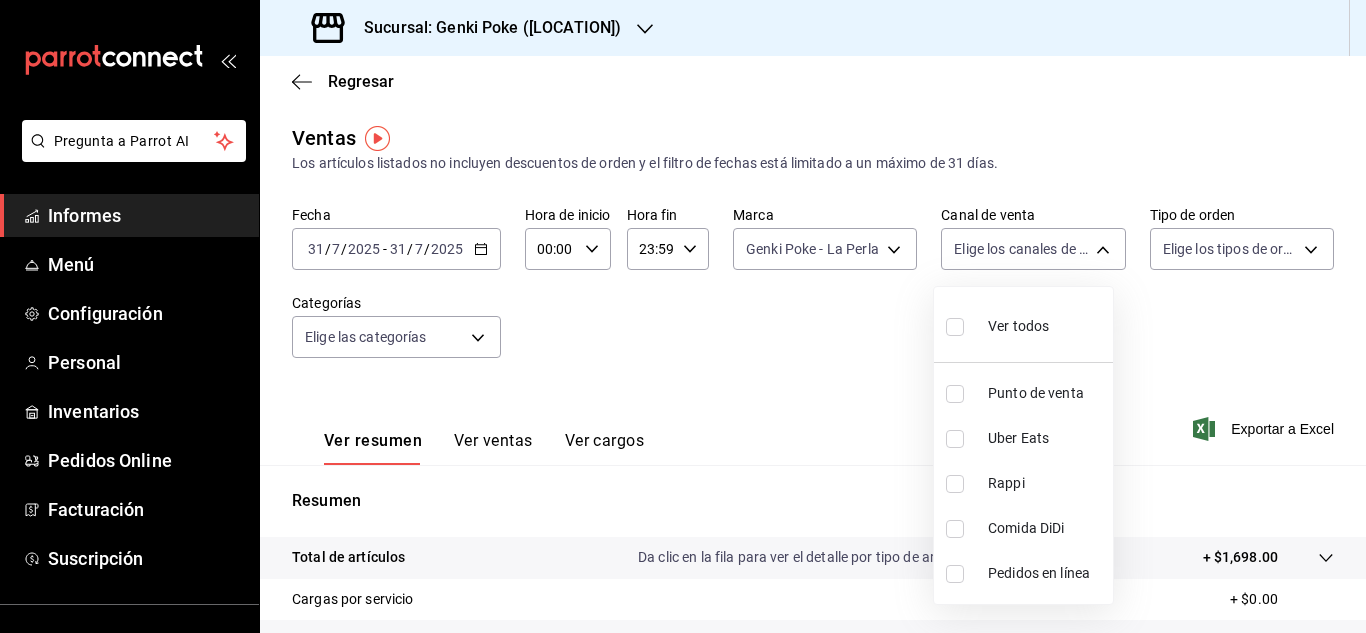 click at bounding box center [955, 439] 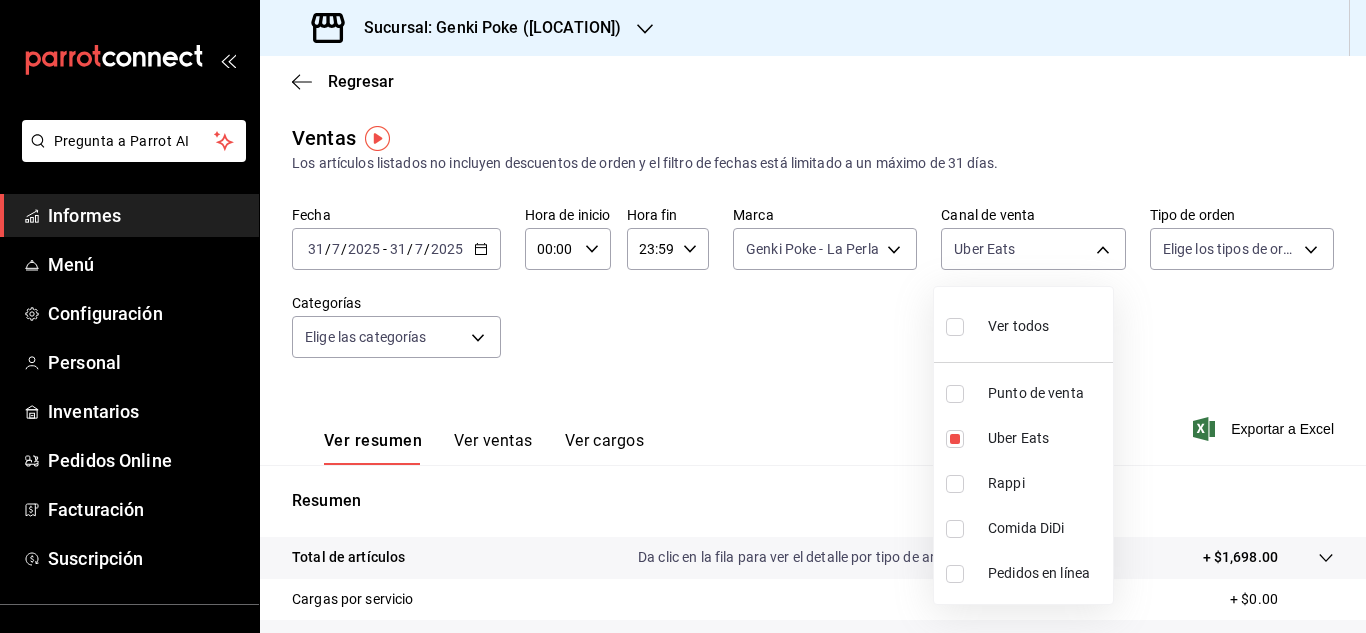 click at bounding box center [683, 316] 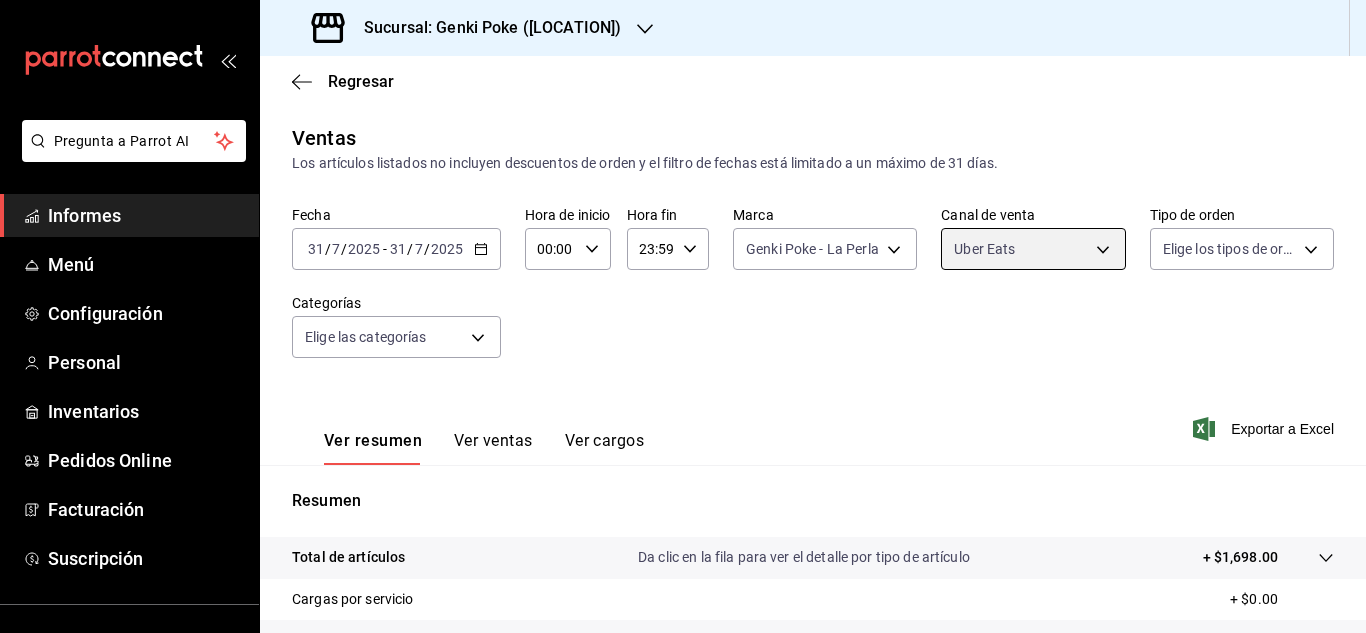 scroll, scrollTop: 326, scrollLeft: 0, axis: vertical 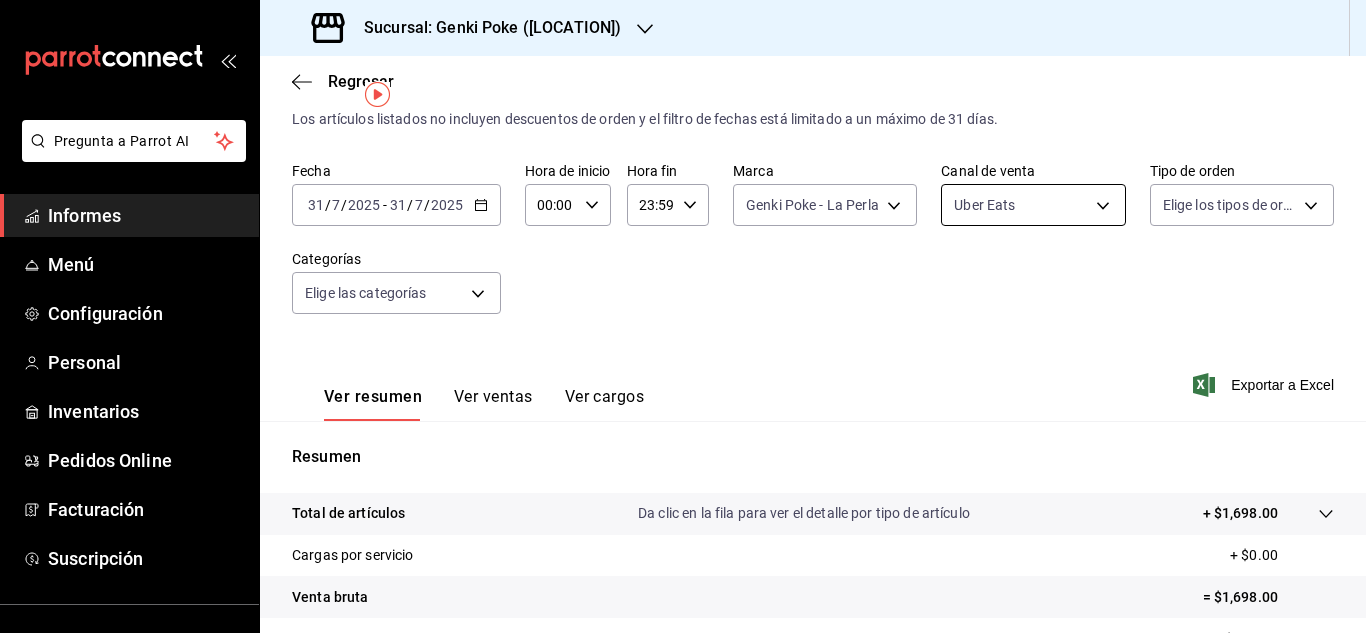 click on "Pregunta a Parrot AI Informes   Menú   Configuración   Personal   Inventarios   Pedidos Online   Facturación   Suscripción   Ayuda Recomendar loro   Sushi Express multiusuario   Sugerir nueva función   Sucursal: Genki Poke ([LOCATION]) Regresar Ventas Los artículos listados no incluyen descuentos de orden y el filtro de fechas está limitado a un máximo de 31 días. Fecha [DATE] [DATE] - [DATE] [DATE] Hora de inicio 00:00 Hora de inicio Hora fin 23:59 Hora fin Marca Genki Poke - [LOCATION] [UUID] Canal de venta Uber Eats UBER_EATS Tipo de orden Elige los tipos de orden Categorías Elige las categorías Ver resumen Ver ventas Ver cargos Exportar a Excel Resumen Total de artículos Da clic en la fila para ver el detalle por tipo de artículo + $1,698.00 Cargas por servicio + $0.00 Venta bruta = $1,698.00 Descuentos totales - $356.25 Certificados de regalo - $0.00 Venta total = $1,341.75 Impuestos - $185.07 Venta neta = $1,156.68 Texto original Ir a un video" at bounding box center (683, 316) 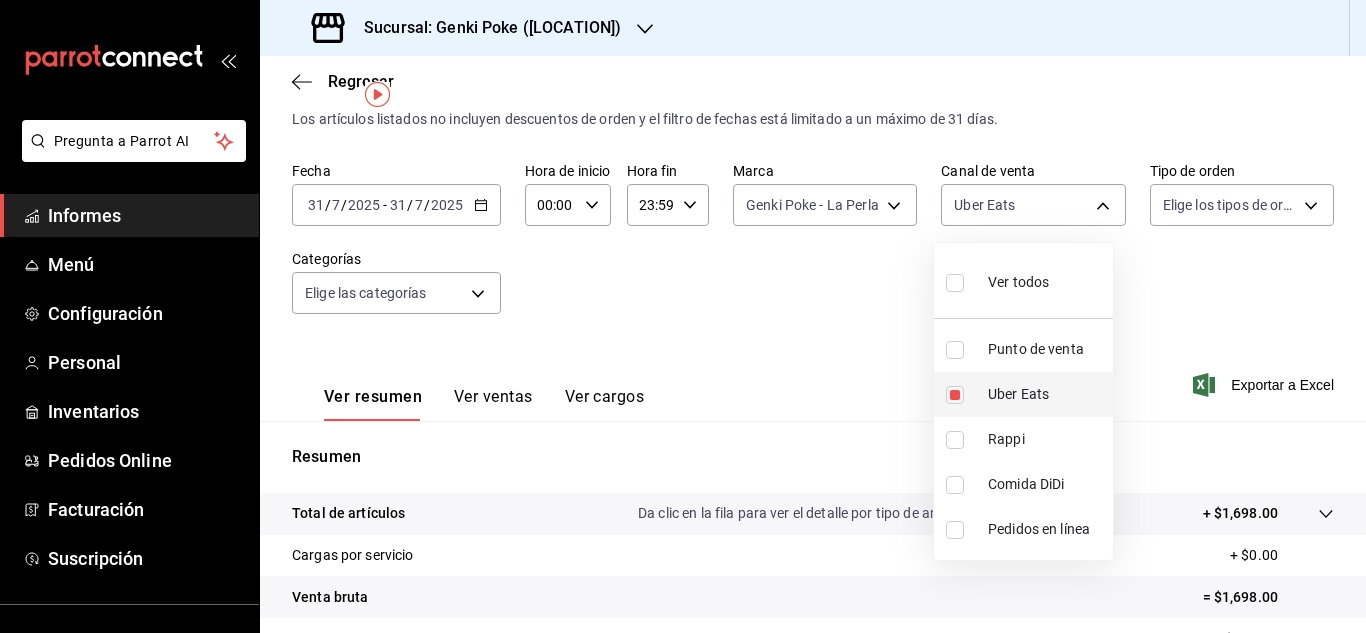 click at bounding box center (955, 395) 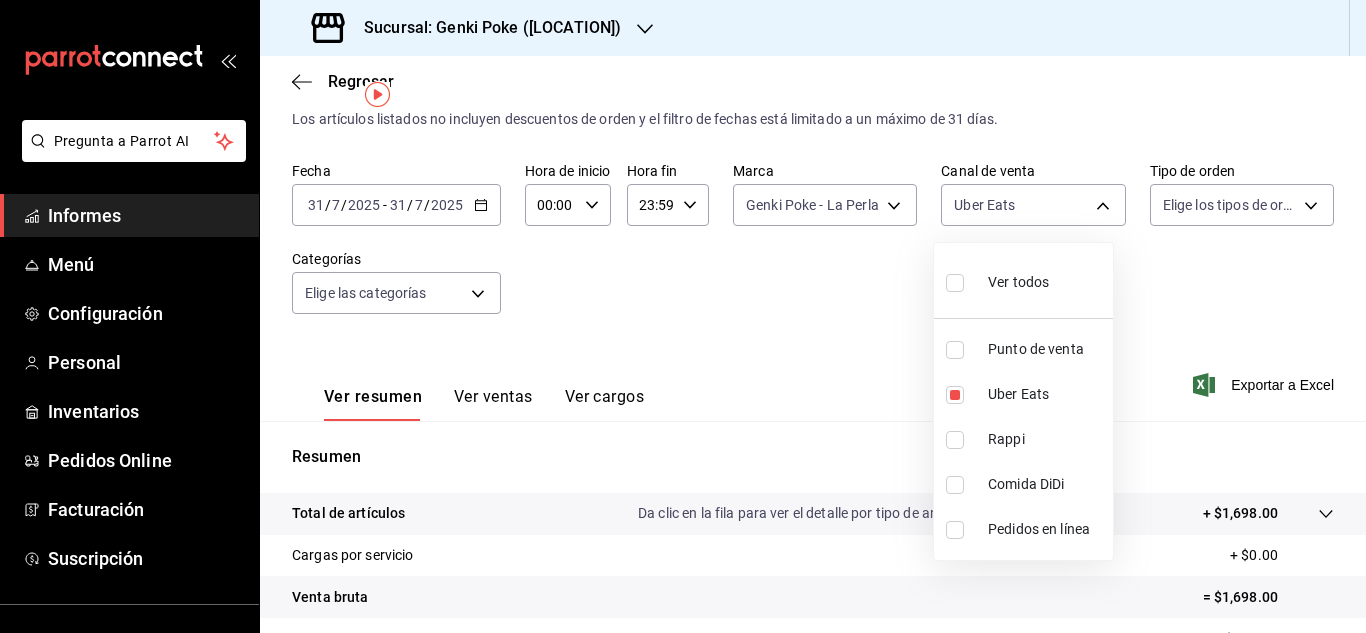 type 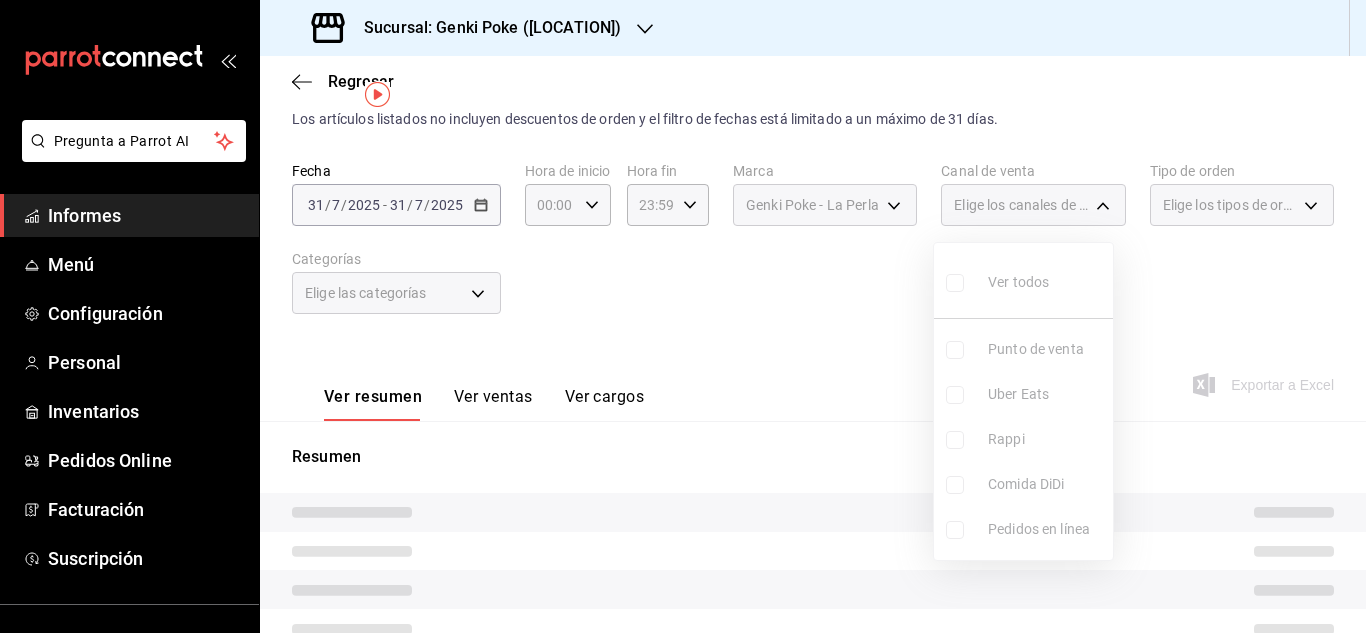 click on "Ver todos Punto de venta Uber Eats Rappi Comida DiDi Pedidos en línea" at bounding box center (1023, 401) 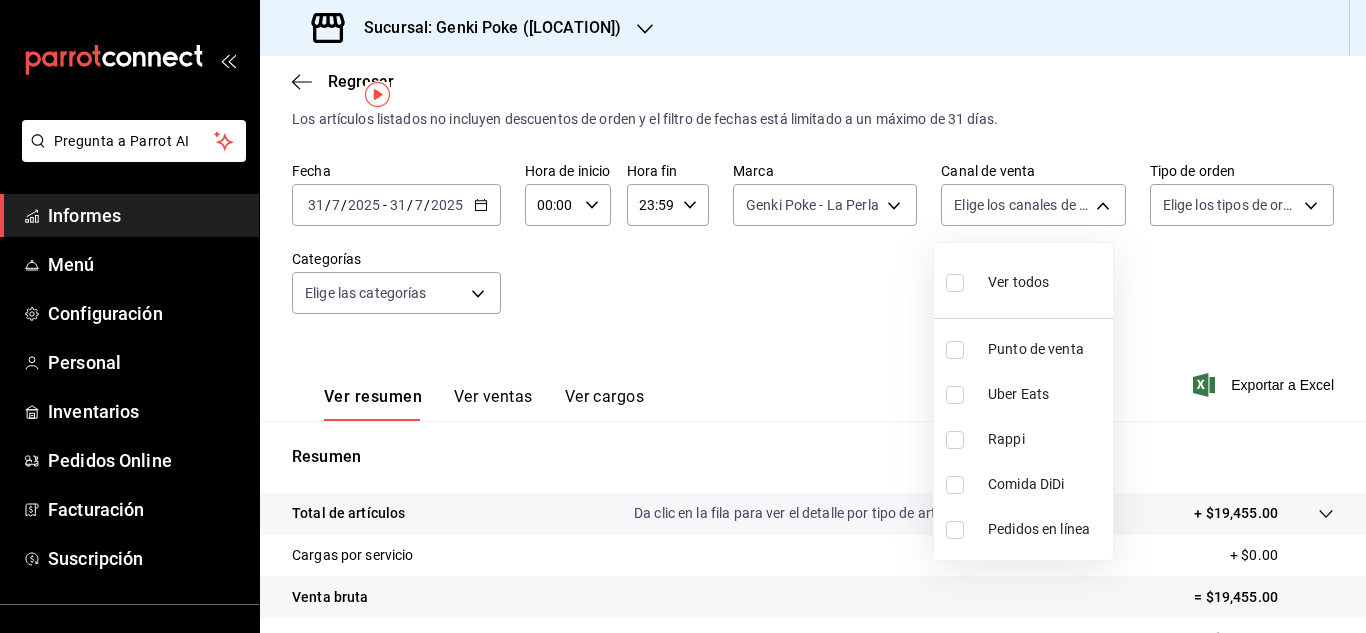 click at bounding box center [955, 440] 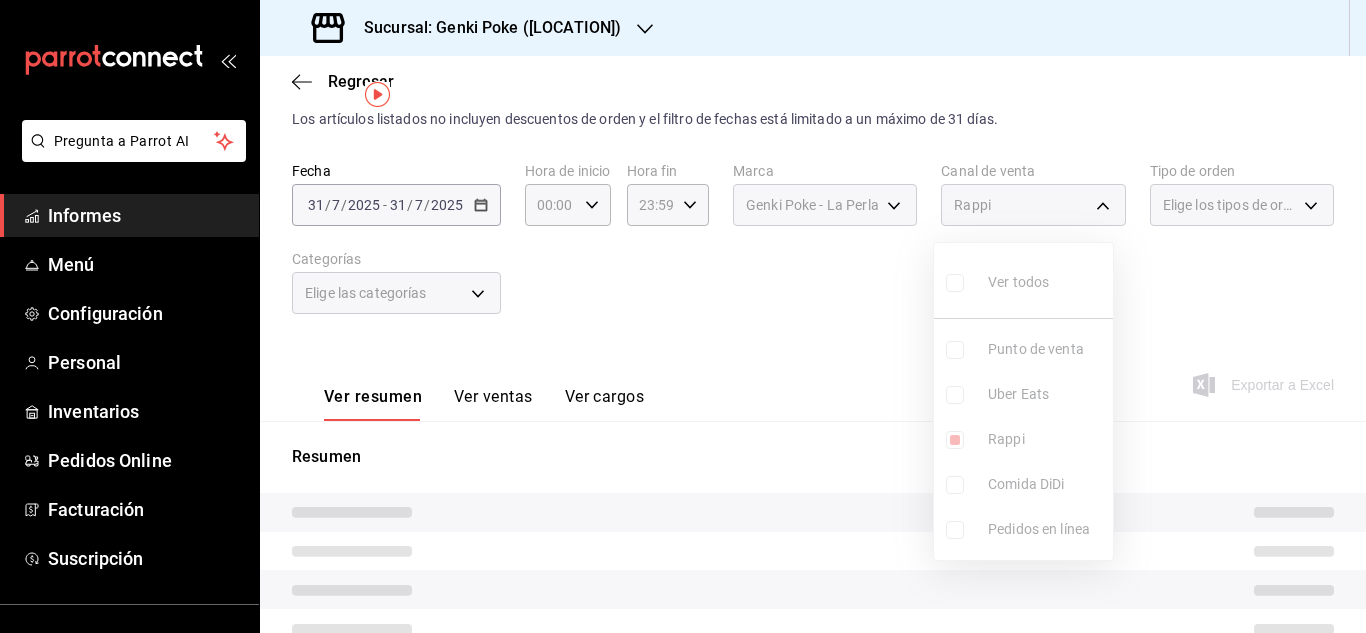 click at bounding box center (683, 316) 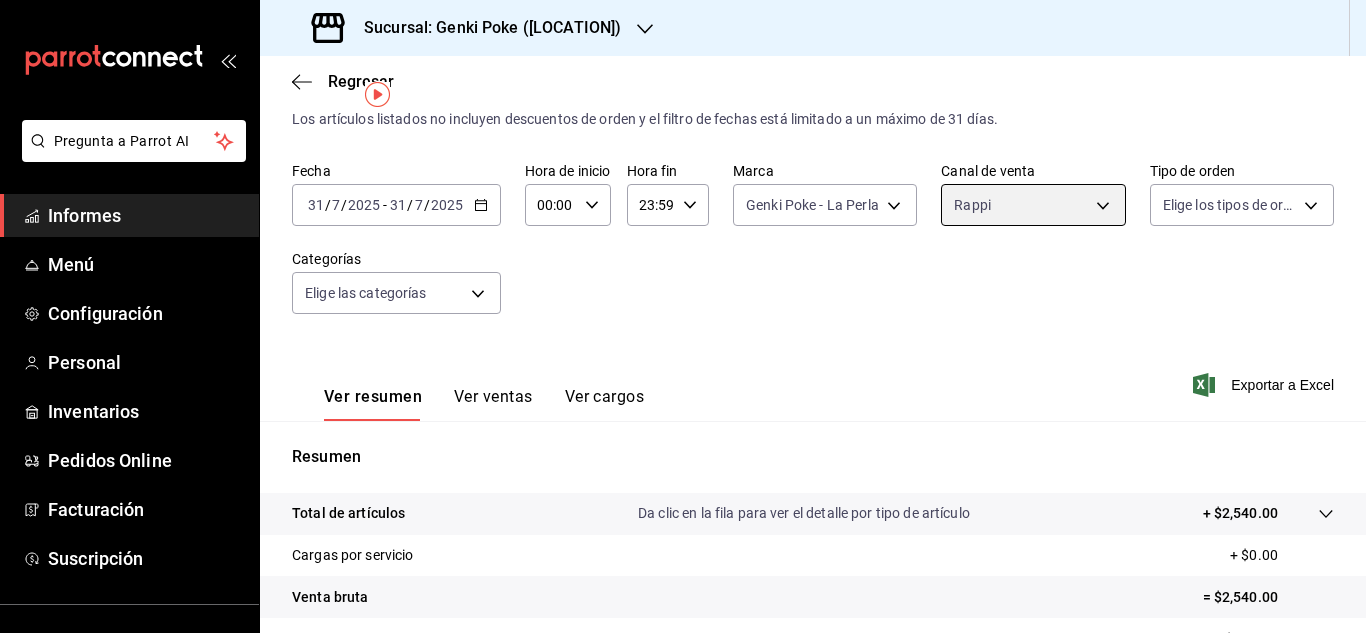 scroll, scrollTop: 326, scrollLeft: 0, axis: vertical 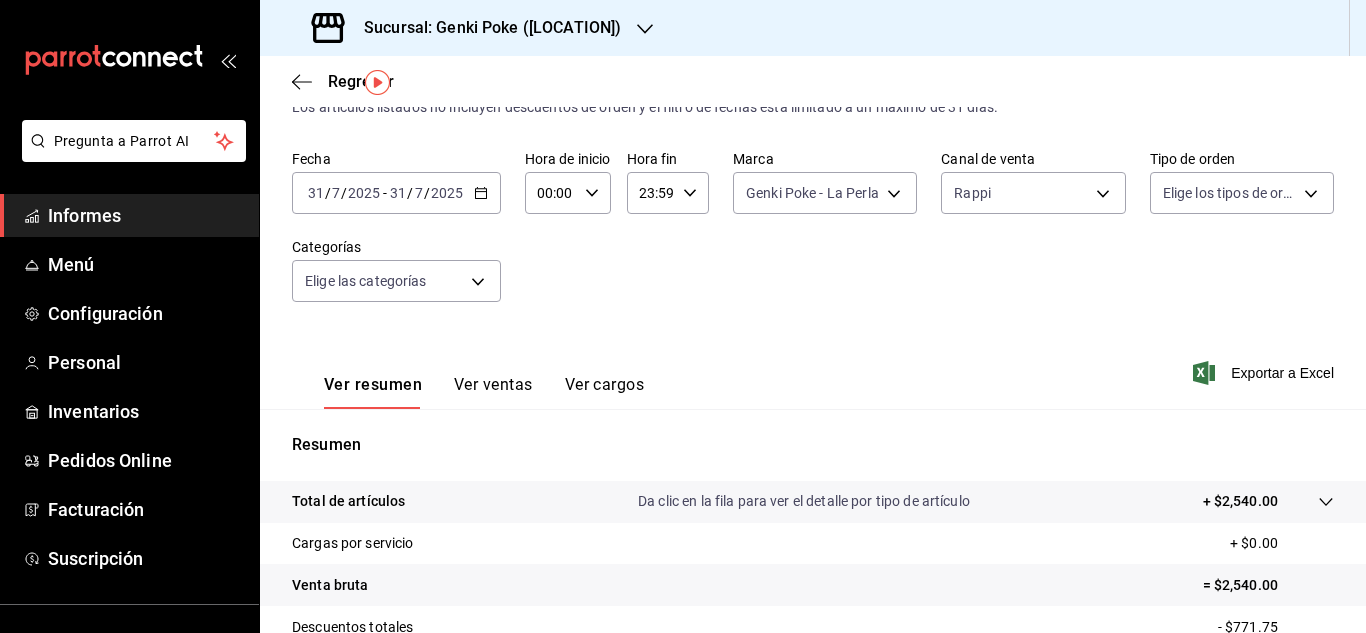 click on "Rappi RAPPI" at bounding box center (1033, 189) 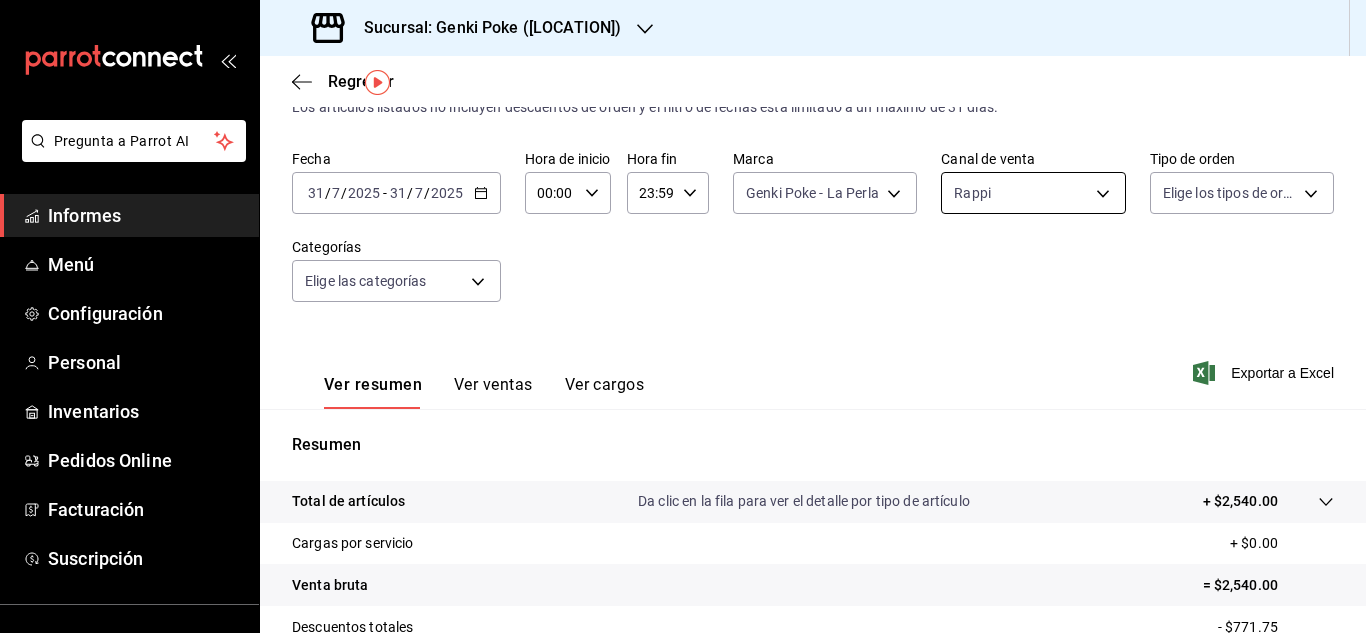 click on "Pregunta a Parrot AI Informes   Menú   Configuración   Personal   Inventarios   Pedidos Online   Facturación   Suscripción   Ayuda Recomendar loro   Sushi Express multiusuario   Sugerir nueva función   Sucursal: Genki Poke ([LOCATION]) Regresar Ventas Los artículos listados no incluyen descuentos de orden y el filtro de fechas está limitado a un máximo de 31 días. Fecha [DATE] [DATE] - [DATE] [DATE] Hora de inicio 00:00 Hora de inicio Hora fin 23:59 Hora fin Marca Genki Poke - [LOCATION] [UUID] Canal de venta Rappi RAPPI Tipo de orden Elige los tipos de orden Categorías Elige las categorías Ver resumen Ver ventas Ver cargos Exportar a Excel Resumen Total de artículos Da clic en la fila para ver el detalle por tipo de artículo + $2,540.00 Cargas por servicio + $0.00 Venta bruta = $2,540.00 Descuentos totales - $771.75 Certificados de regalo - $0.00 Venta total = $1,768.25 Impuestos - $243.90 Venta neta = $1,524.35 Texto original Ver video tutorial" at bounding box center (683, 316) 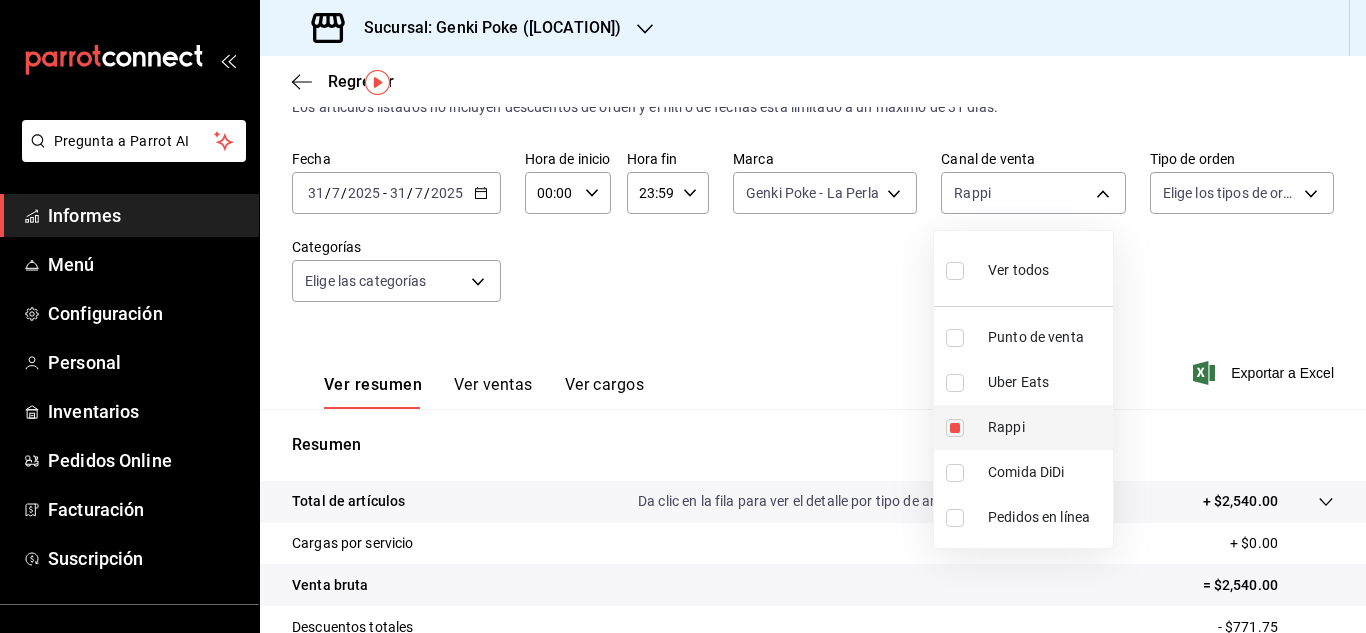 click at bounding box center (955, 428) 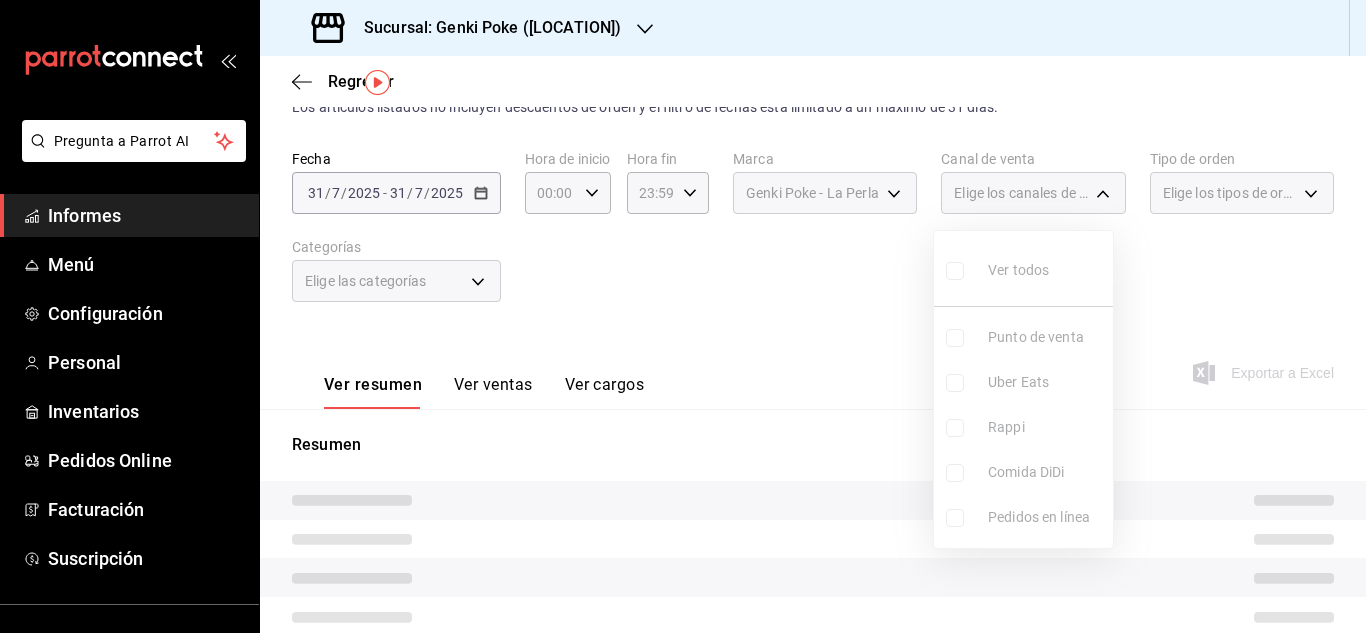 click at bounding box center [955, 473] 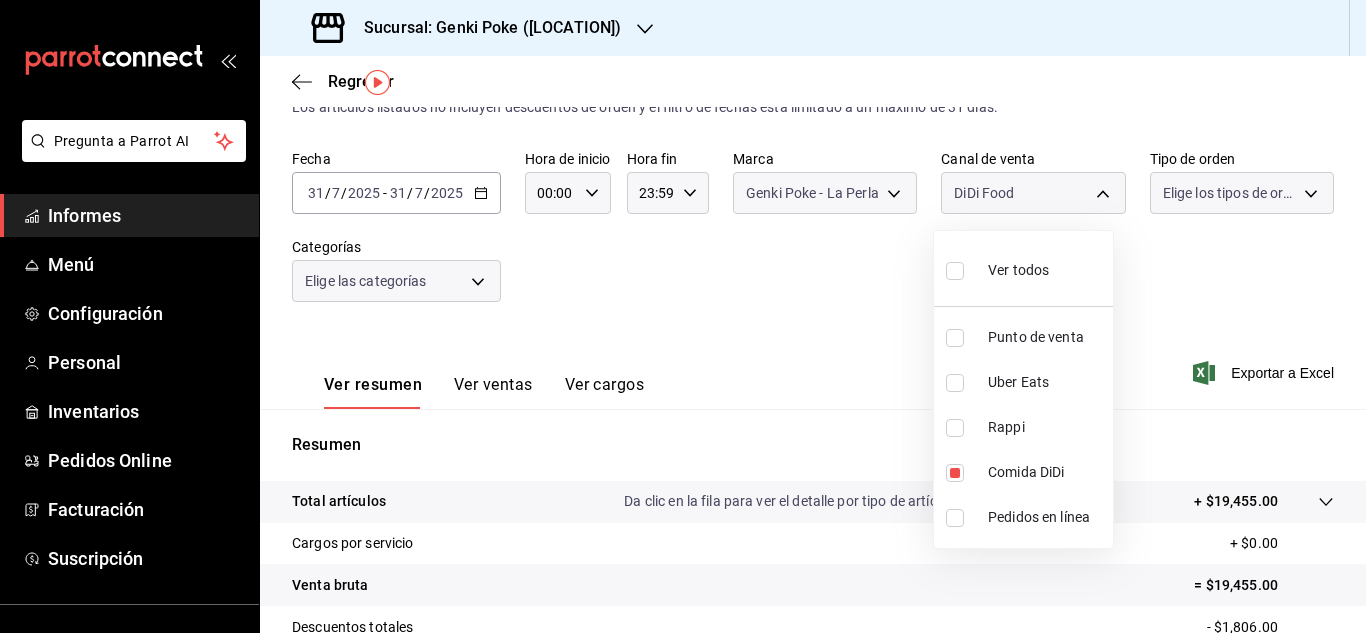 type on "DIDI_FOOD" 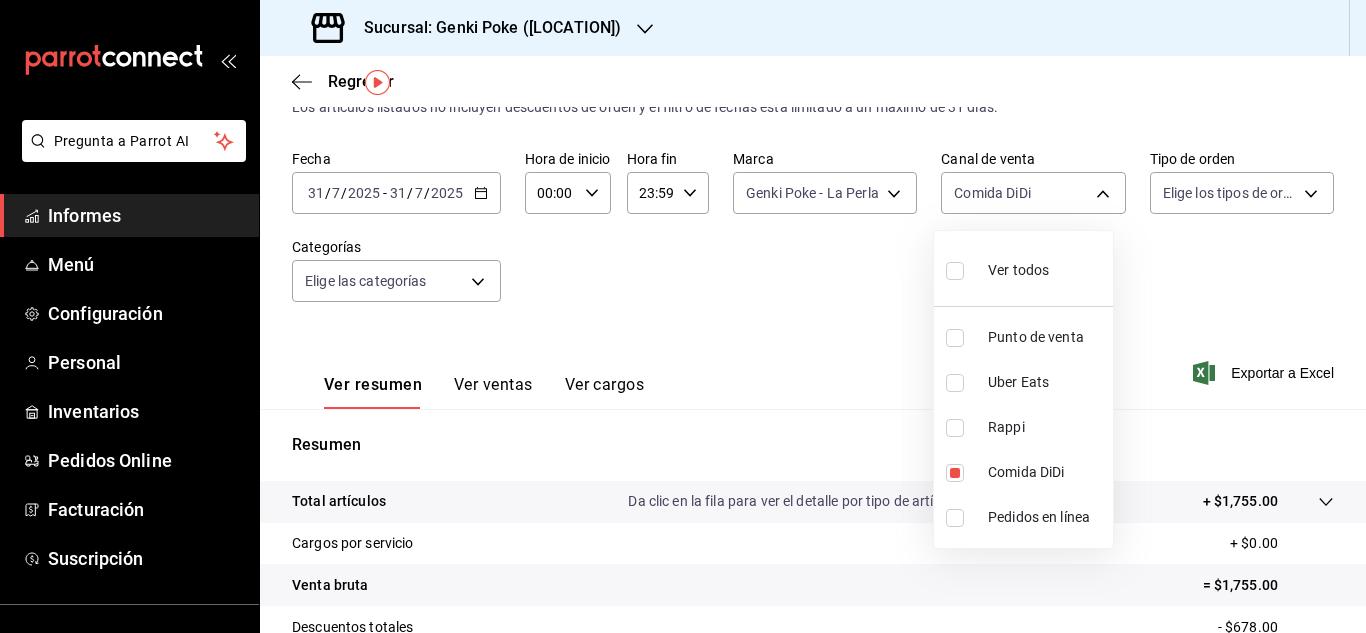 click at bounding box center [683, 316] 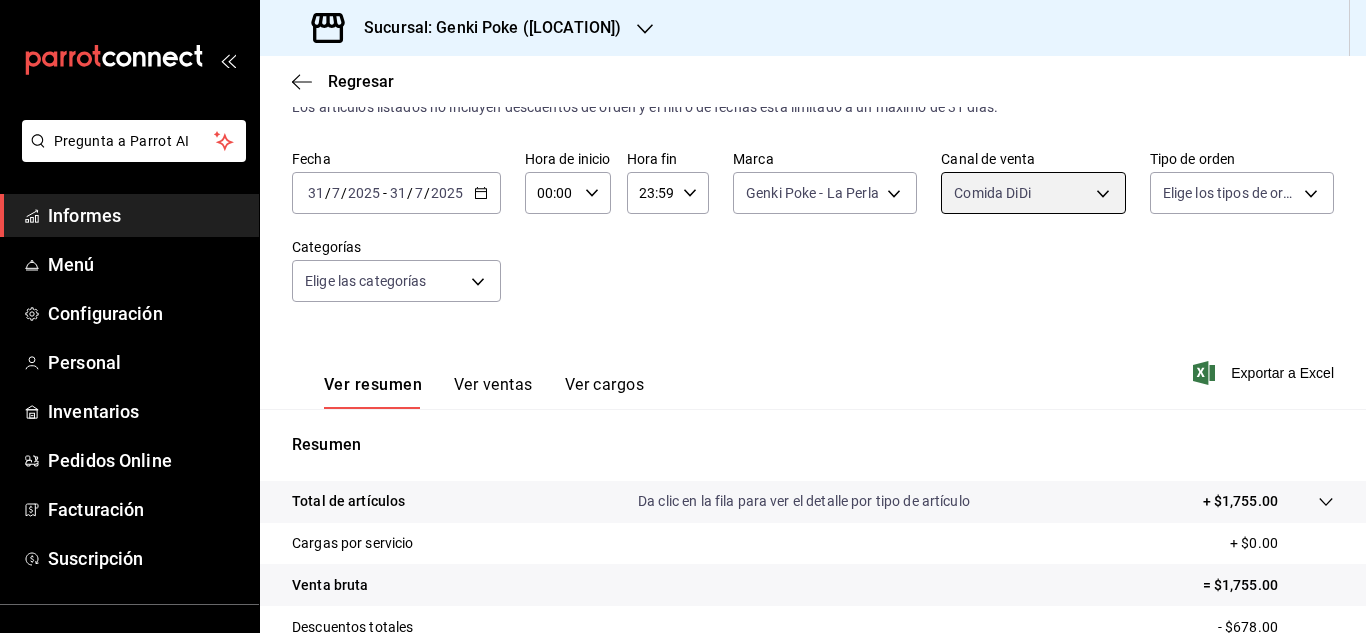 scroll, scrollTop: 326, scrollLeft: 0, axis: vertical 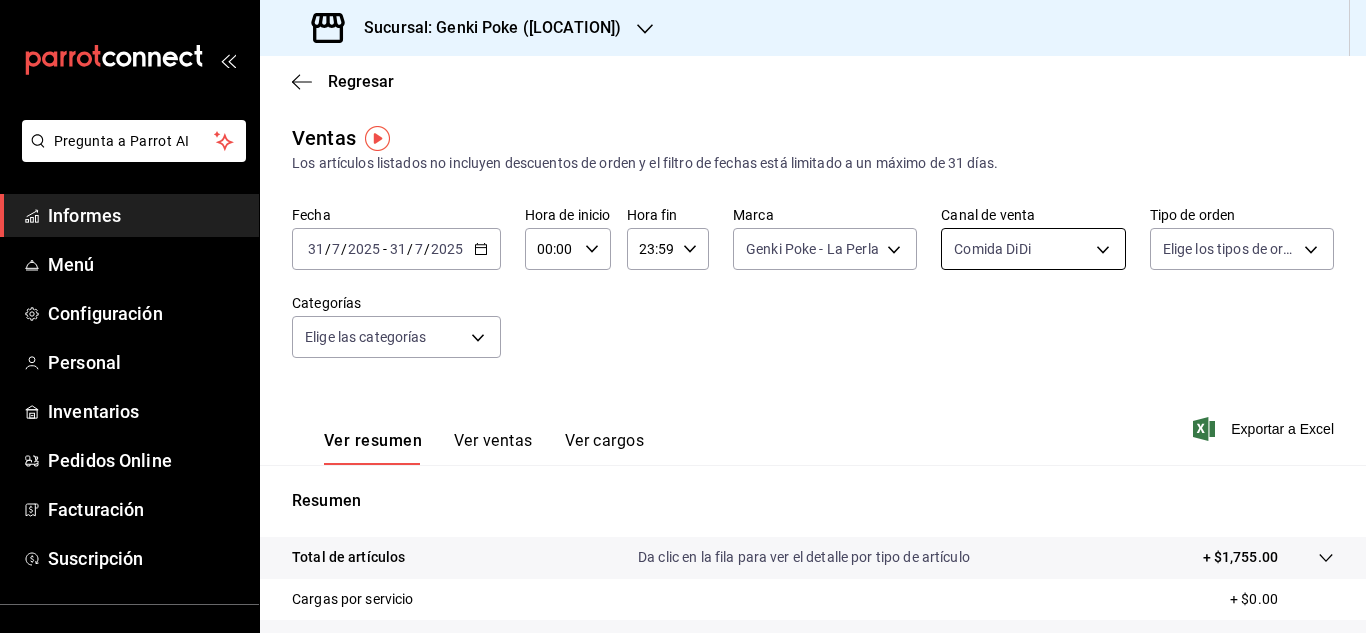 click on "Pregunta a Parrot AI Informes   Menú   Configuración   Personal   Inventarios   Pedidos Online   Facturación   Suscripción   Ayuda Recomendar loro   Sushi Express multiusuario   Sugerir nueva función   Sucursal: Genki Poke ([LOCATION]) Regresar Ventas Los artículos listados no incluyen descuentos de orden y el filtro de fechas está limitado a un máximo de 31 días. Fecha [DATE] [DATE] - [DATE] [DATE] Hora de inicio 00:00 Hora de inicio Hora fin 23:59 Hora fin Marca Genki Poke - [LOCATION] [UUID] Canal de venta Comida DiDi DIDI_FOOD Tipo de orden Elige los tipos de orden Categorías Elige las categorías Ver resumen Ver ventas Ver cargos Exportar a Excel Resumen Total de artículos Da clic en la fila para ver el detalle por tipo de artículo + $1,755.00 Cargas por servicio + $0.00 Venta bruta = $1,755.00 Descuentos totales - $678.00 Certificados de regalo - $0.00 Venta total = $1,077.00 Impuestos - $148.55 Venta neta = $928.45 Texto original Ir a un video" at bounding box center [683, 316] 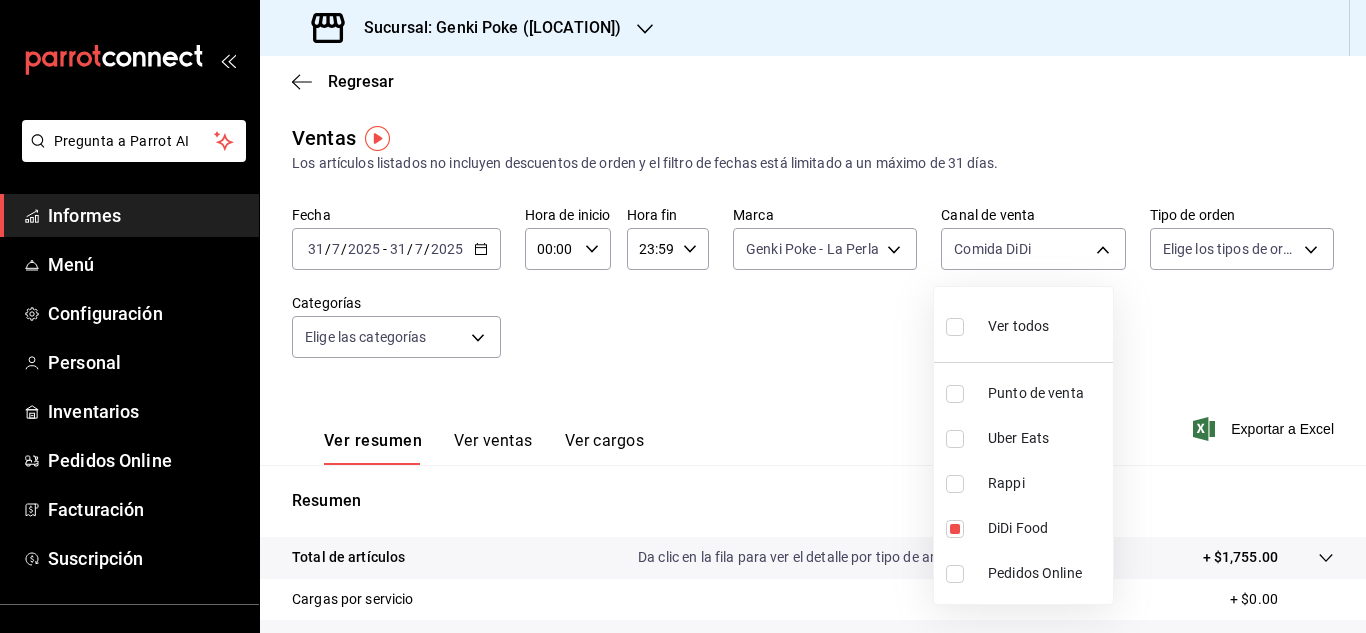 click at bounding box center [955, 327] 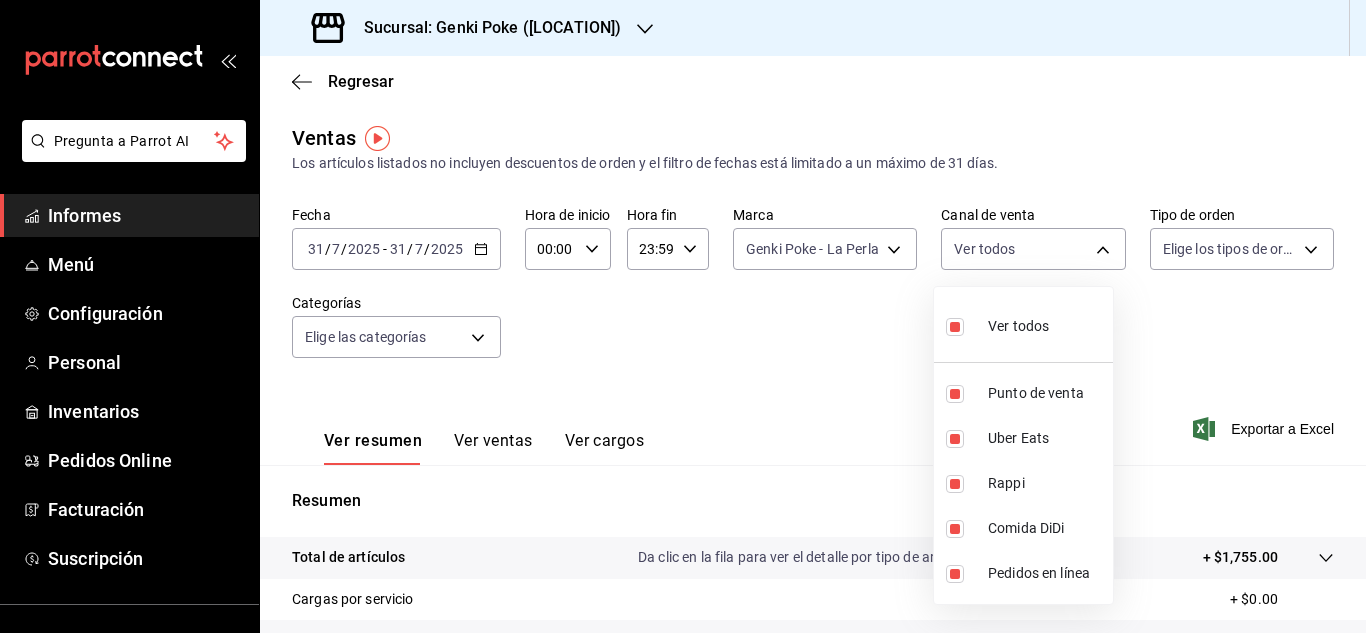 click at bounding box center [683, 316] 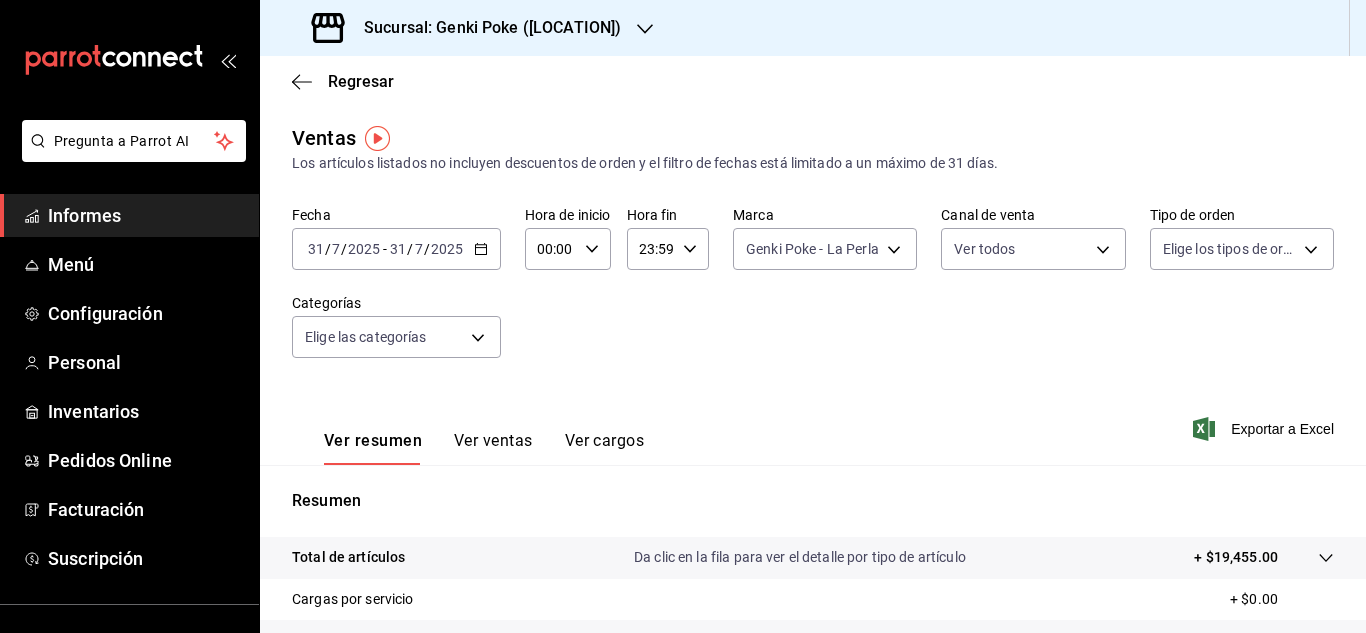 scroll, scrollTop: 326, scrollLeft: 0, axis: vertical 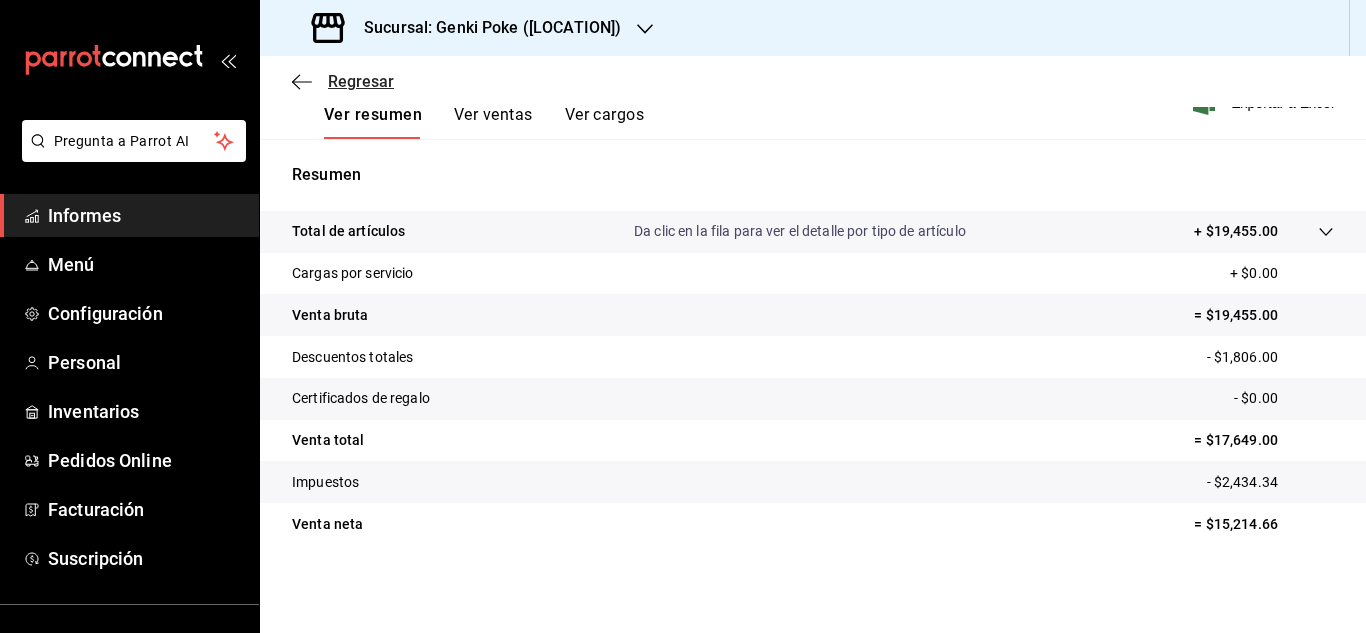 click 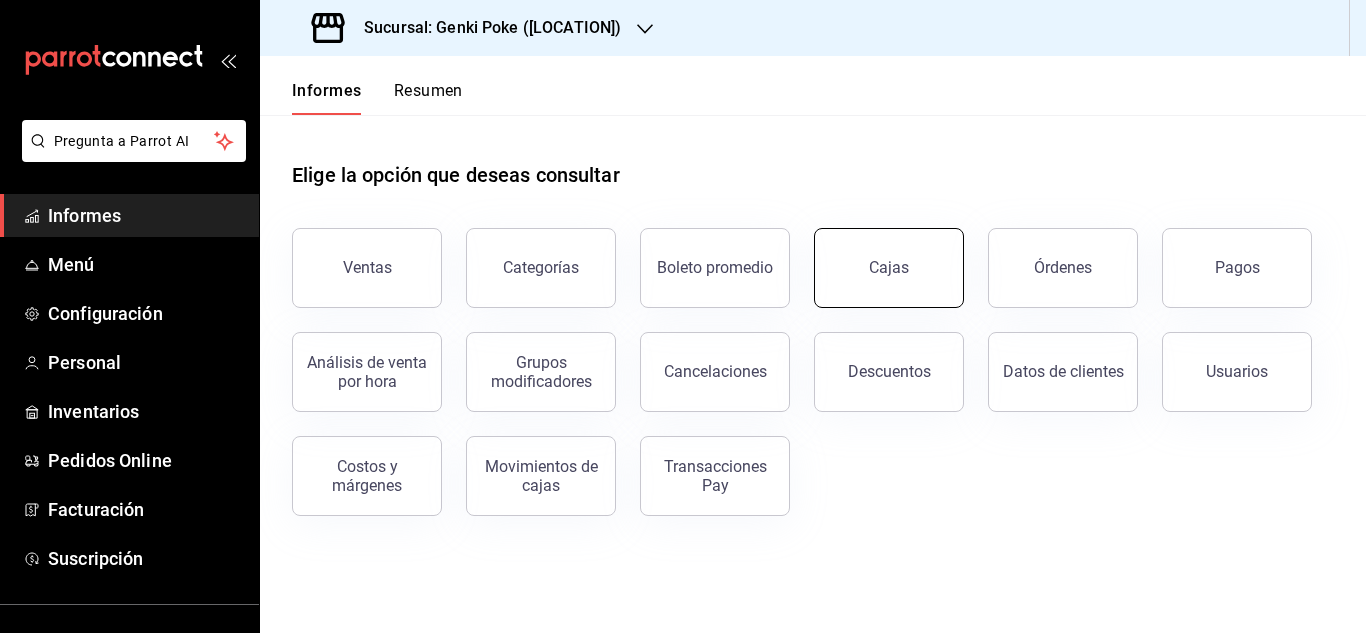 click on "Cajas" at bounding box center (889, 267) 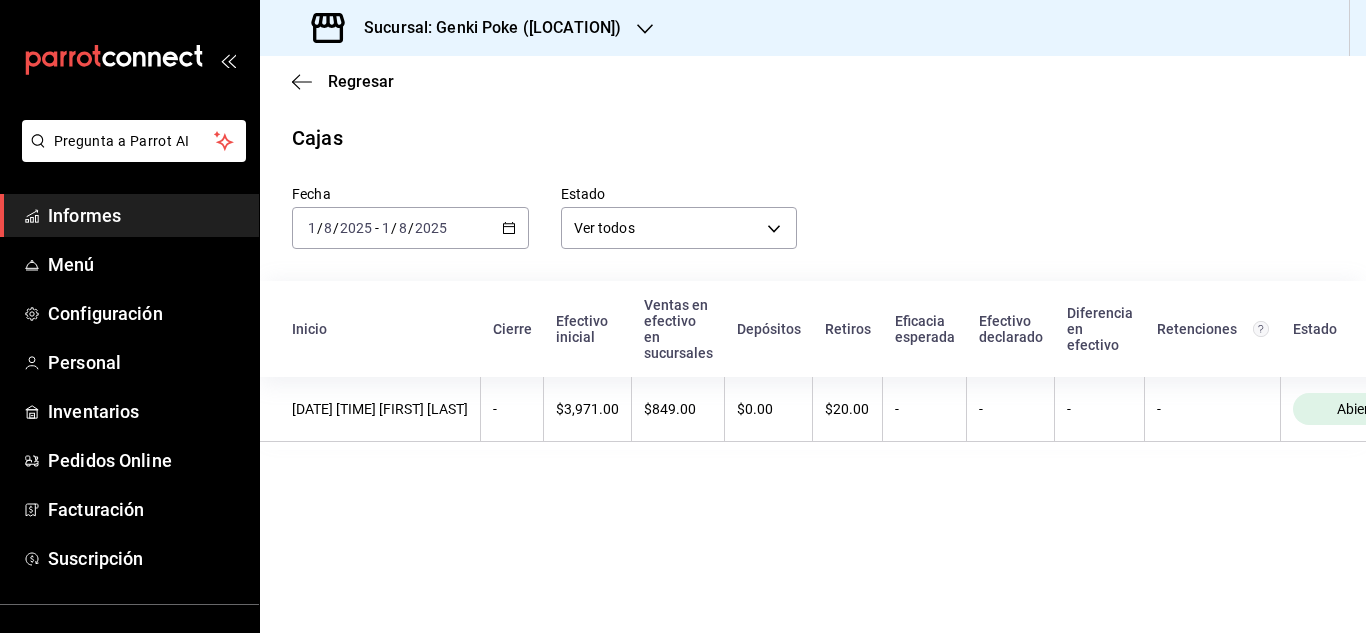 click on "2025-08-01 1 / 8 / 2025 - 2025-08-01 1 / 8 / 2025" at bounding box center (410, 228) 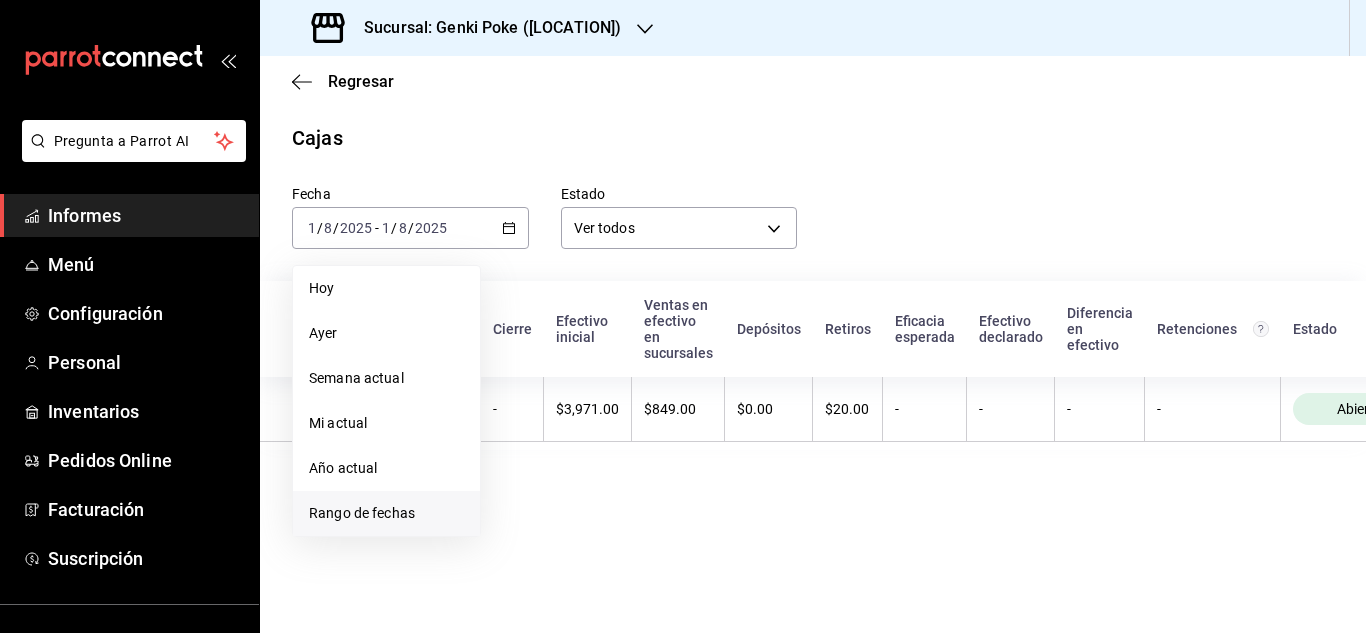 click on "Rango de fechas" at bounding box center (386, 513) 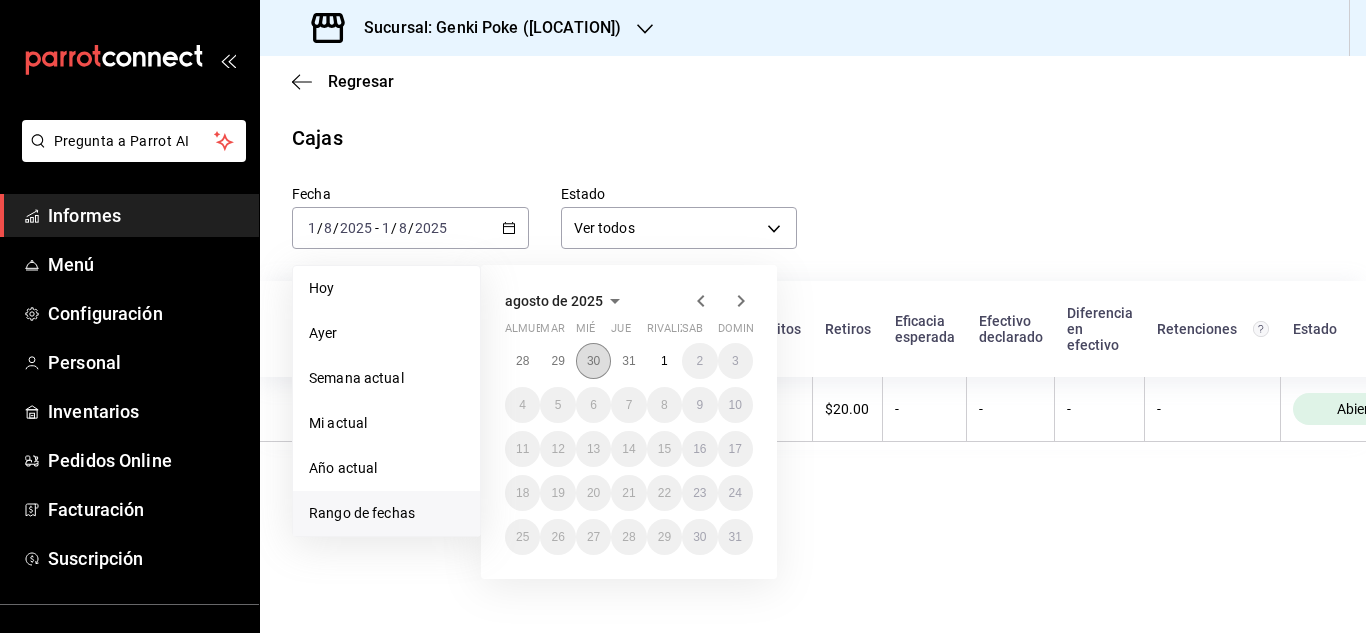 click on "30" at bounding box center [593, 361] 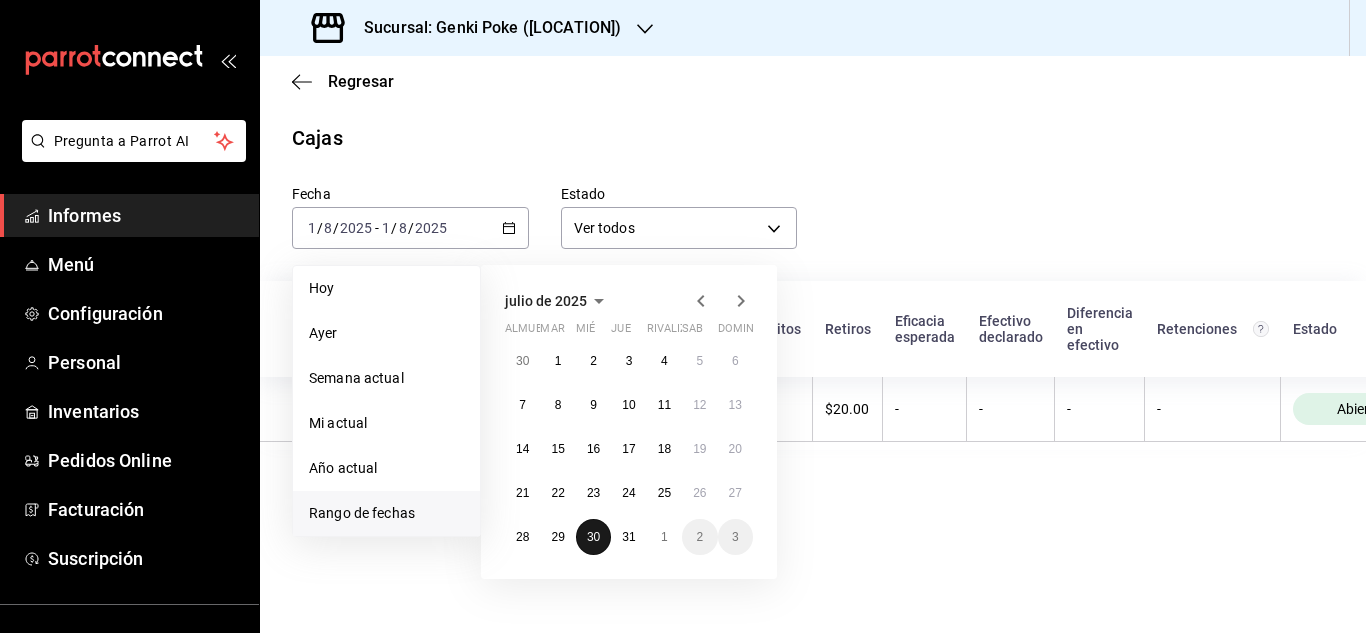 click on "30" at bounding box center (593, 537) 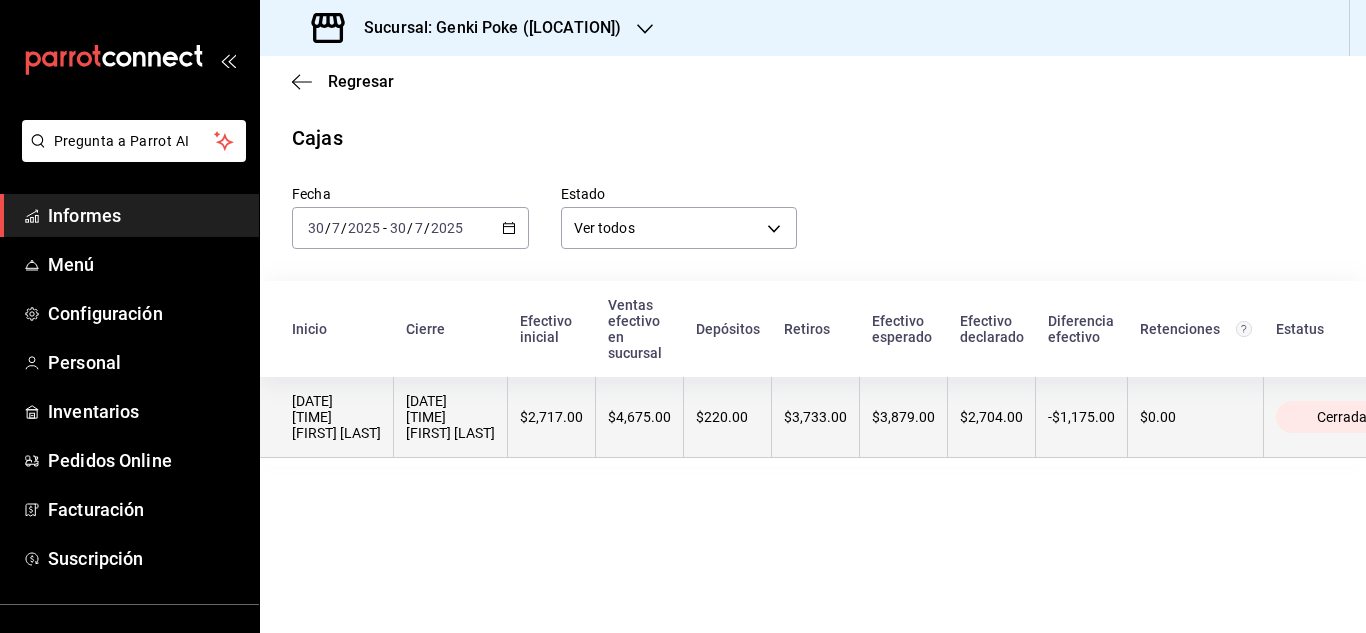 click on "[DATE]
[TIME]
[FIRST] [LAST]" at bounding box center (451, 417) 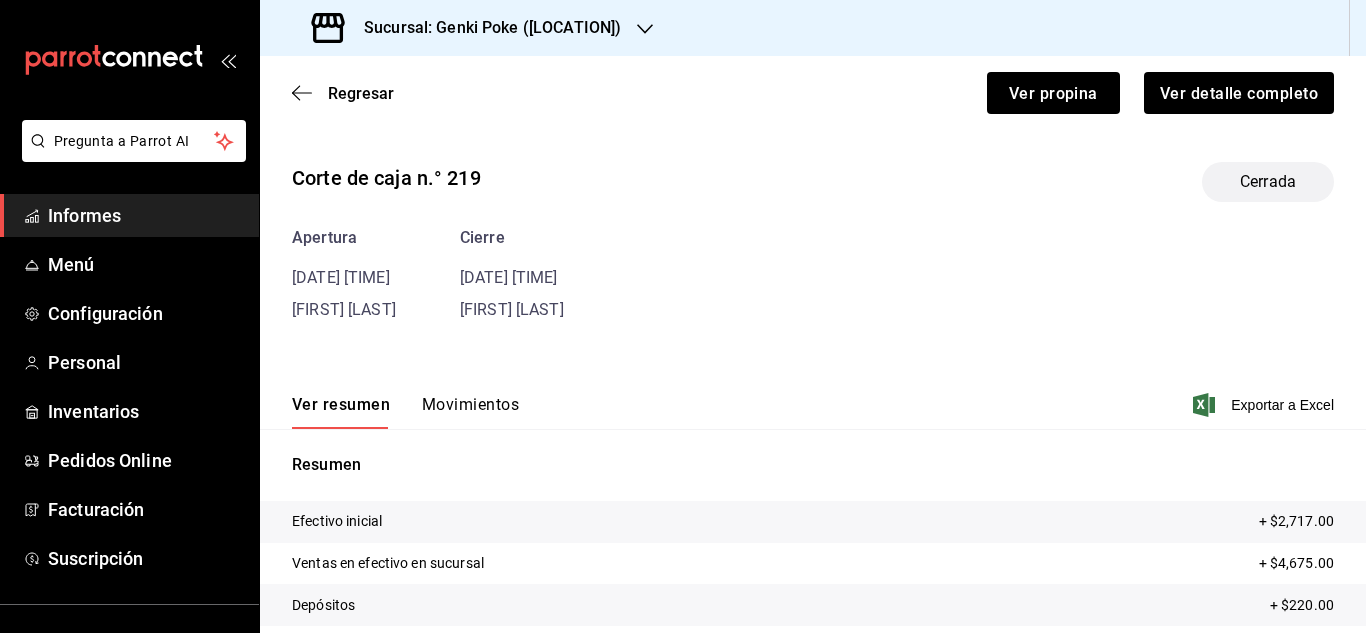 scroll, scrollTop: 184, scrollLeft: 0, axis: vertical 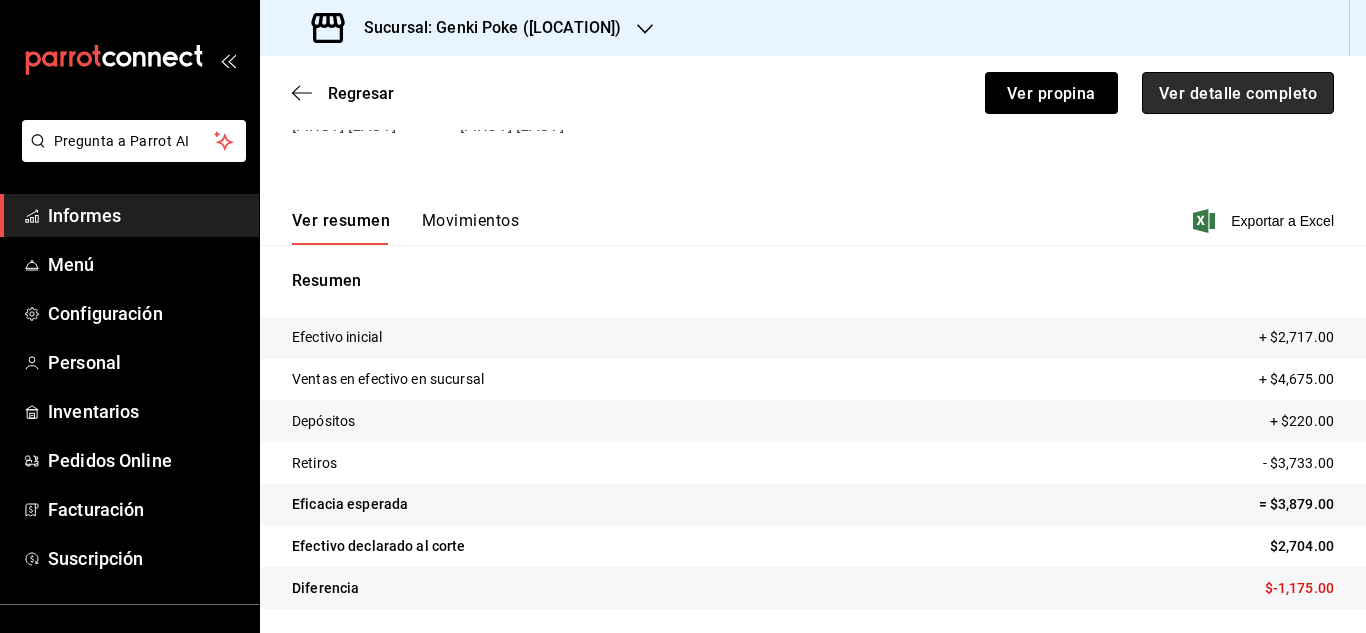 click on "Ver detalle completo" at bounding box center (1238, 92) 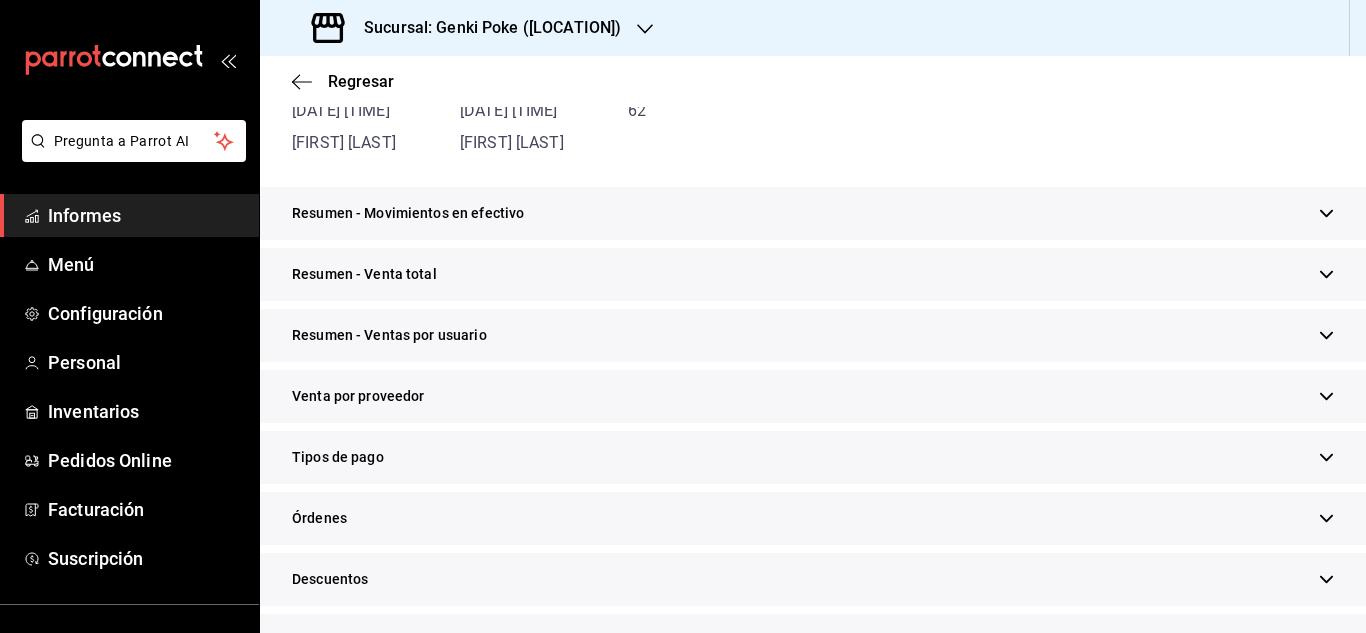 scroll, scrollTop: 220, scrollLeft: 0, axis: vertical 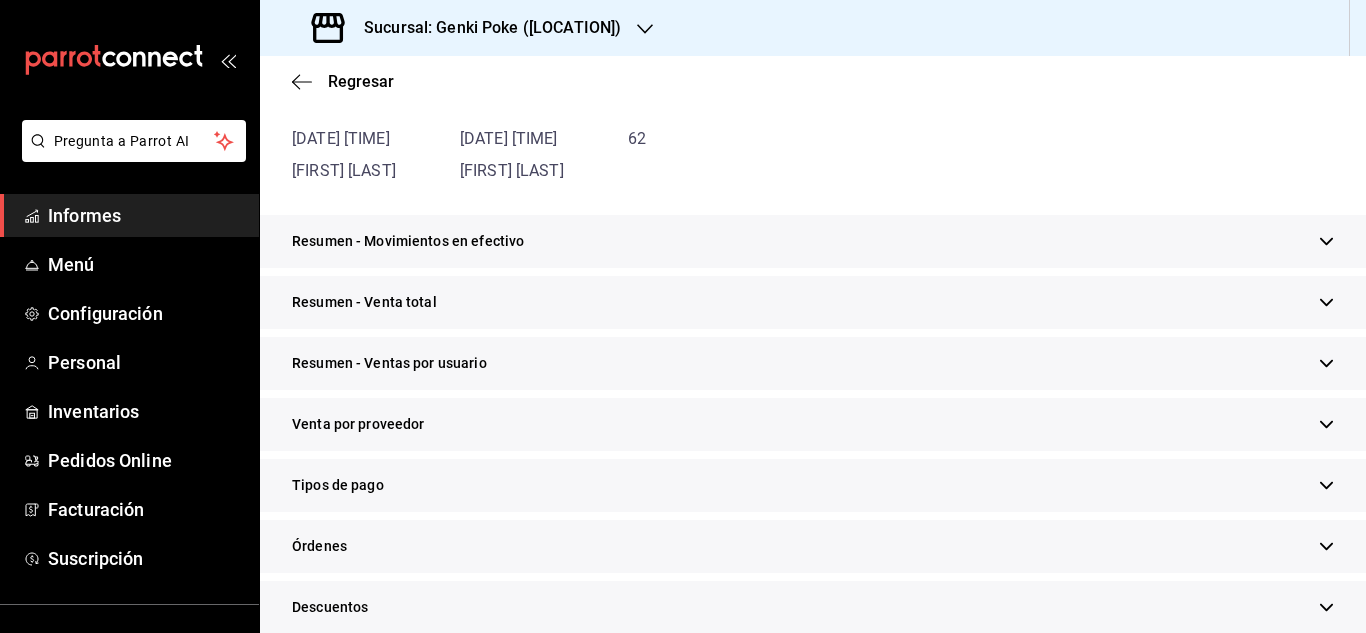 click on "Resumen - Venta total" at bounding box center [813, 302] 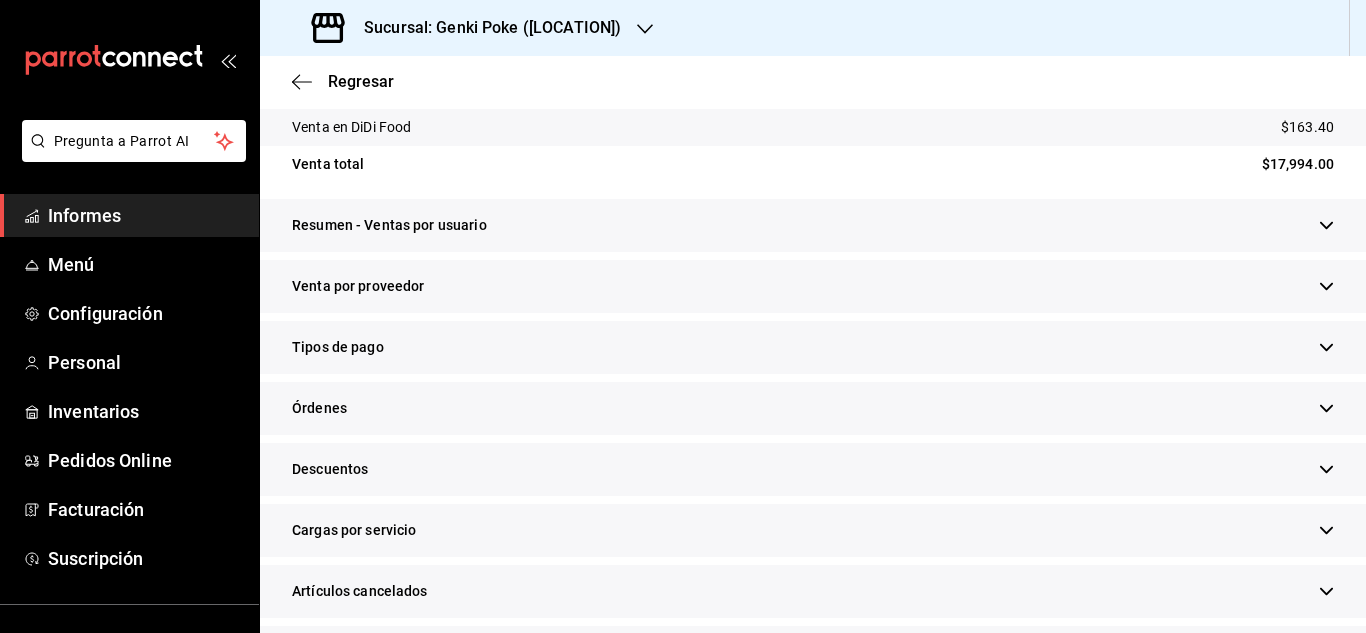 scroll, scrollTop: 576, scrollLeft: 0, axis: vertical 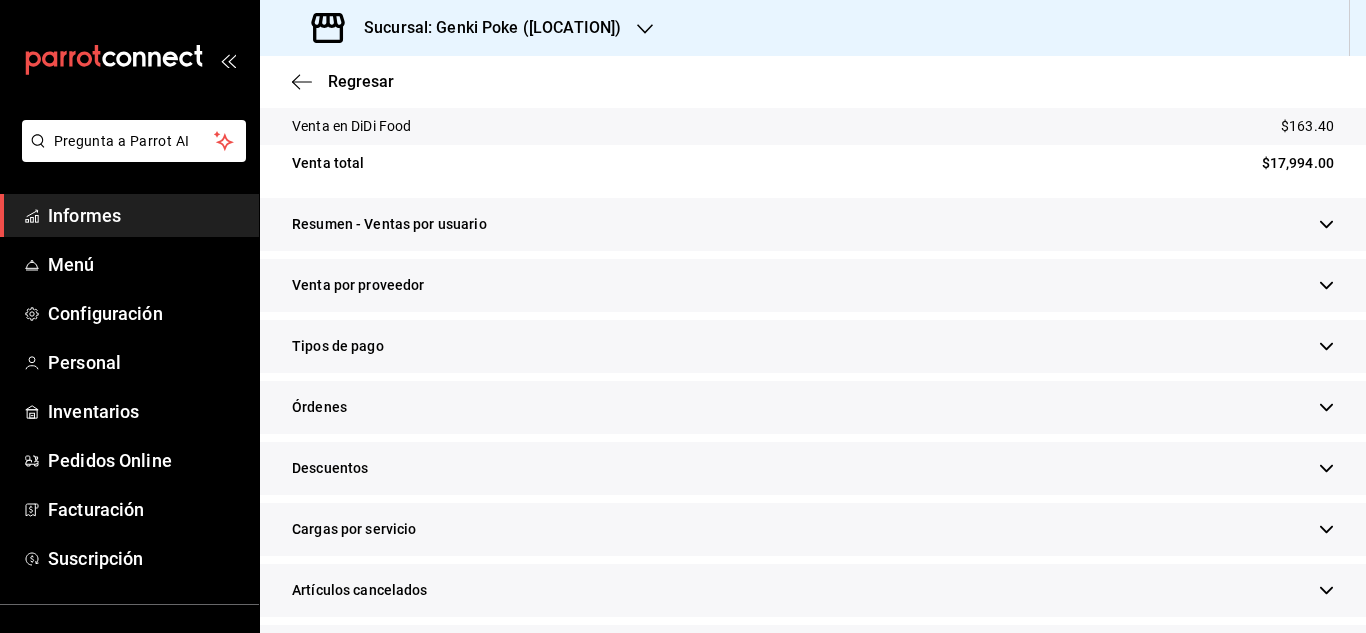 click on "Tipos de pago" at bounding box center [813, 346] 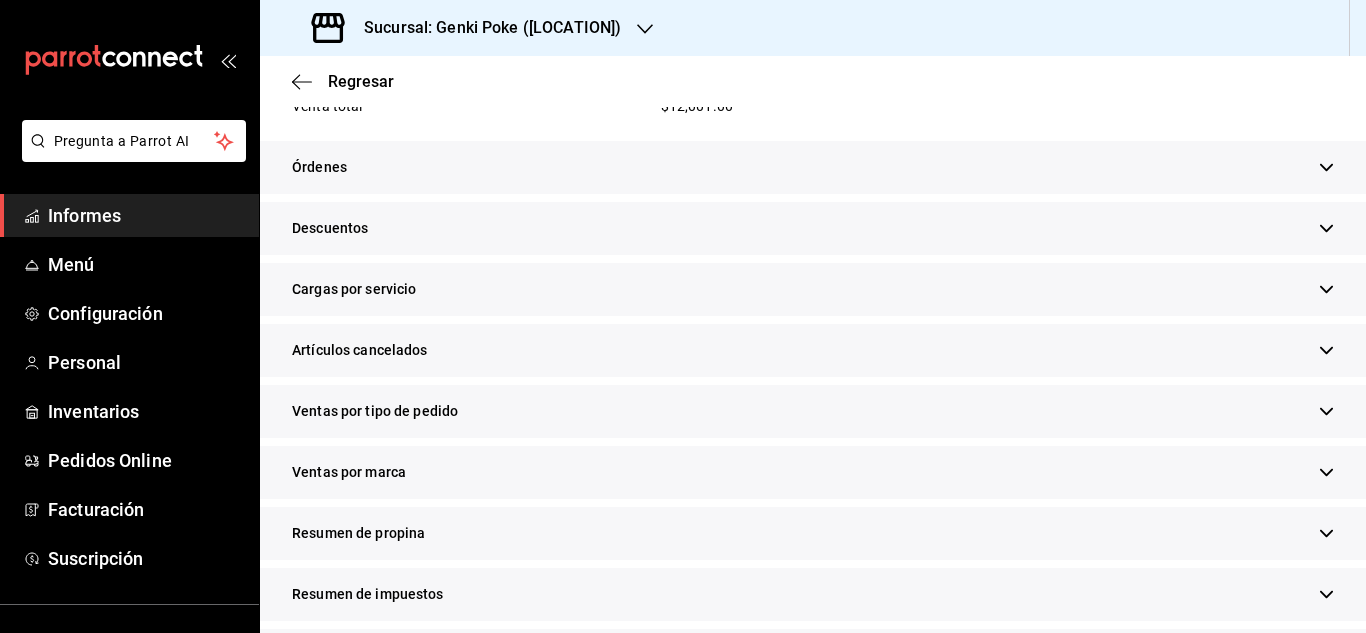 scroll, scrollTop: 1381, scrollLeft: 0, axis: vertical 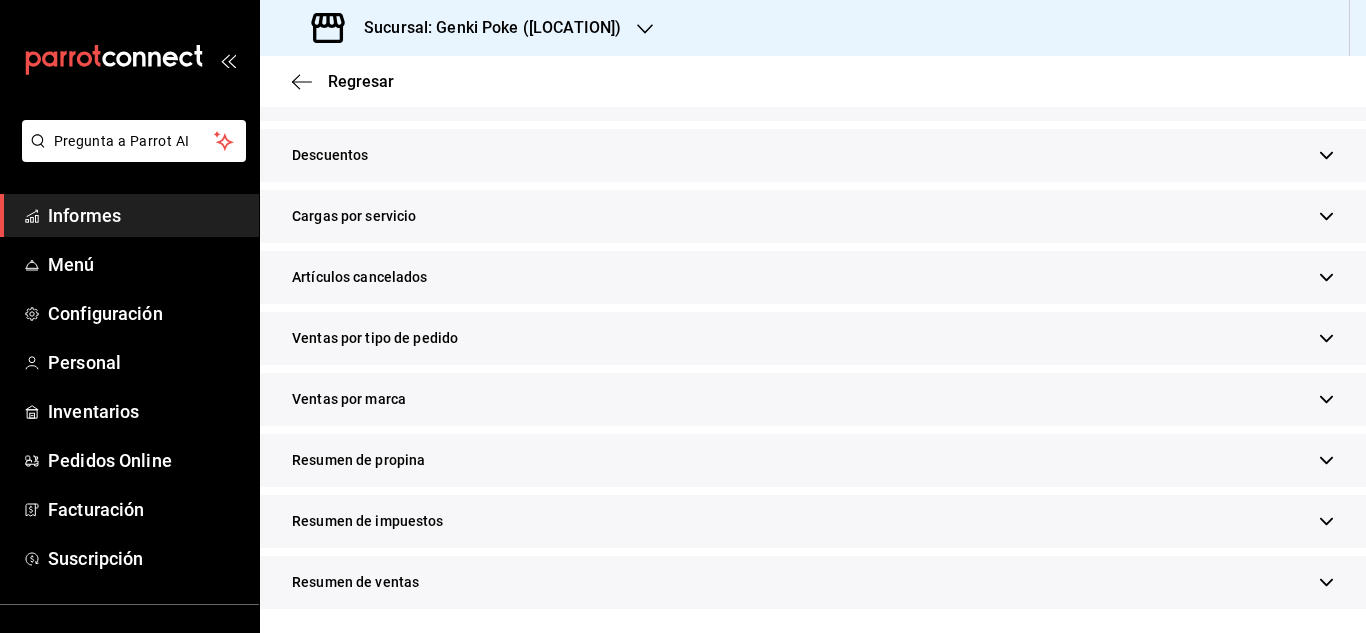 click on "Resumen de propina" at bounding box center (813, 460) 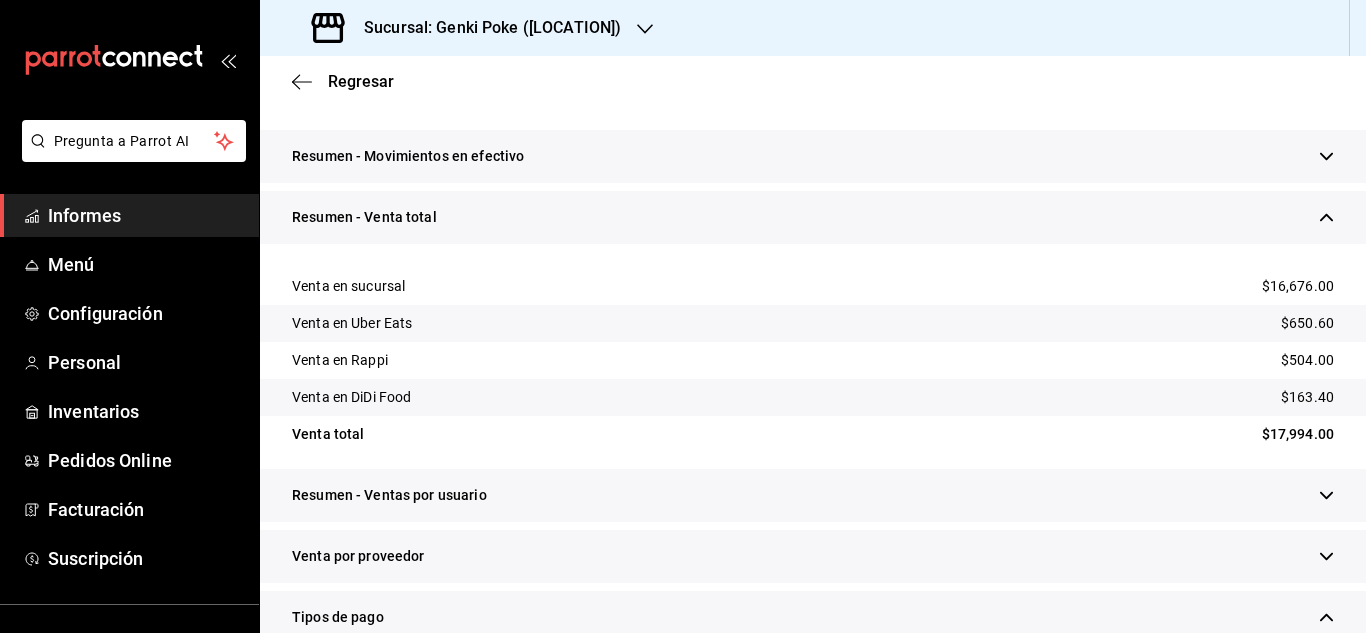 scroll, scrollTop: 304, scrollLeft: 0, axis: vertical 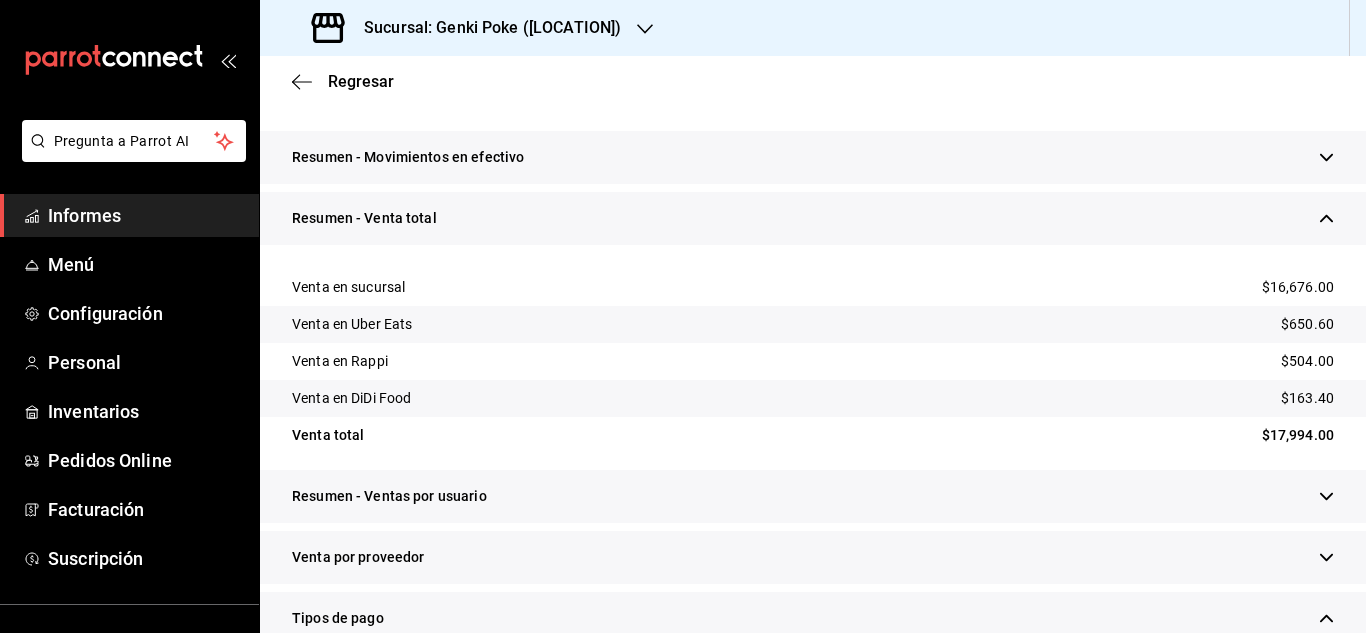 click on "Regresar" at bounding box center (813, 81) 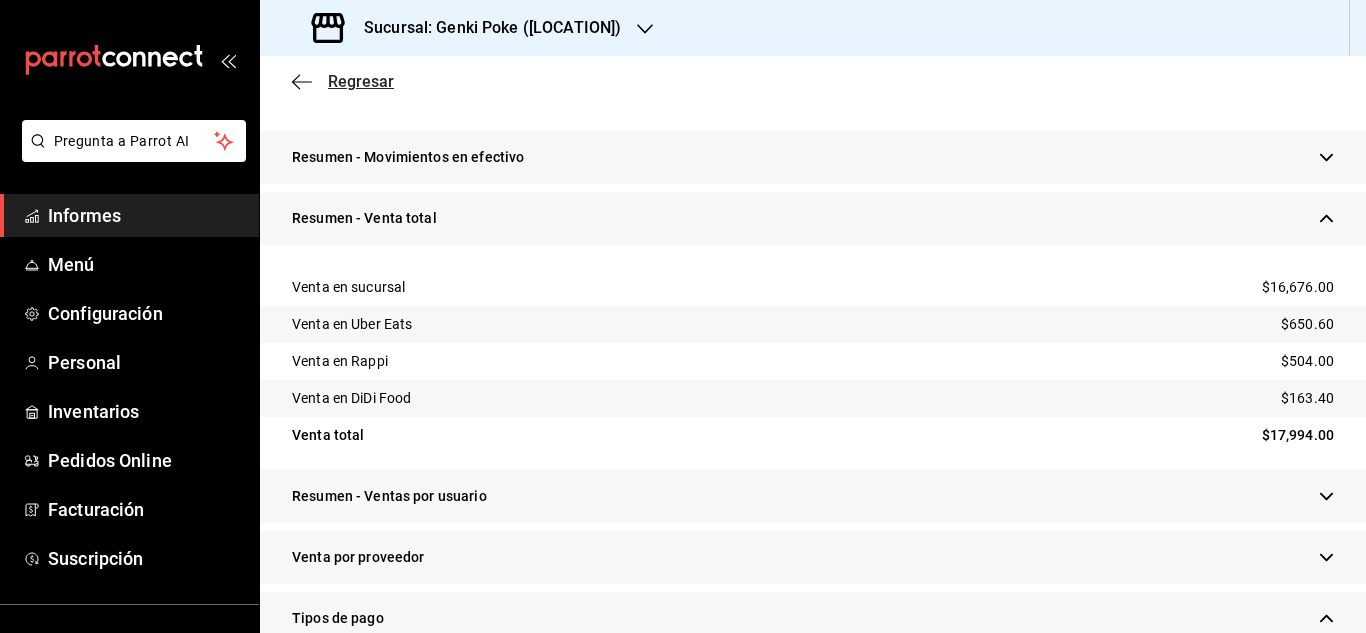 click 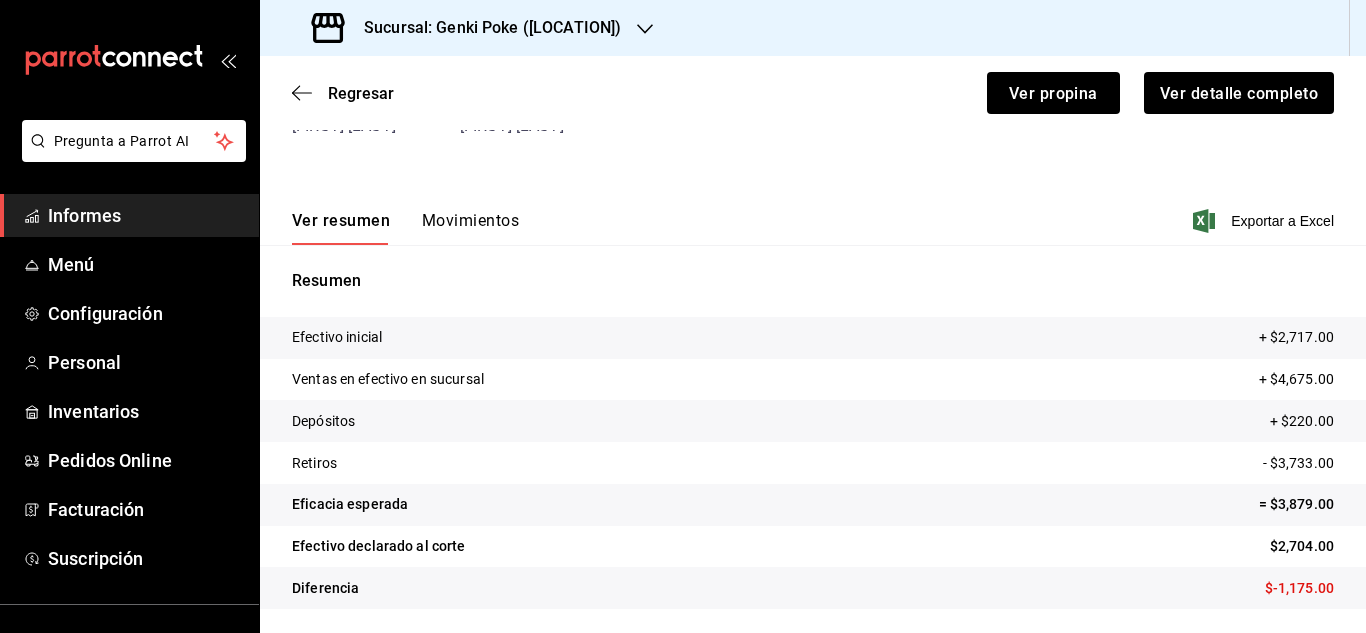 scroll, scrollTop: 183, scrollLeft: 0, axis: vertical 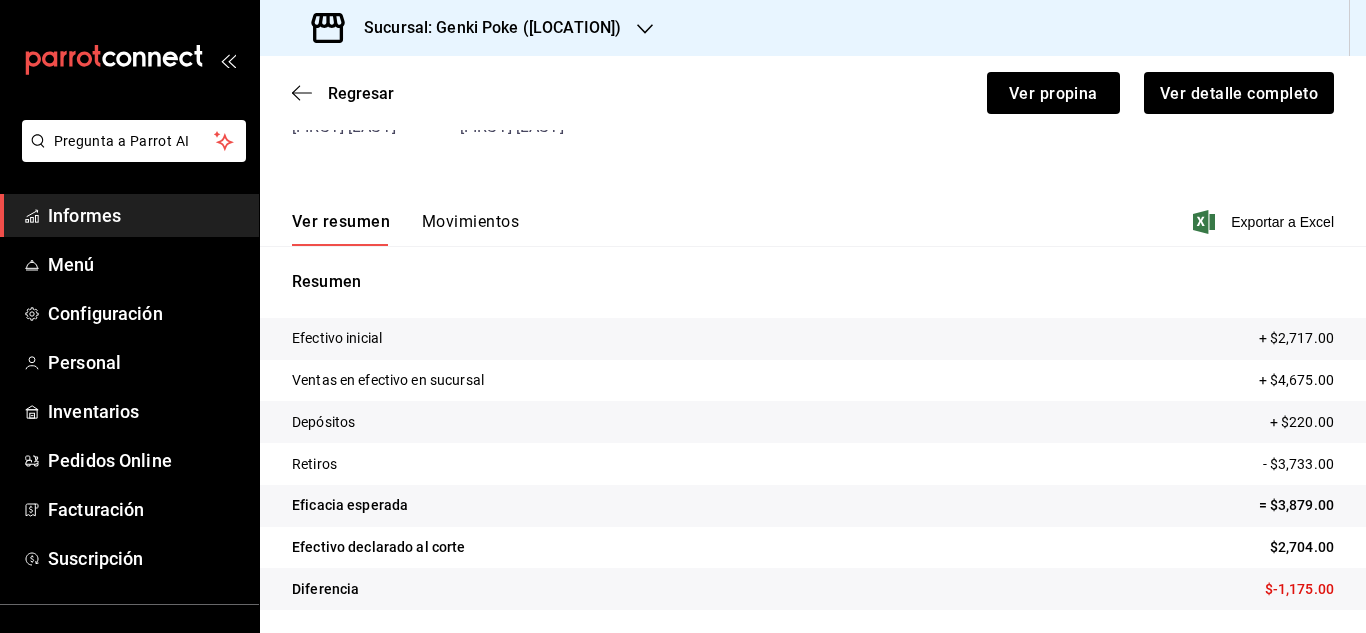 click on "Movimientos" at bounding box center [470, 221] 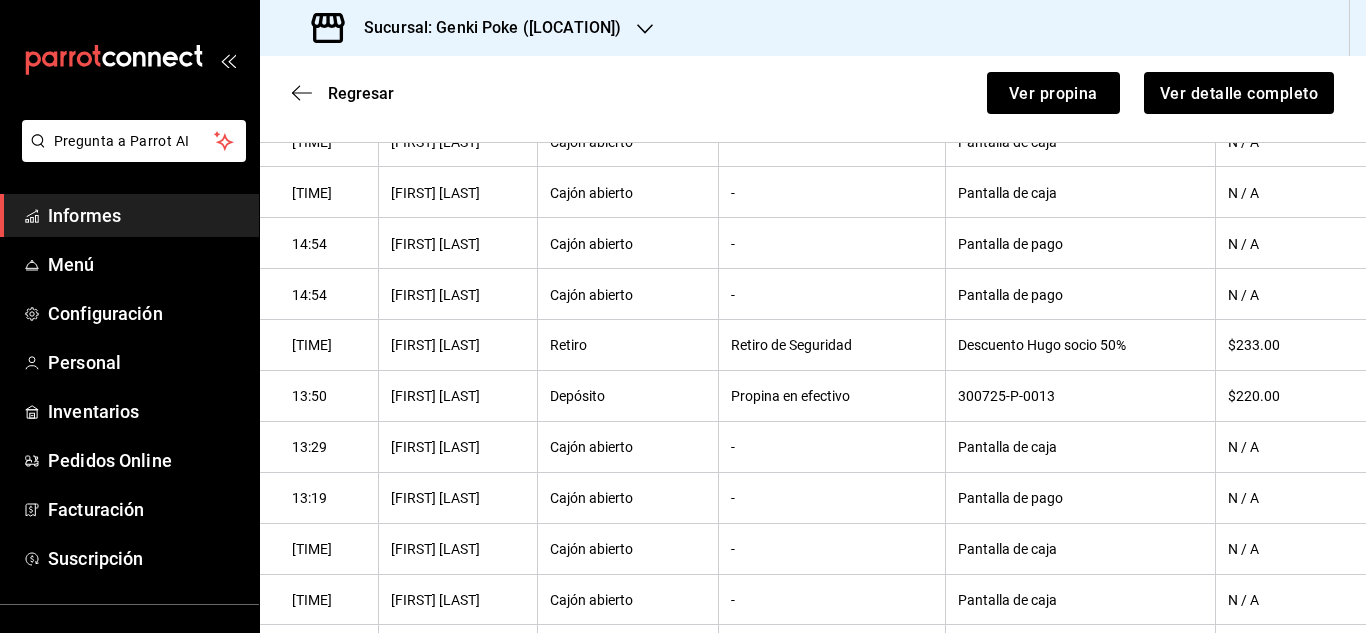 scroll, scrollTop: 906, scrollLeft: 0, axis: vertical 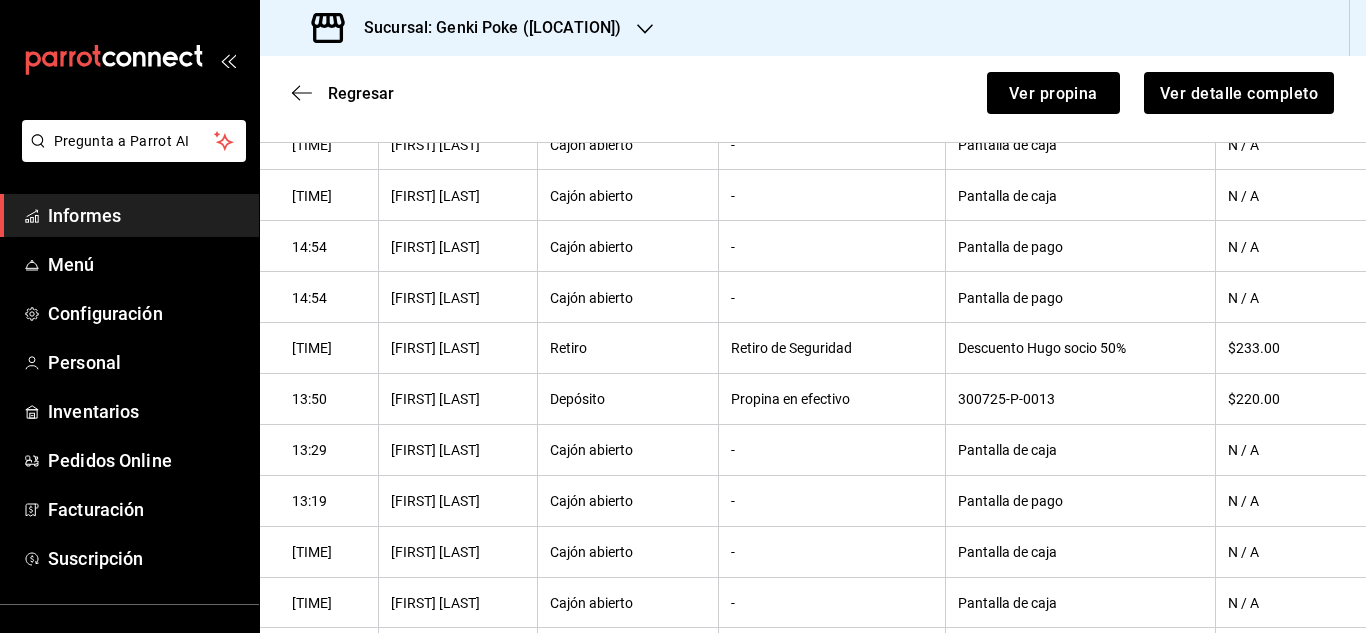 type 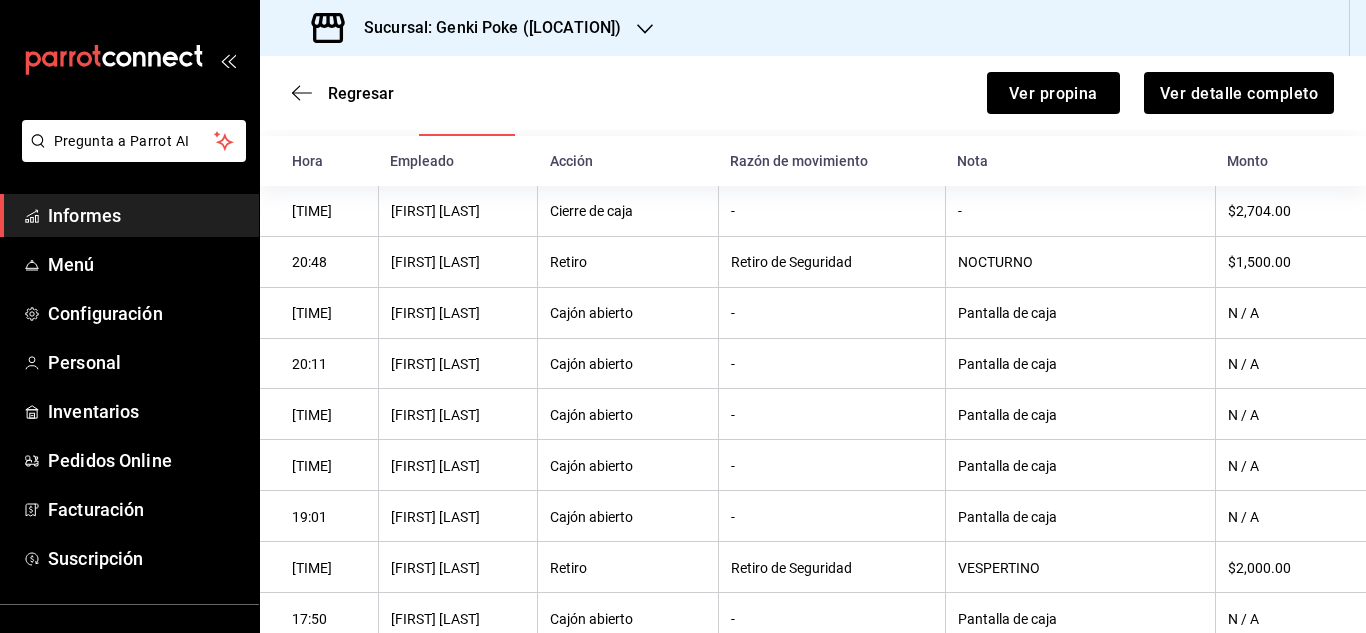 scroll, scrollTop: 302, scrollLeft: 0, axis: vertical 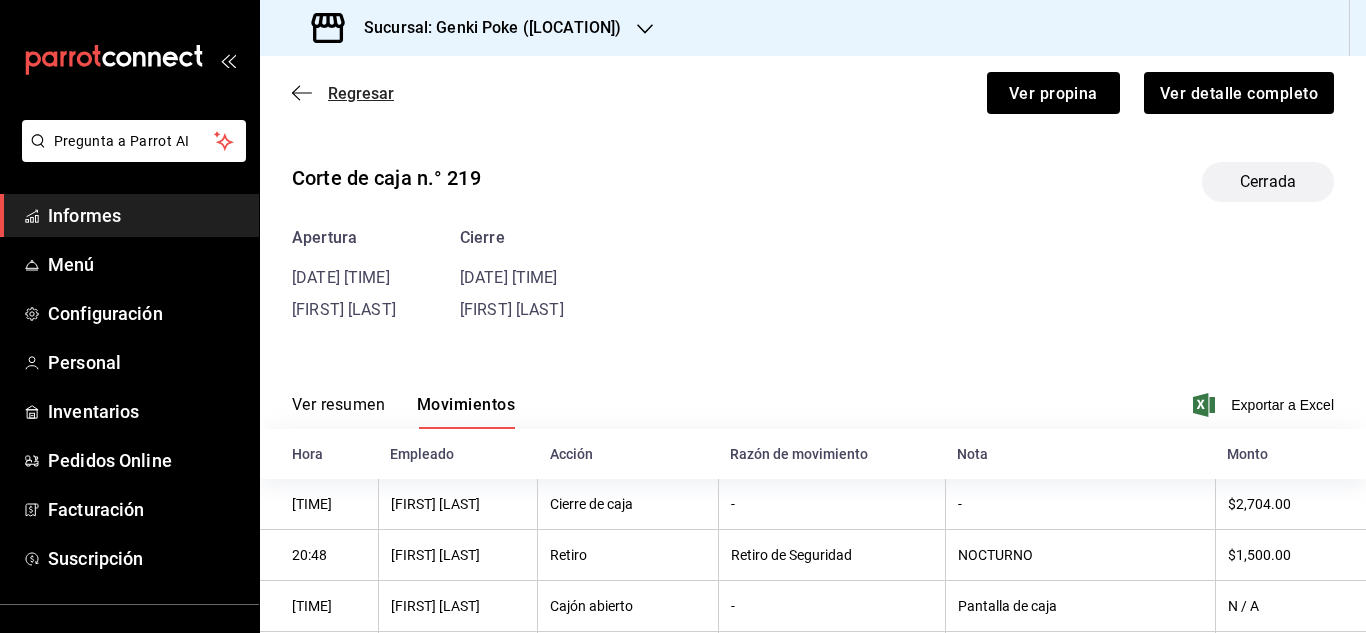 click 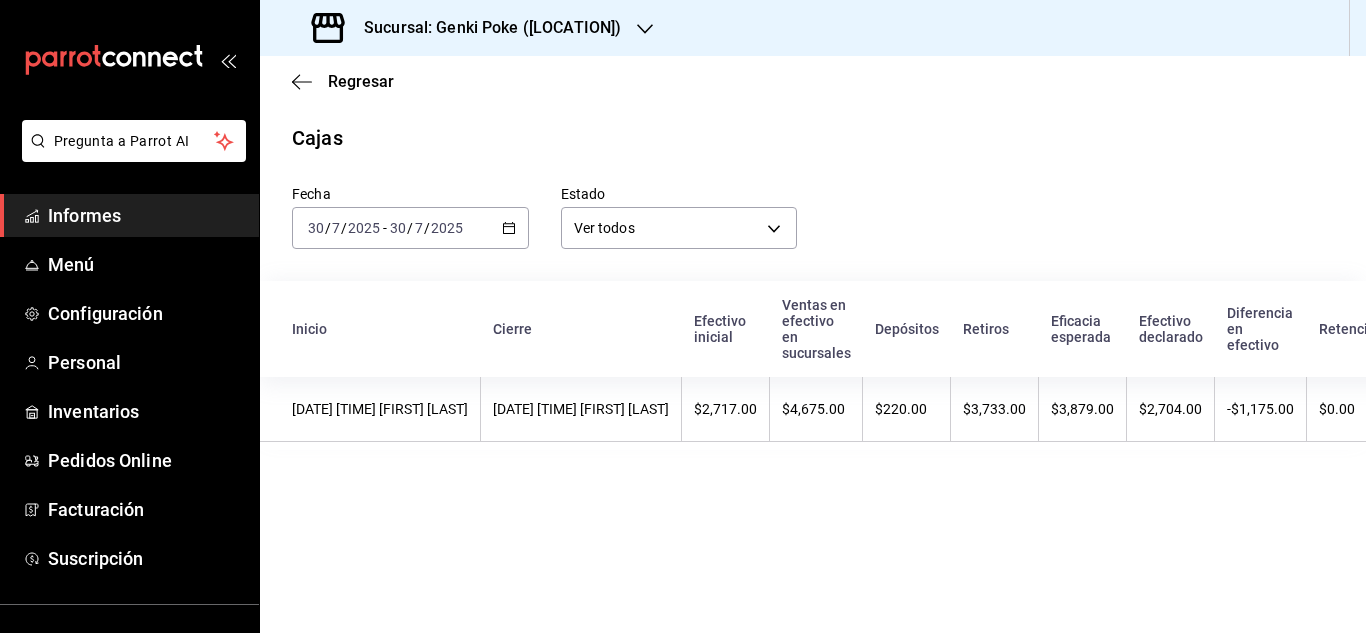 click 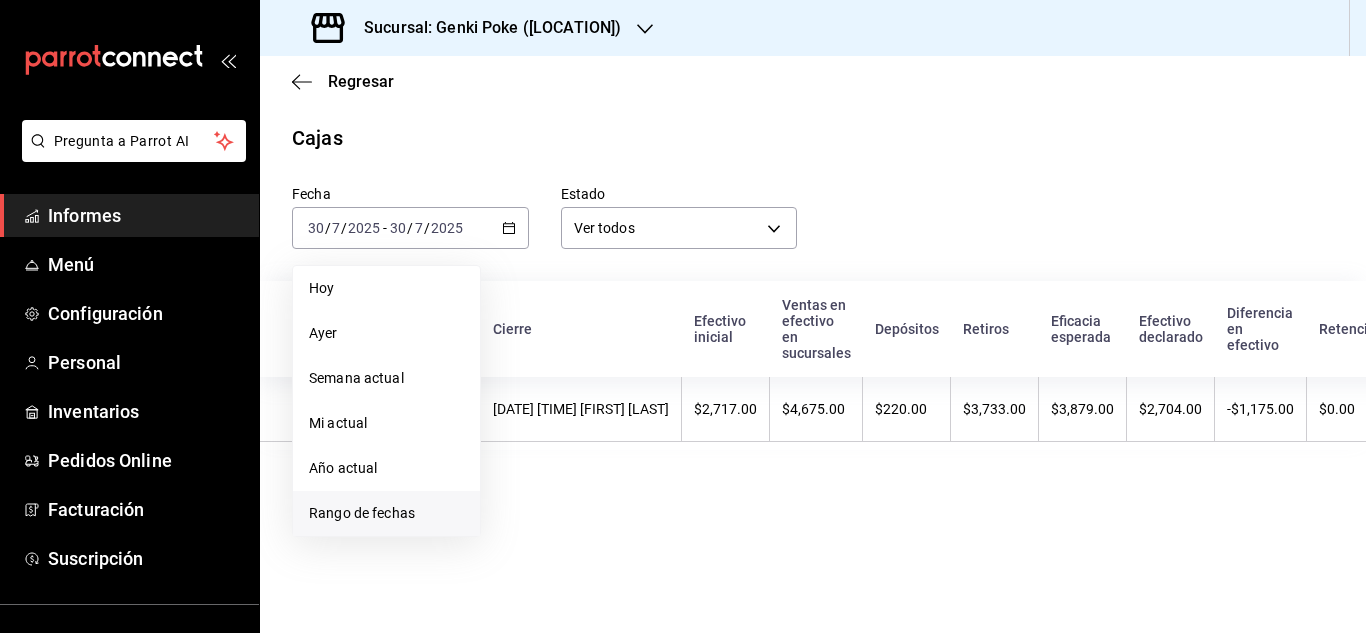 click on "Rango de fechas" at bounding box center [386, 513] 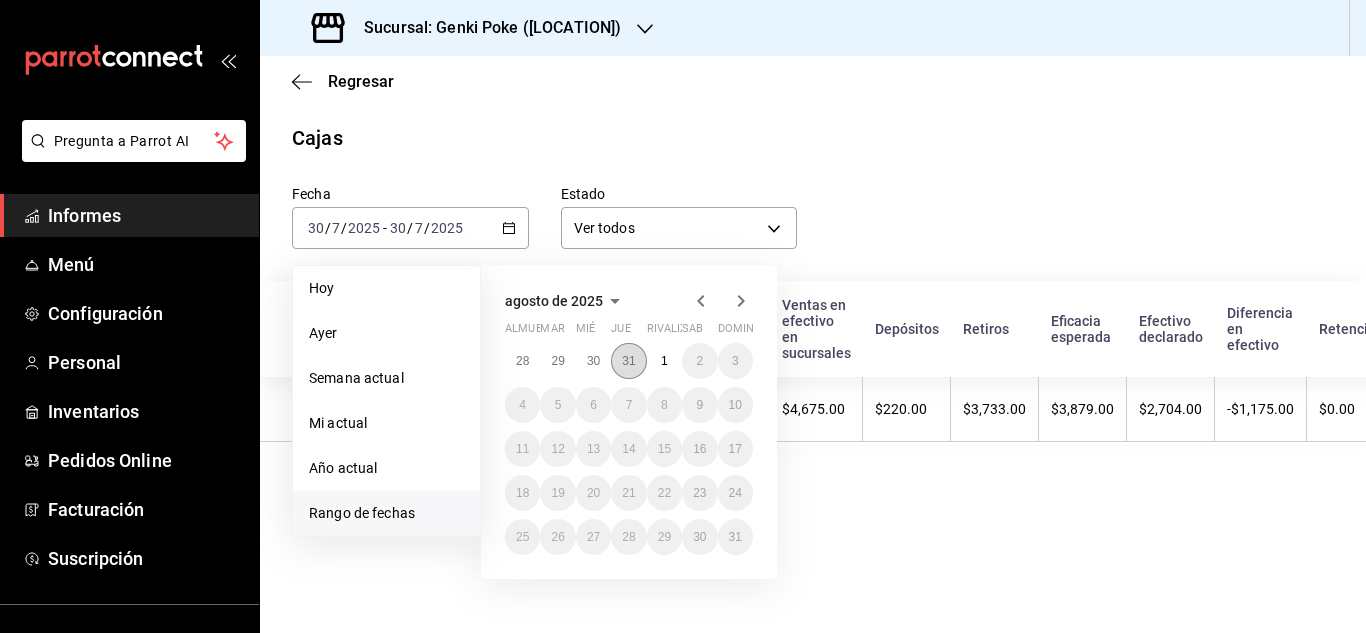 click on "31" at bounding box center [628, 361] 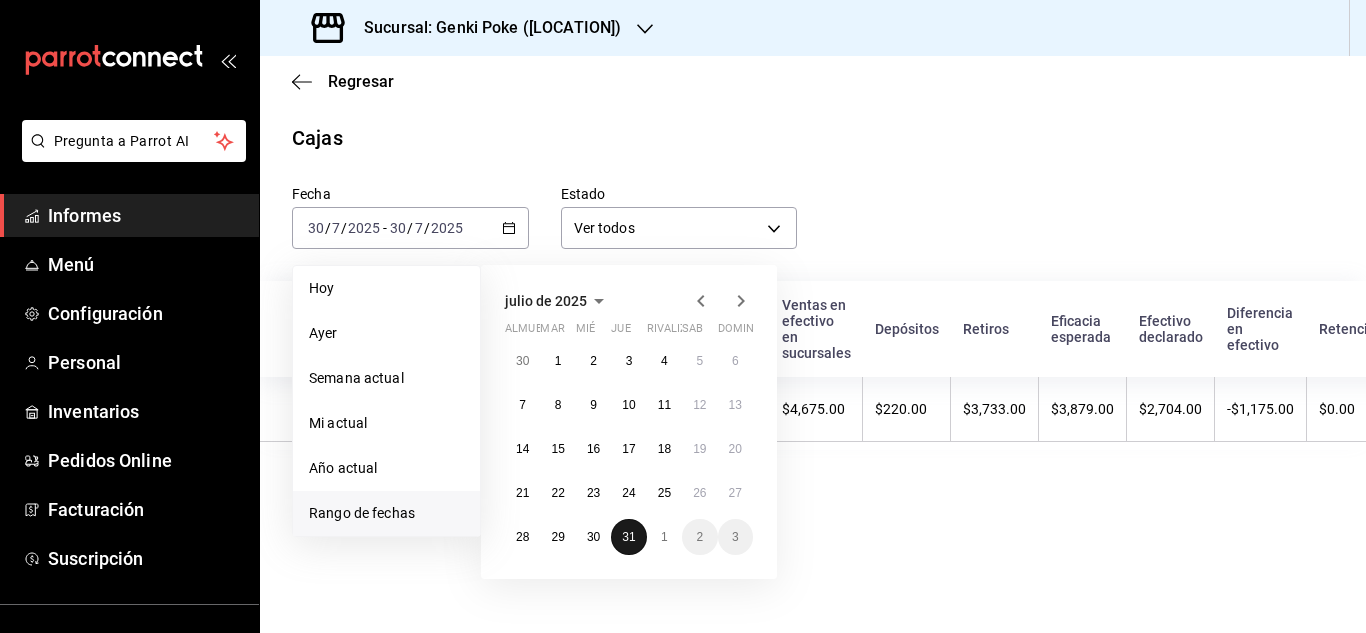 click on "31" at bounding box center (628, 537) 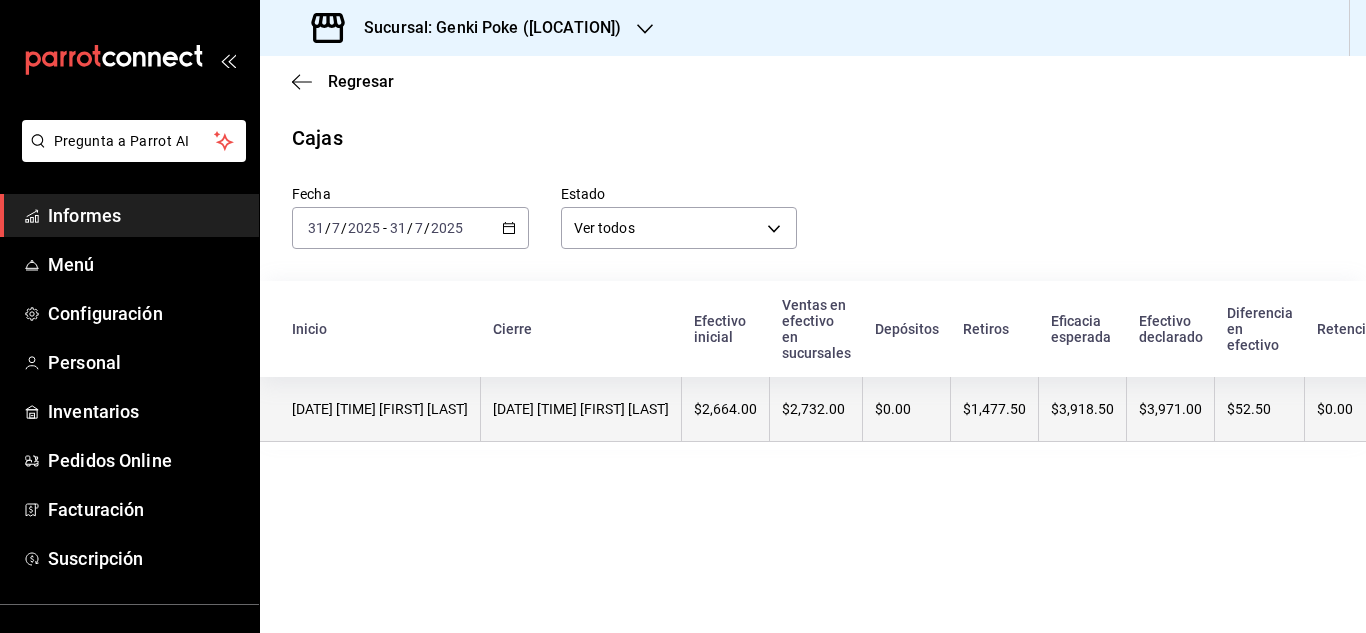 click on "[DATE] [TIME] [FIRST] [LAST]" at bounding box center [581, 409] 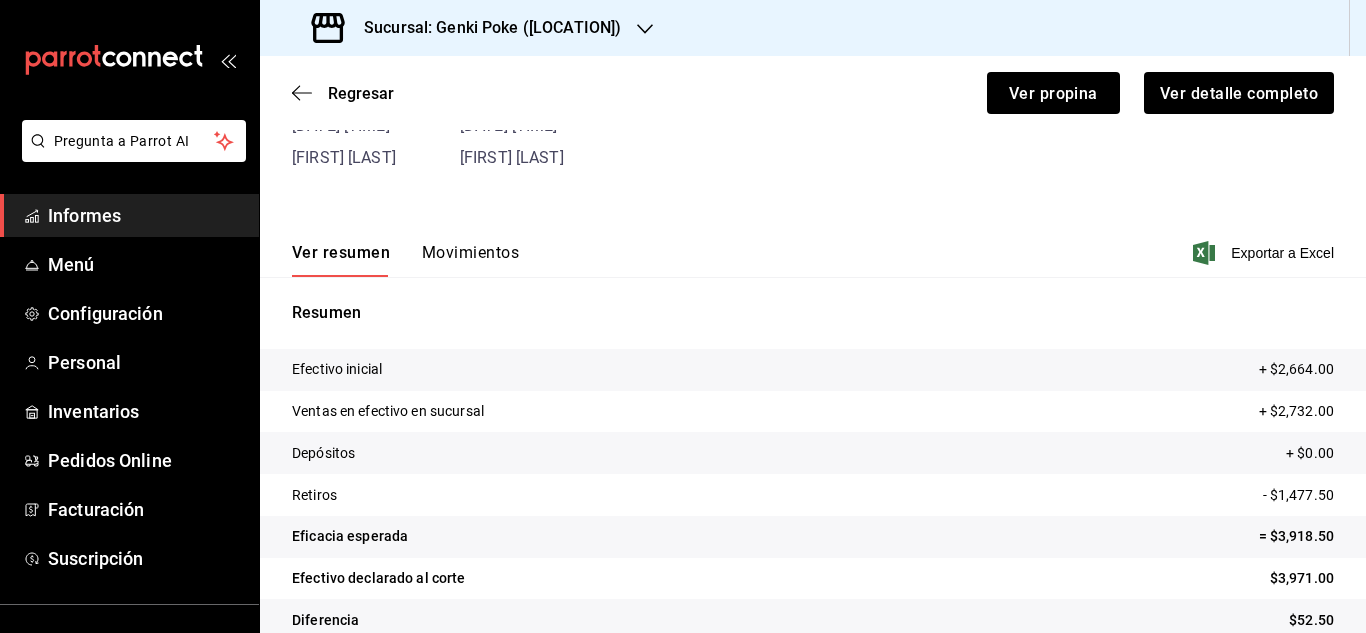scroll, scrollTop: 184, scrollLeft: 0, axis: vertical 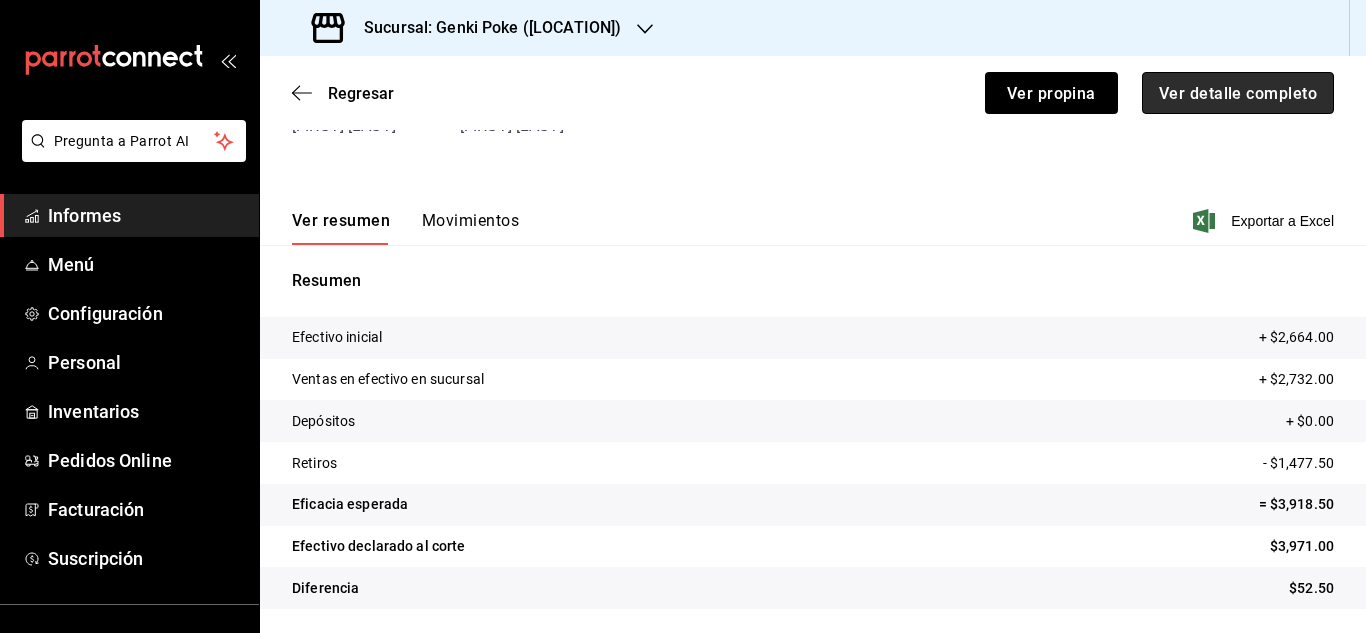 click on "Ver detalle completo" at bounding box center (1238, 93) 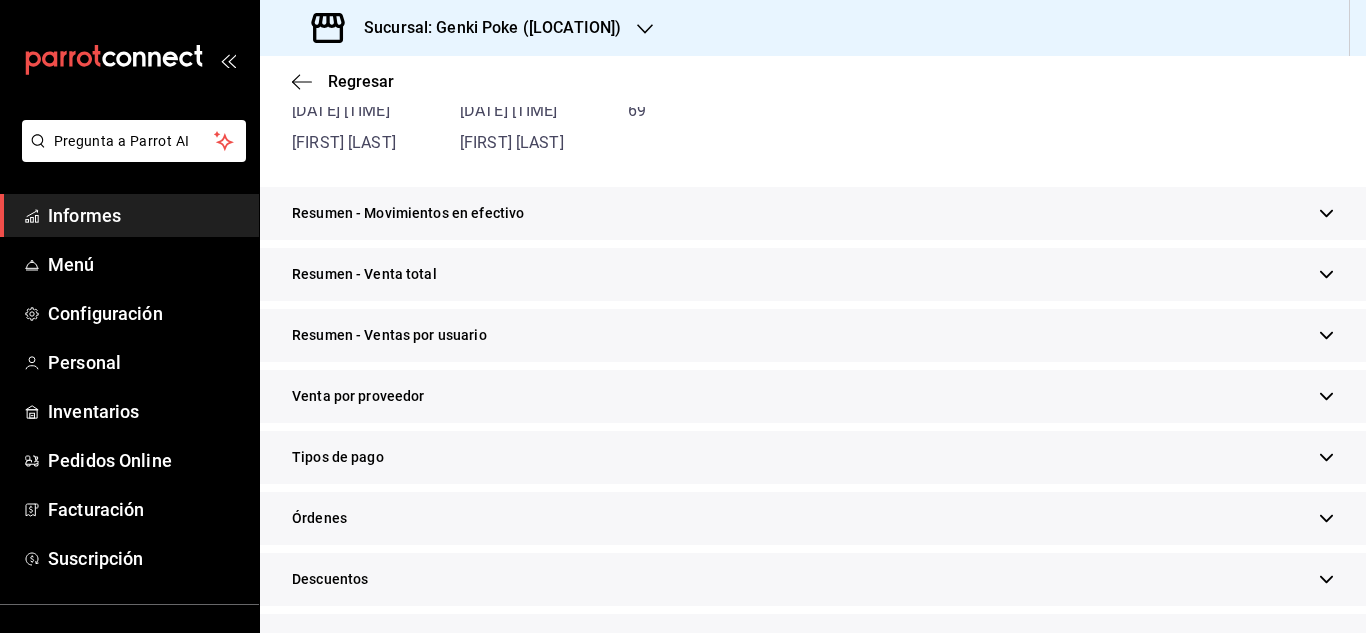 scroll, scrollTop: 220, scrollLeft: 0, axis: vertical 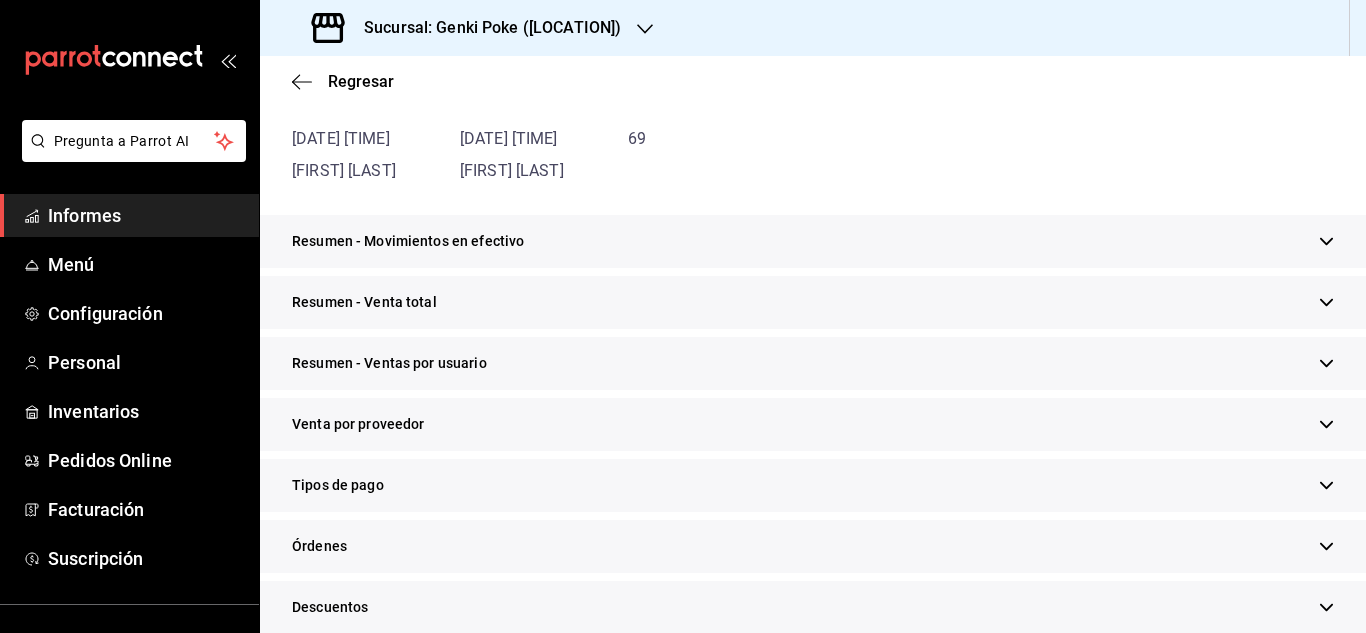 click on "Resumen - Venta total" at bounding box center [813, 302] 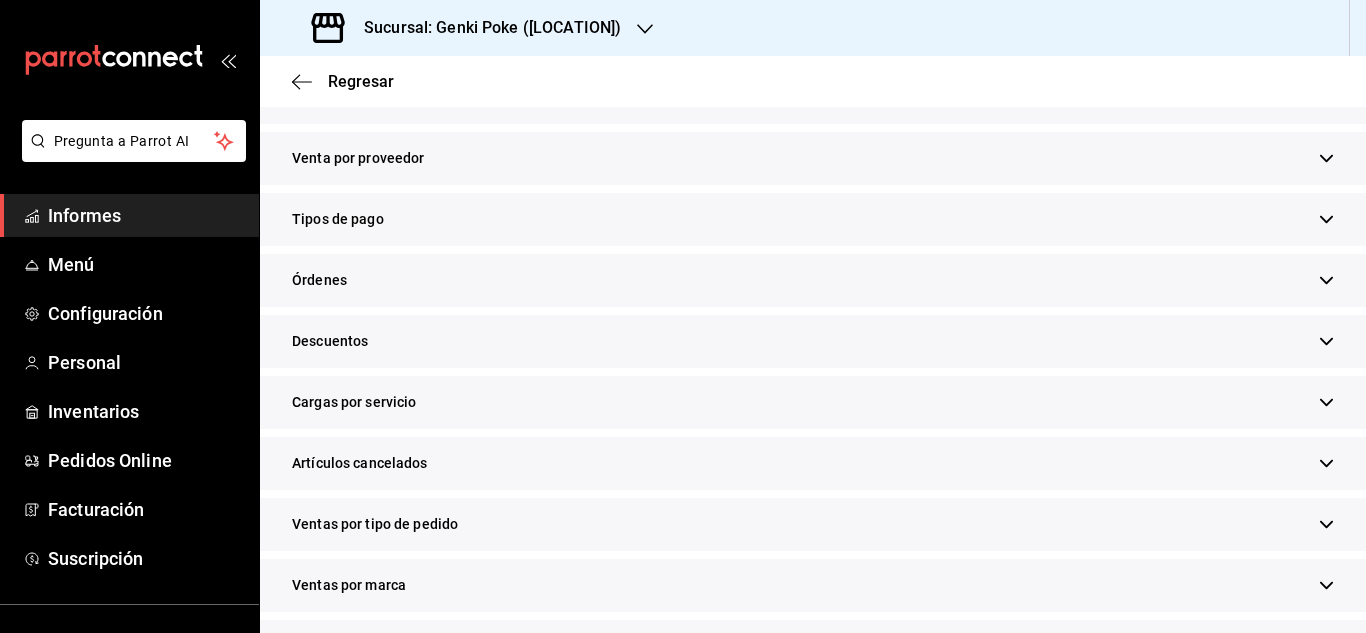 scroll, scrollTop: 704, scrollLeft: 0, axis: vertical 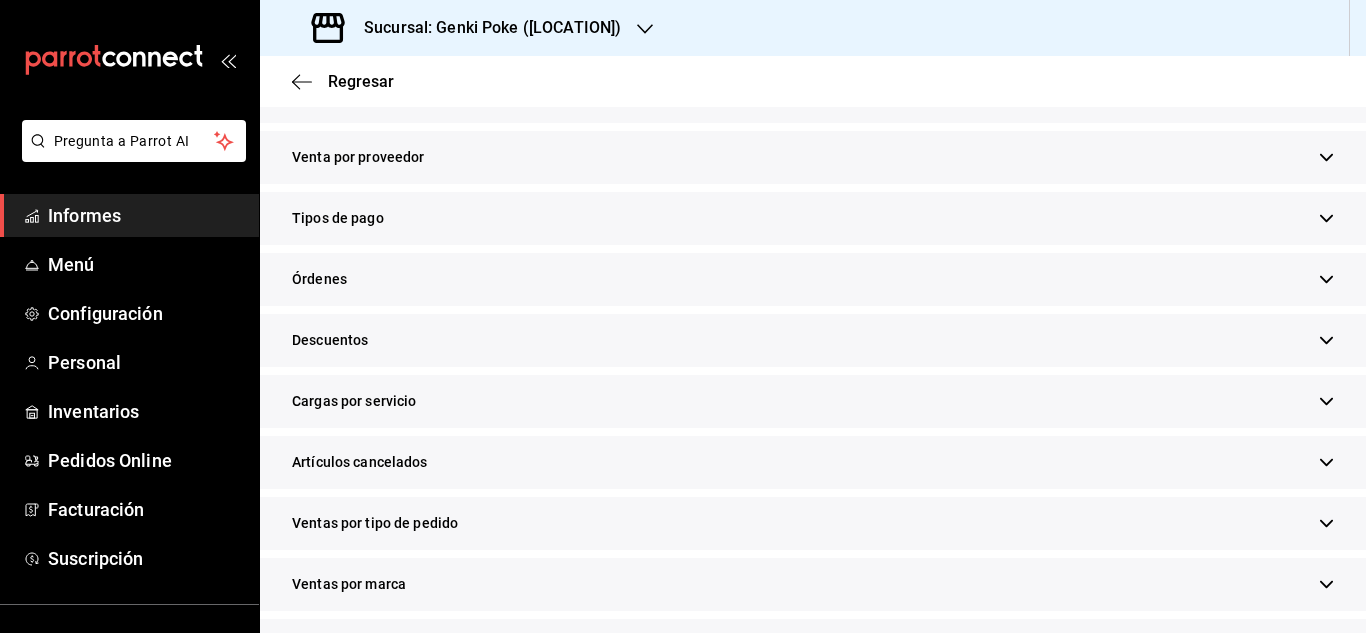 click on "Tipos de pago" at bounding box center [813, 218] 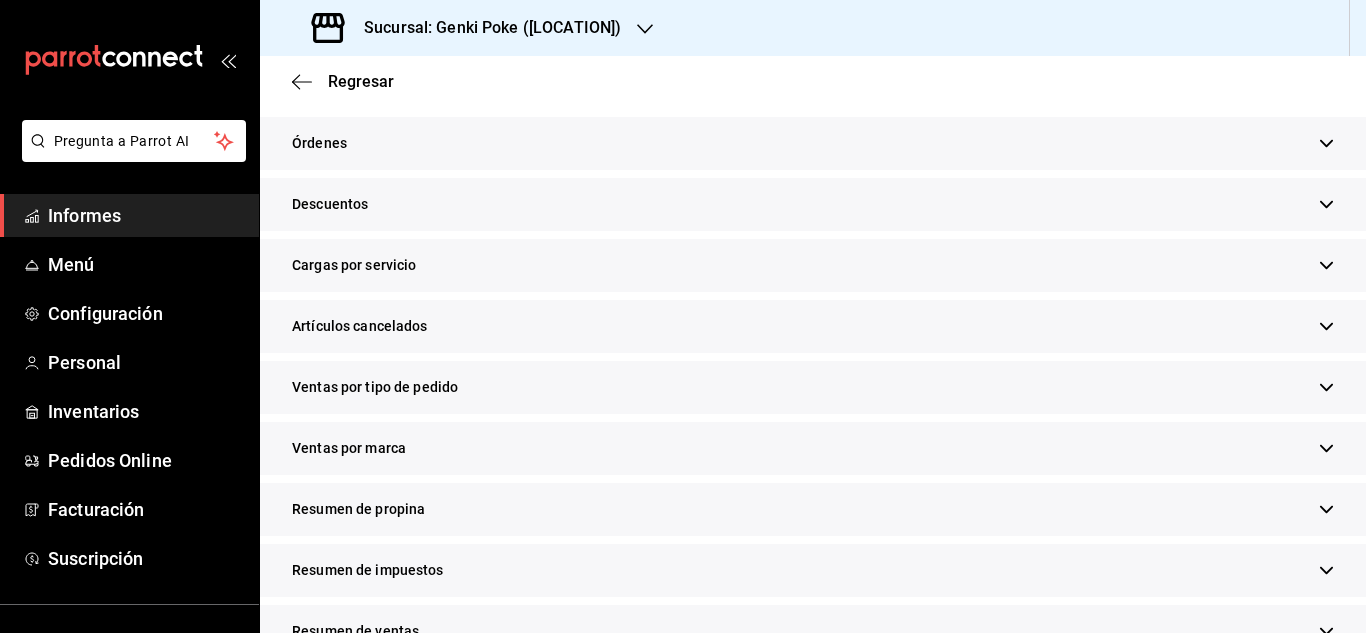 scroll, scrollTop: 1337, scrollLeft: 0, axis: vertical 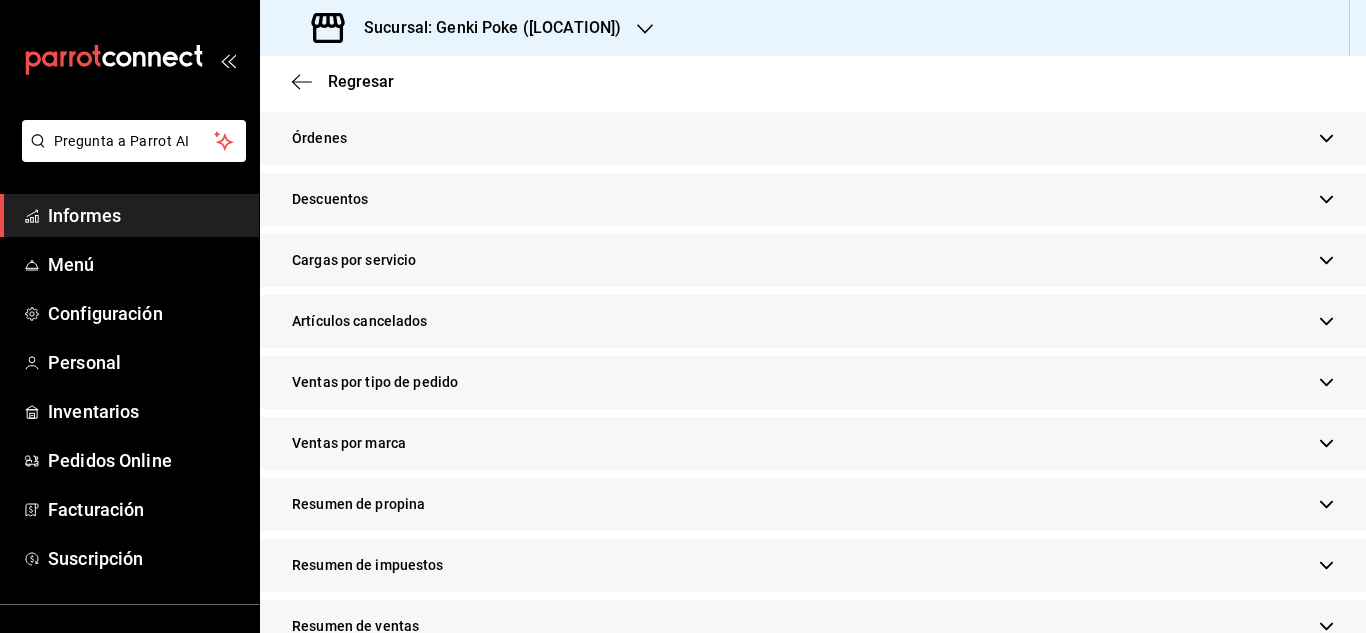 click on "Ventas por marca" at bounding box center (813, 443) 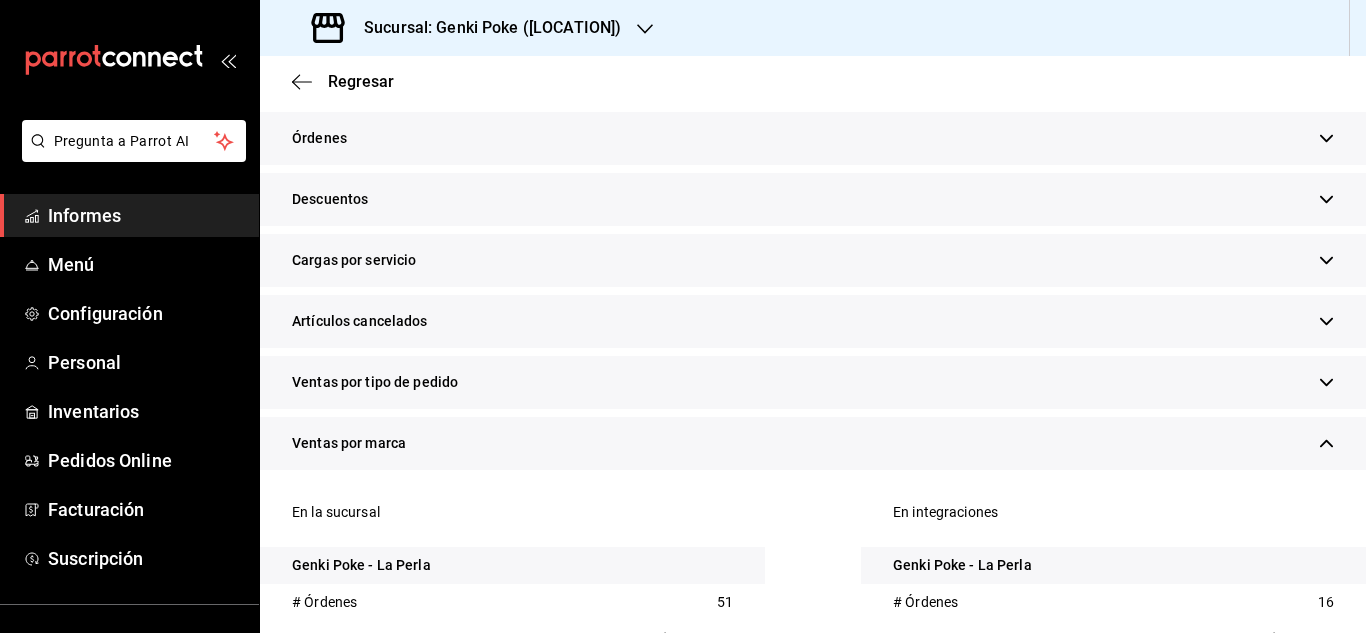 click on "Ventas por marca" at bounding box center [813, 443] 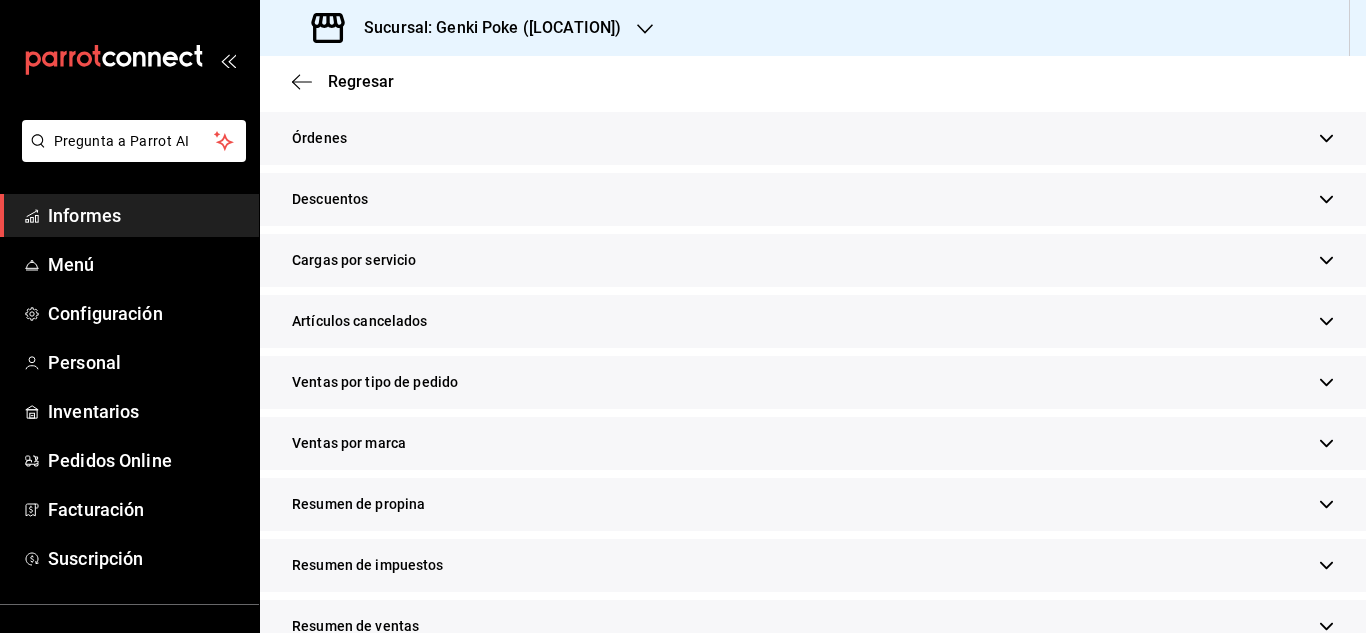 scroll, scrollTop: 1381, scrollLeft: 0, axis: vertical 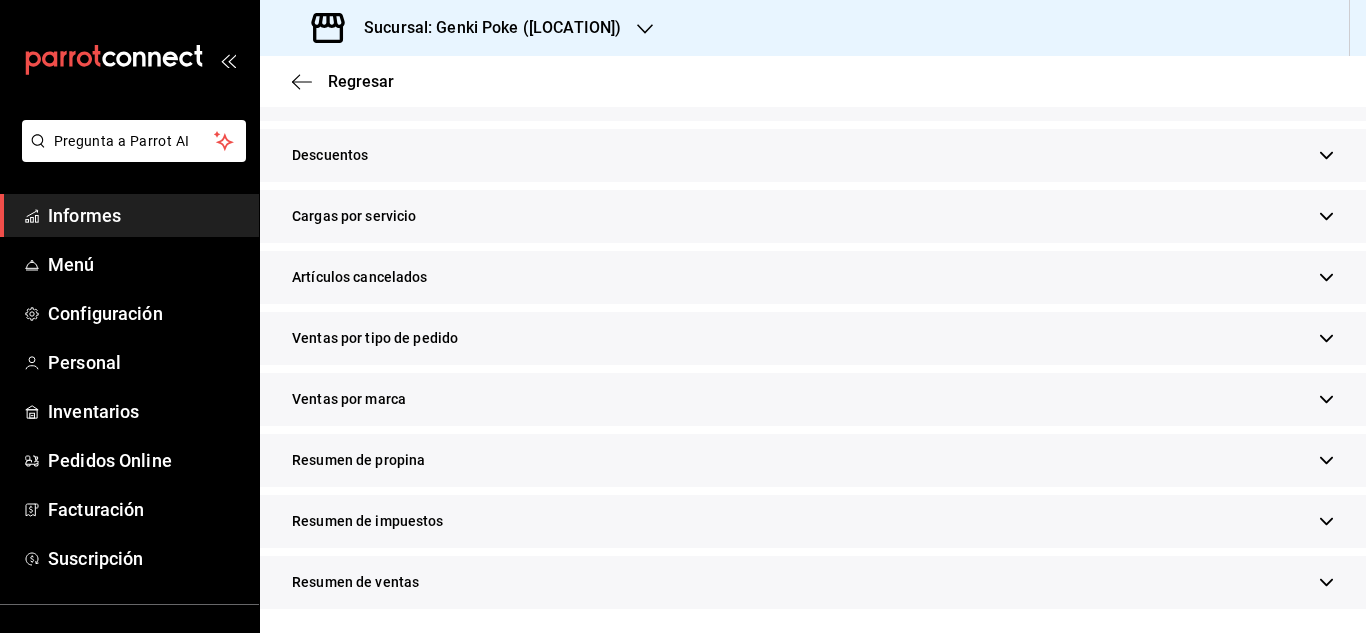 click on "Resumen de propina" at bounding box center [813, 460] 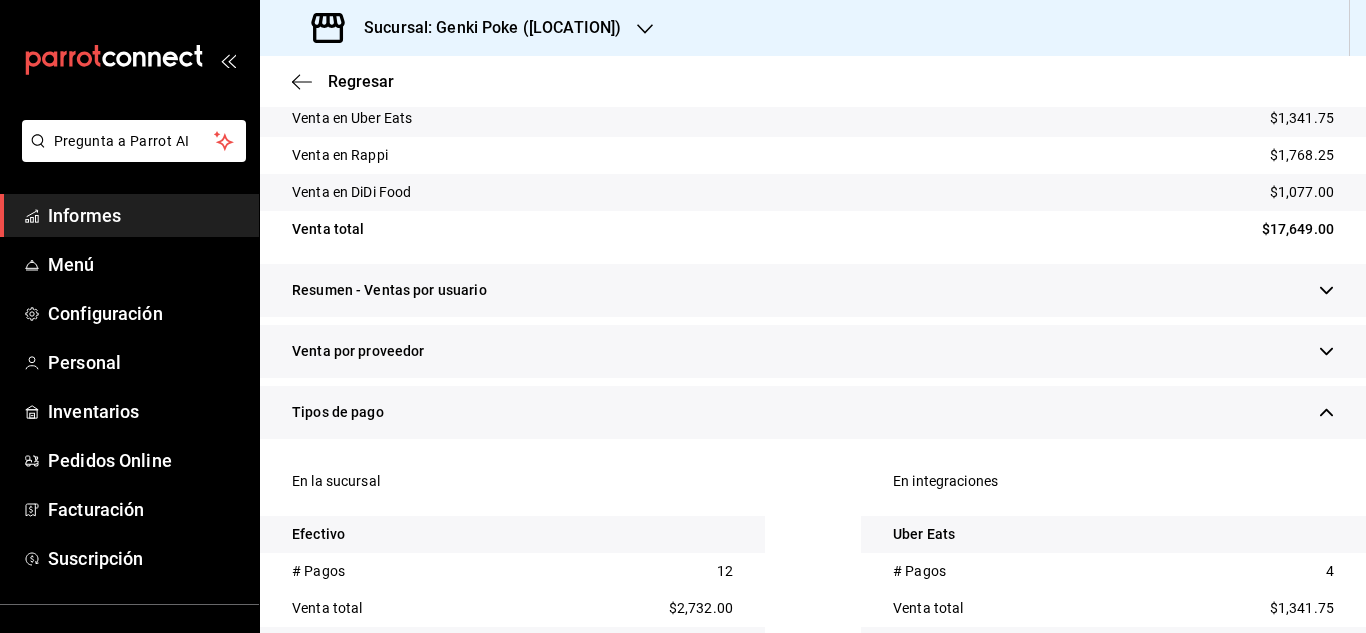 scroll, scrollTop: 497, scrollLeft: 0, axis: vertical 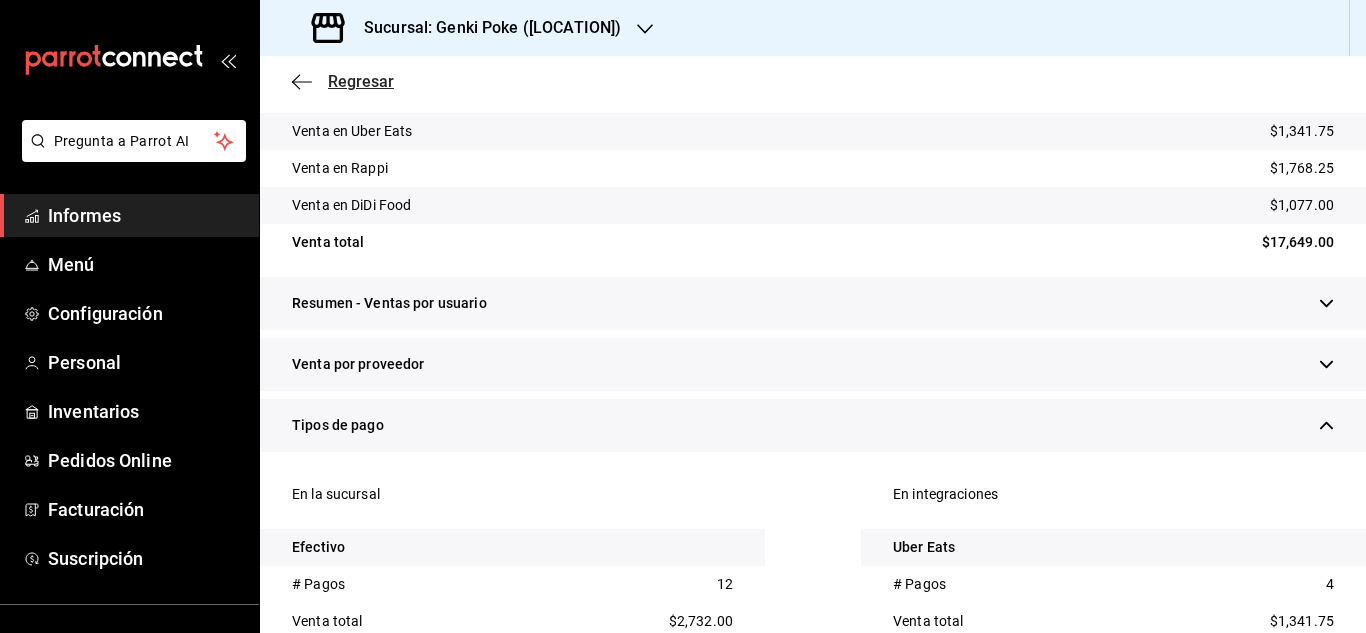 click 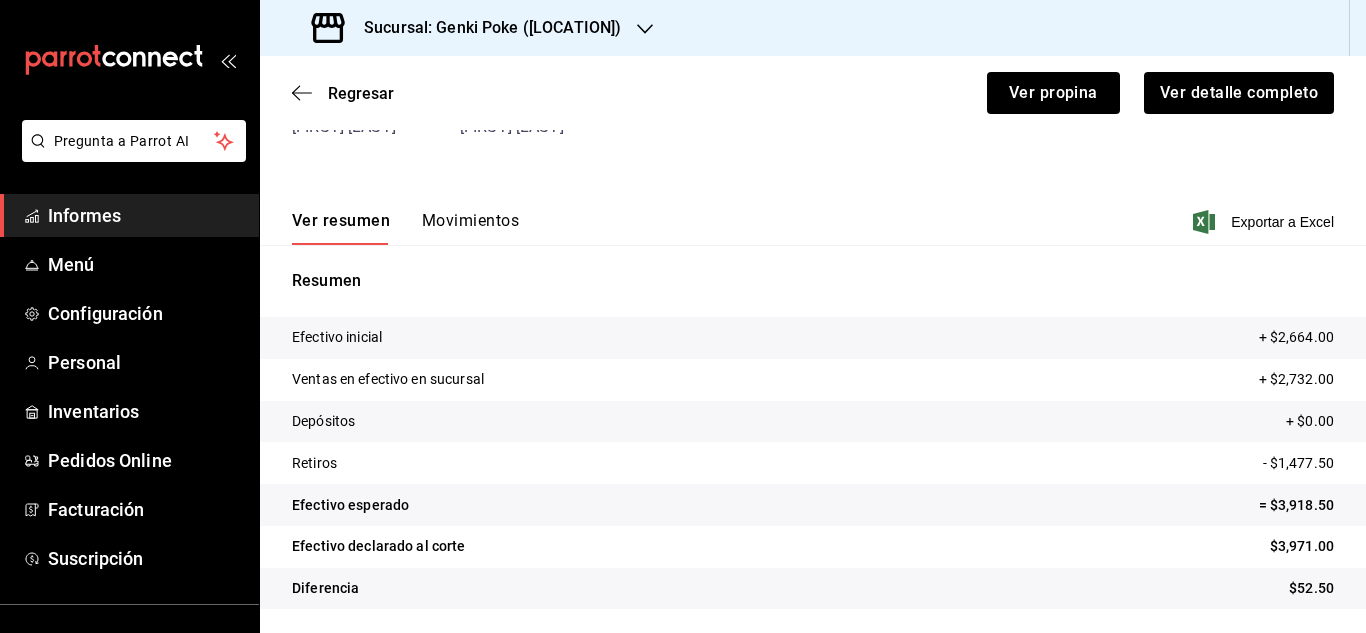 scroll, scrollTop: 183, scrollLeft: 0, axis: vertical 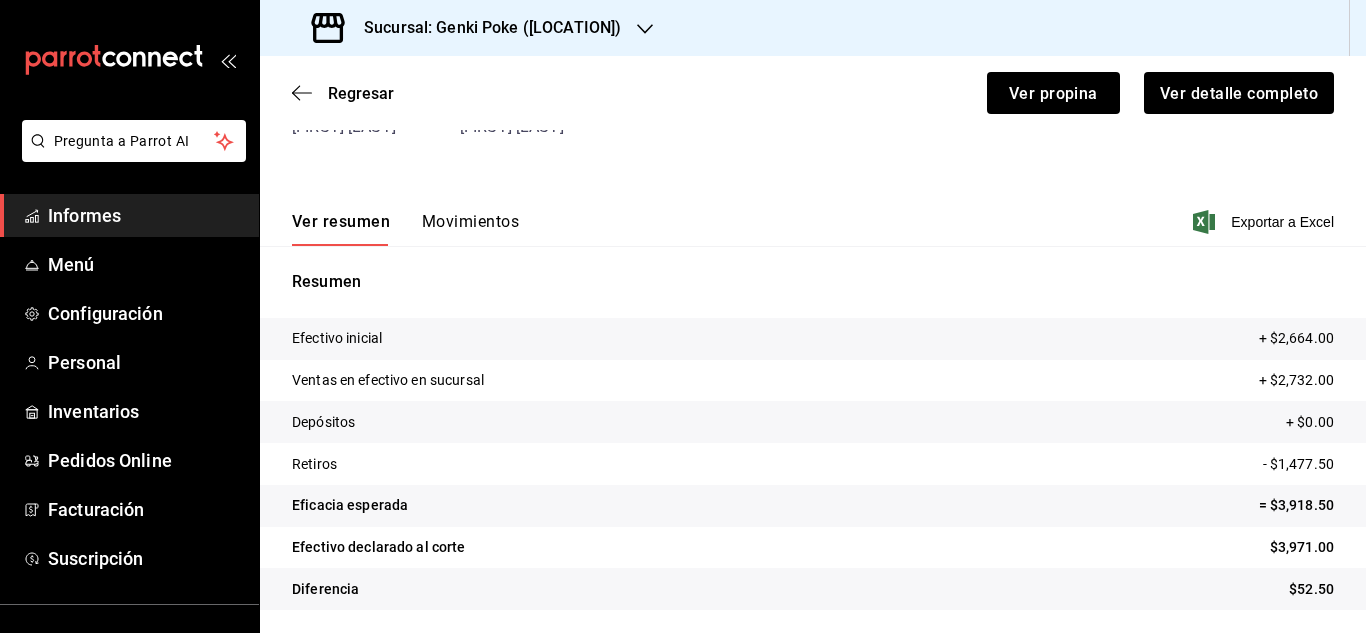 click on "Movimientos" at bounding box center (470, 221) 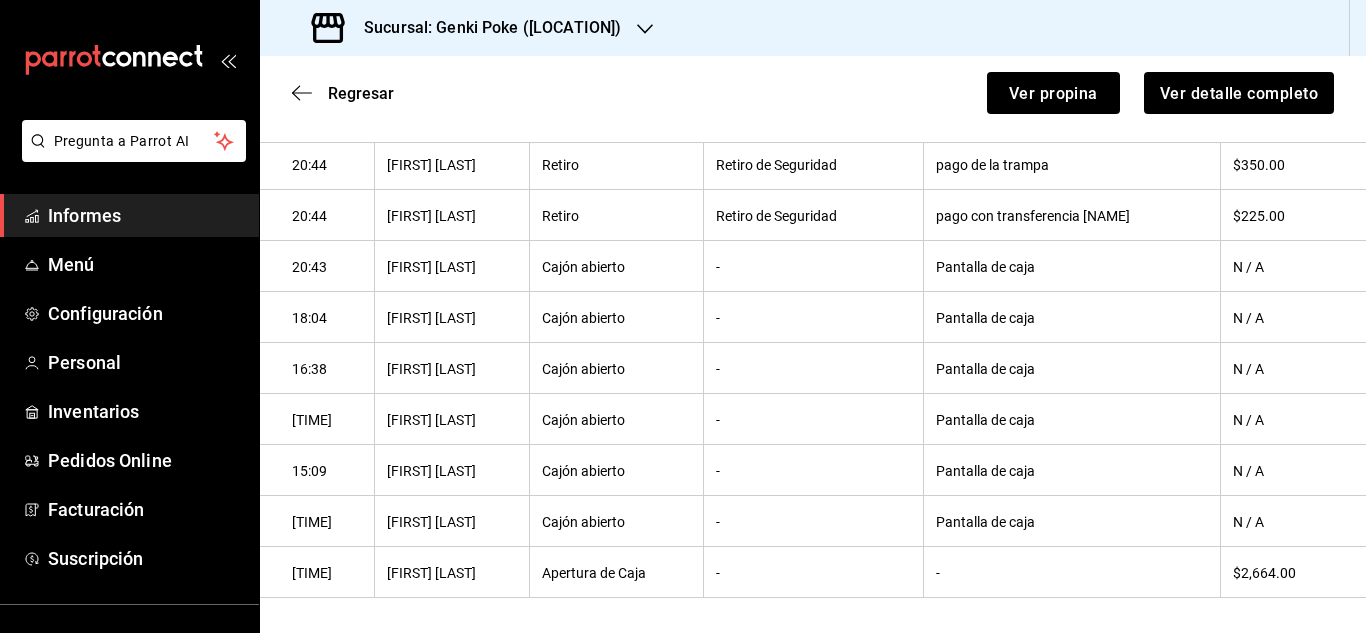 scroll, scrollTop: 596, scrollLeft: 0, axis: vertical 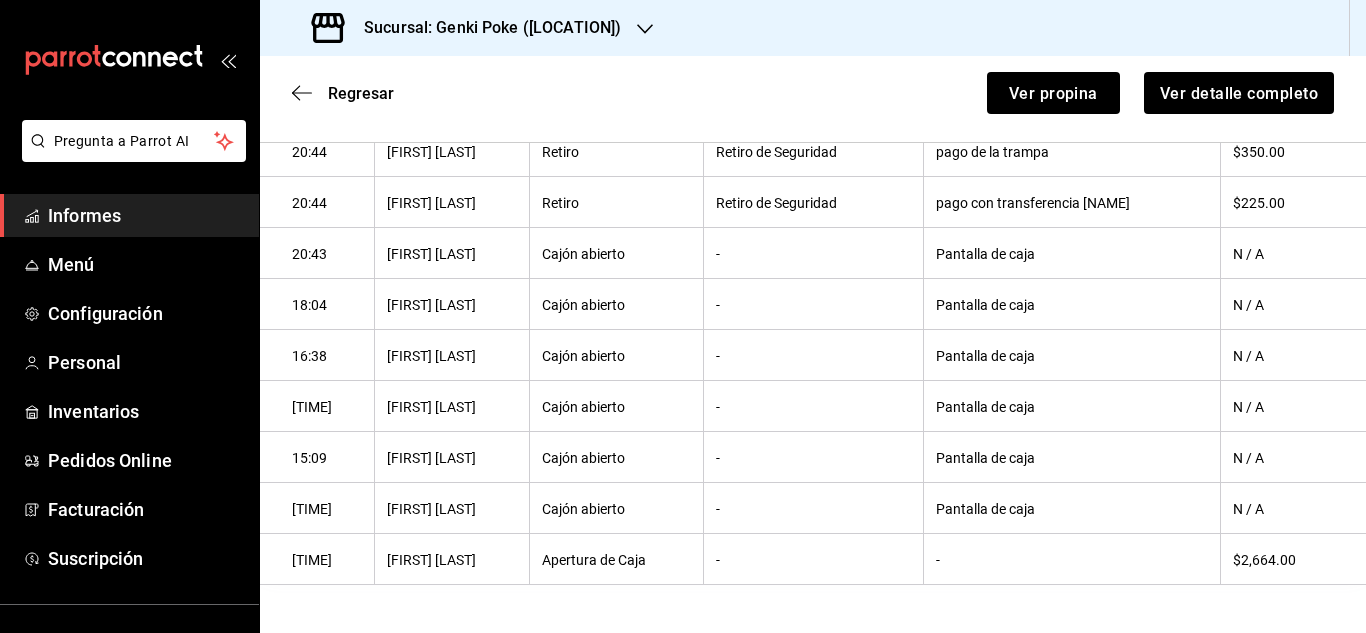 type 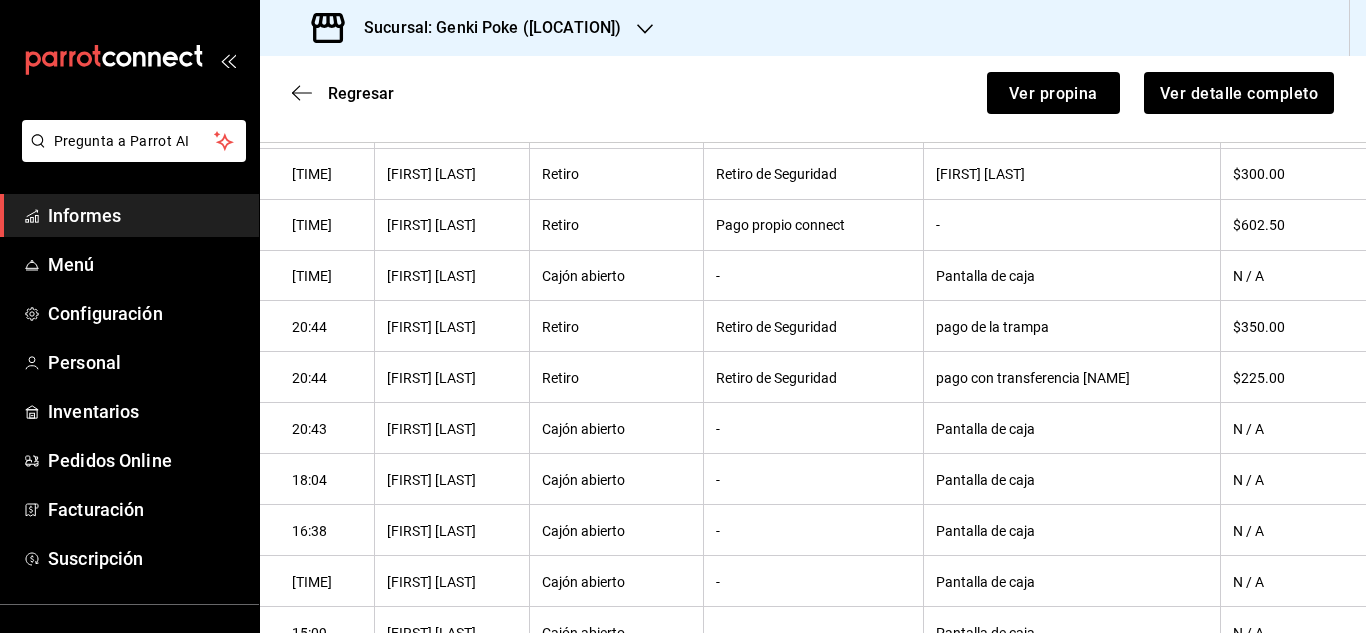 scroll, scrollTop: 414, scrollLeft: 0, axis: vertical 